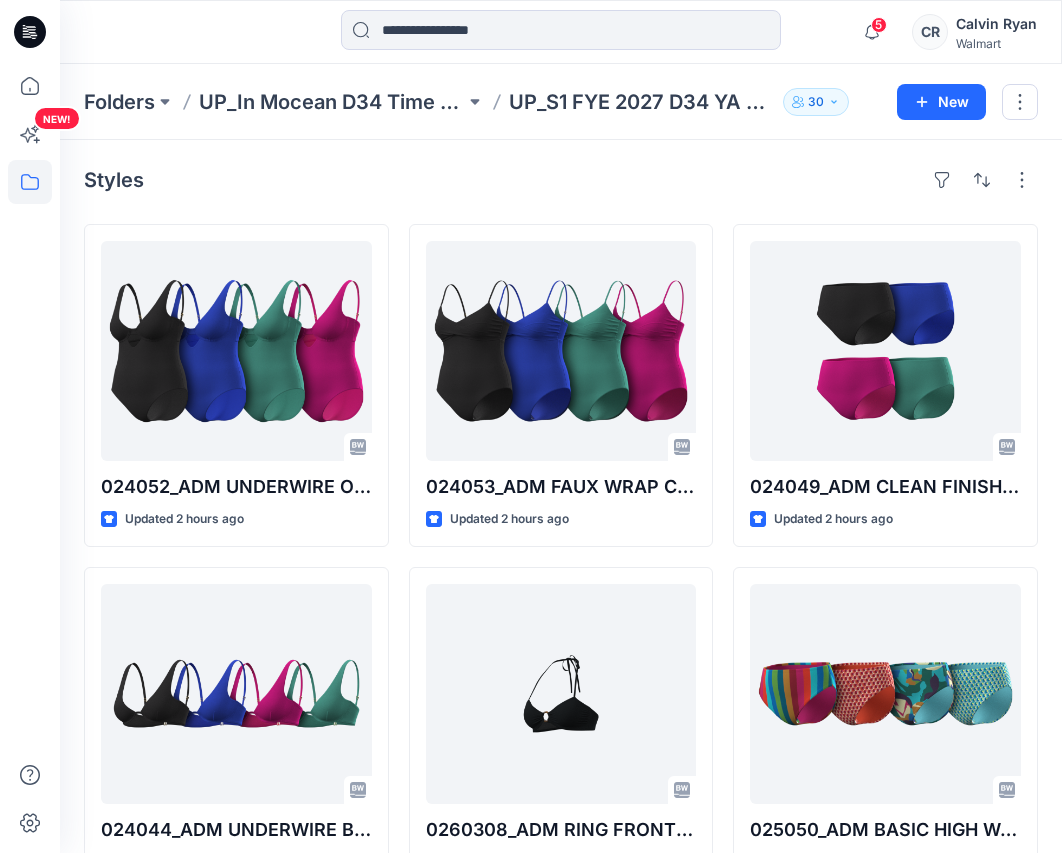 scroll, scrollTop: 0, scrollLeft: 0, axis: both 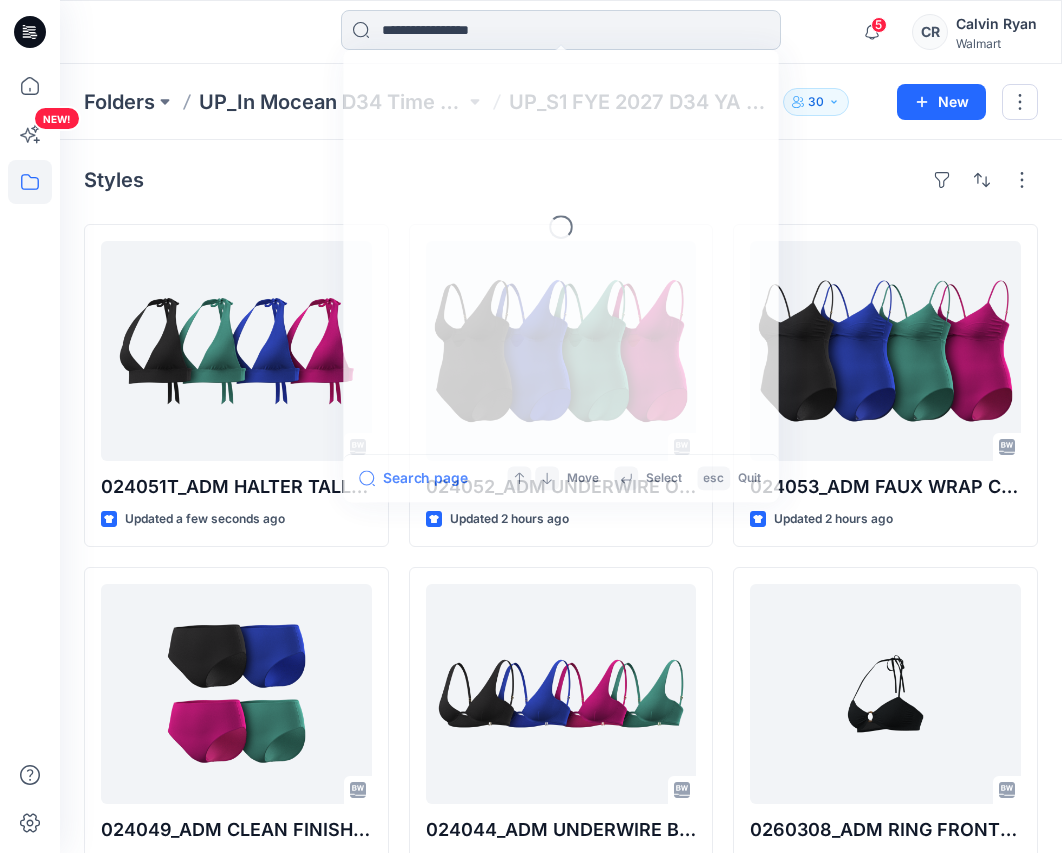 click at bounding box center [561, 30] 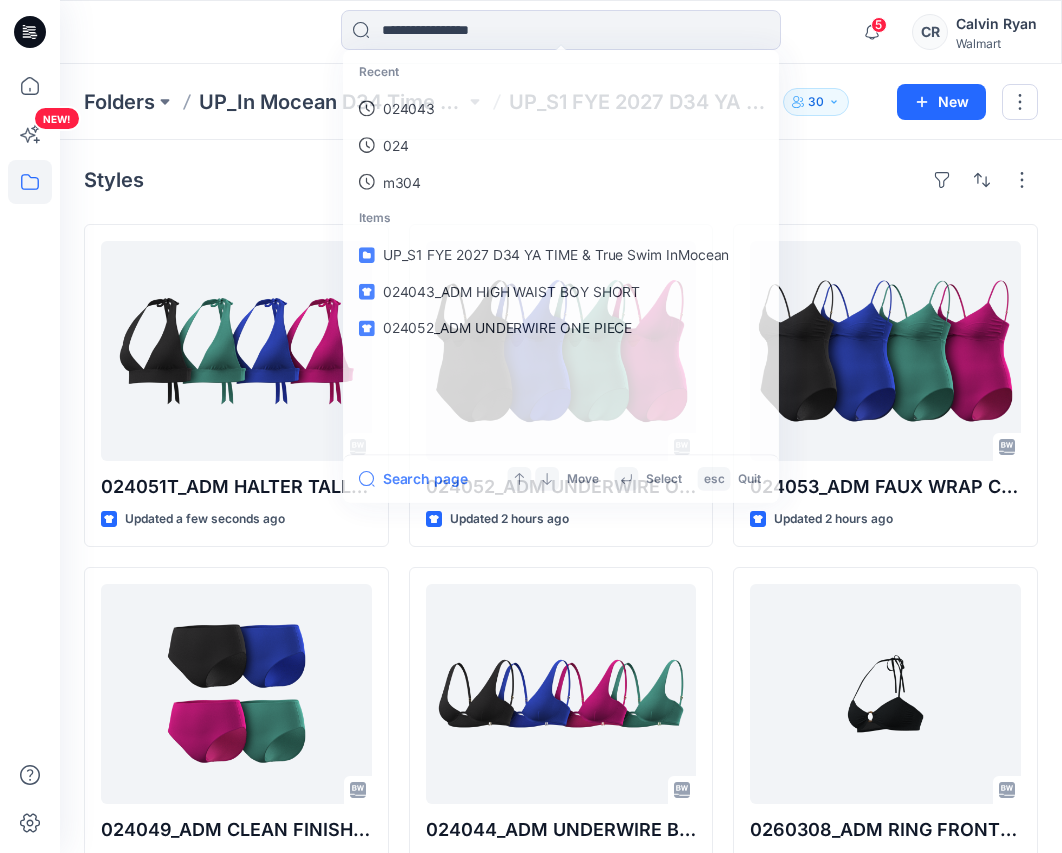 click on "Styles 024051T_ADM HALTER TALL TRI BANDED BRA Updated a few seconds ago 024049_ADM CLEAN FINISH HIGH RISE Updated 2 hours ago 025050_ADM BASIC HIGH WAIST BOTTOM Updated a day ago 025047_ADM ASYMMETRICAL OS RING ONE PIECE Updated a day ago 024052_ADM UNDERWIRE ONE PIECE Updated 2 hours ago 024044_ADM UNDERWIRE BRA Updated a day ago 025052_ADM STRIGHT NECK ONE PIECE Updated a day ago 260307_ADM BASIC HIGH WAIST BOTTOM Updated a day ago 024053_ADM FAUX WRAP CAMI ONE PIECE Updated 2 hours ago 0260308_ADM RING FRONT BANDEAU Updated a day ago 025051_ADM STRIGHT NECK ONE PIECE Updated a day ago 025042_ADM BASIC SQUARE NECK BRA Updated a day ago Loading..." at bounding box center [561, 905] 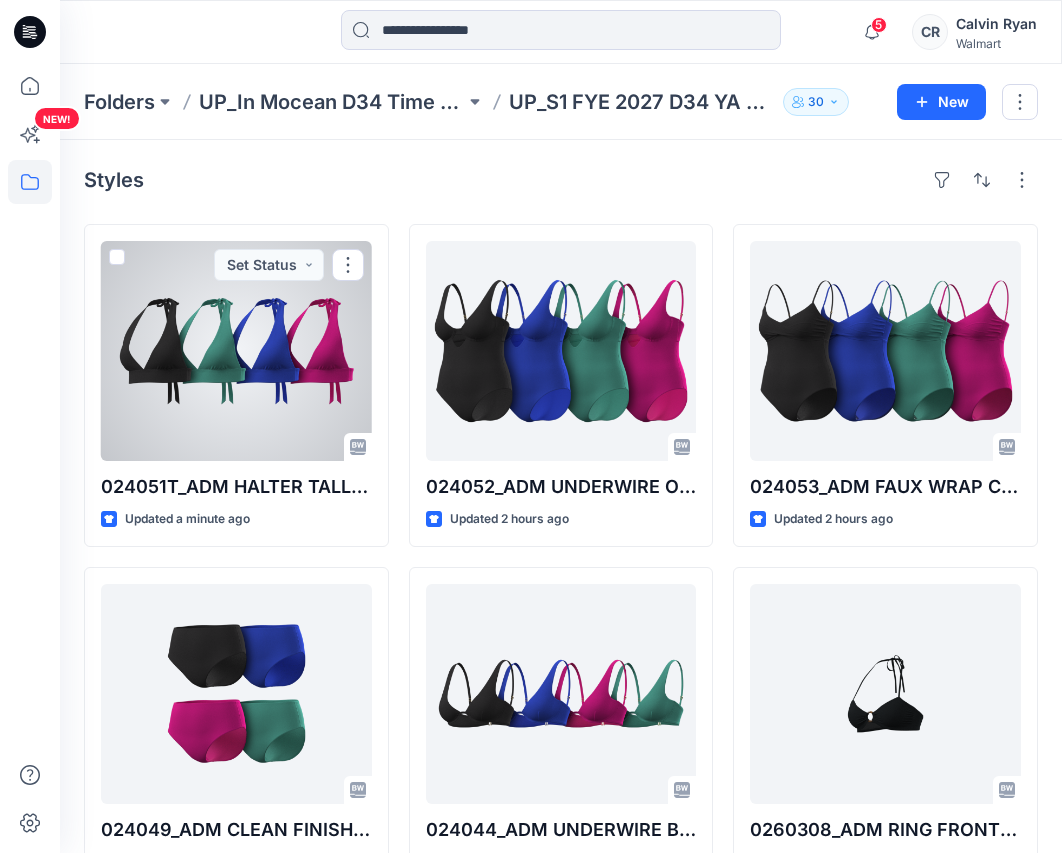 click at bounding box center (236, 351) 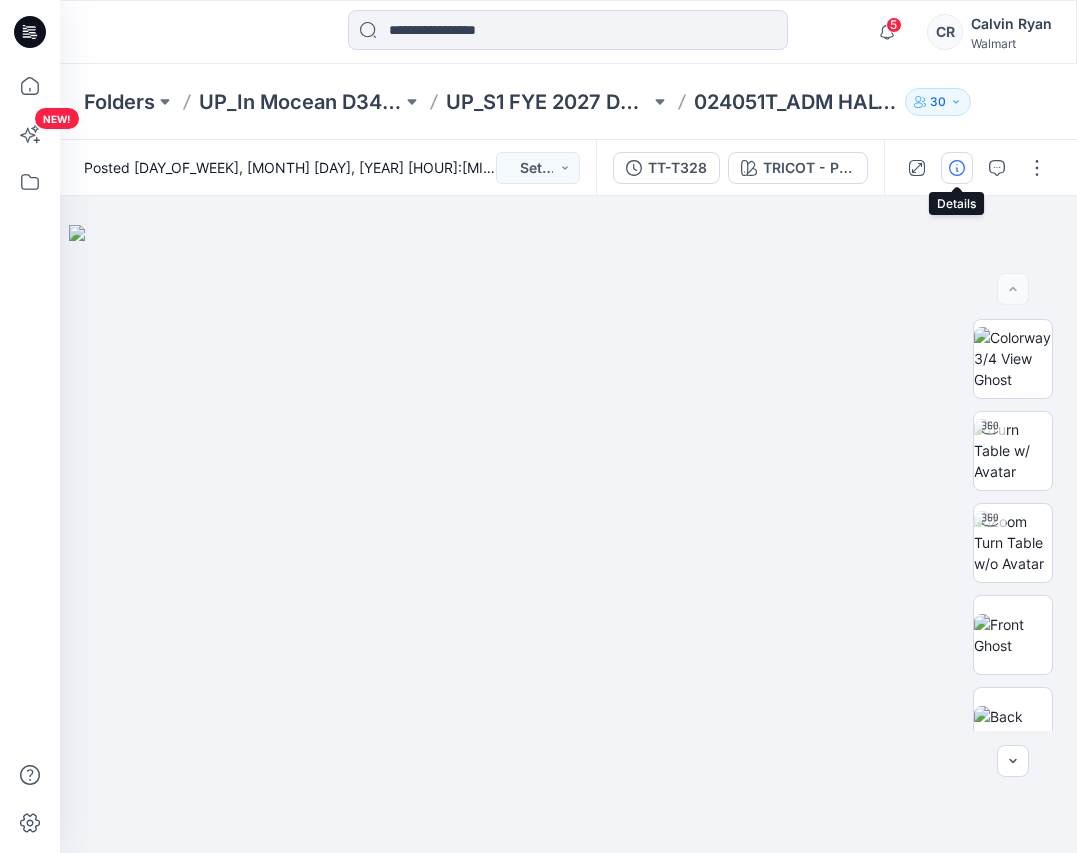 click 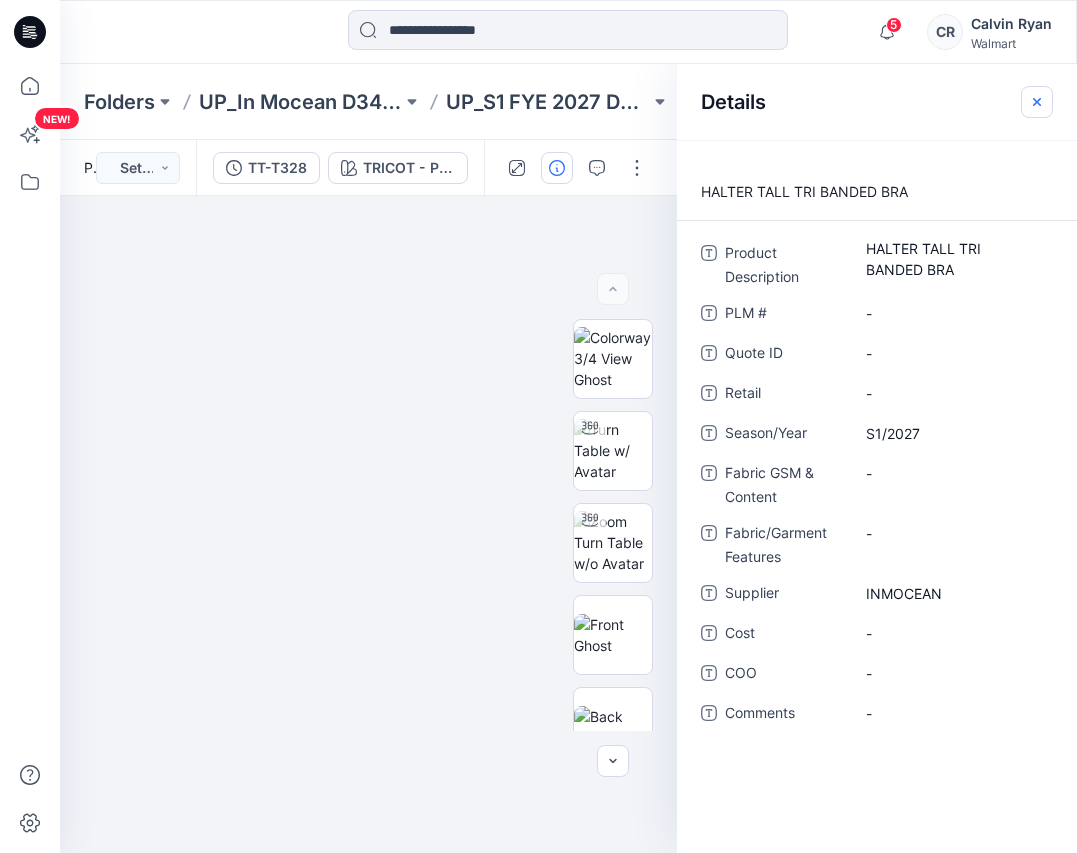 click 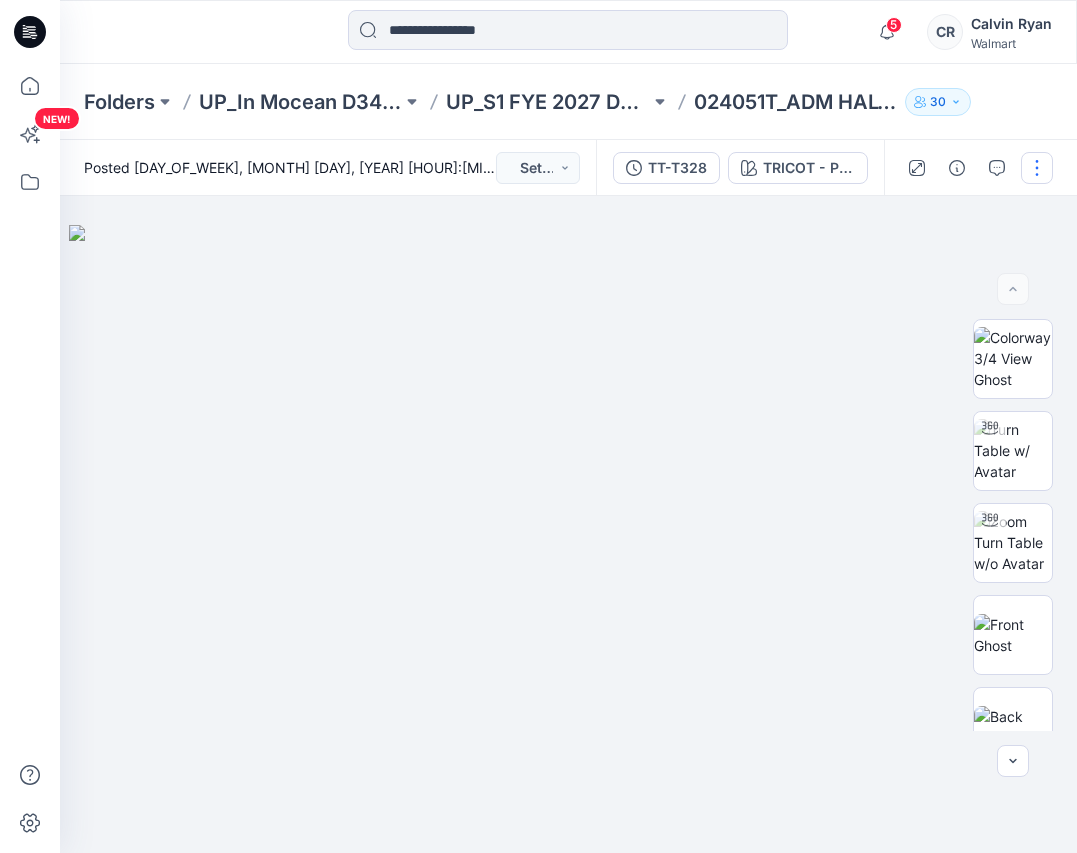 click at bounding box center (1037, 168) 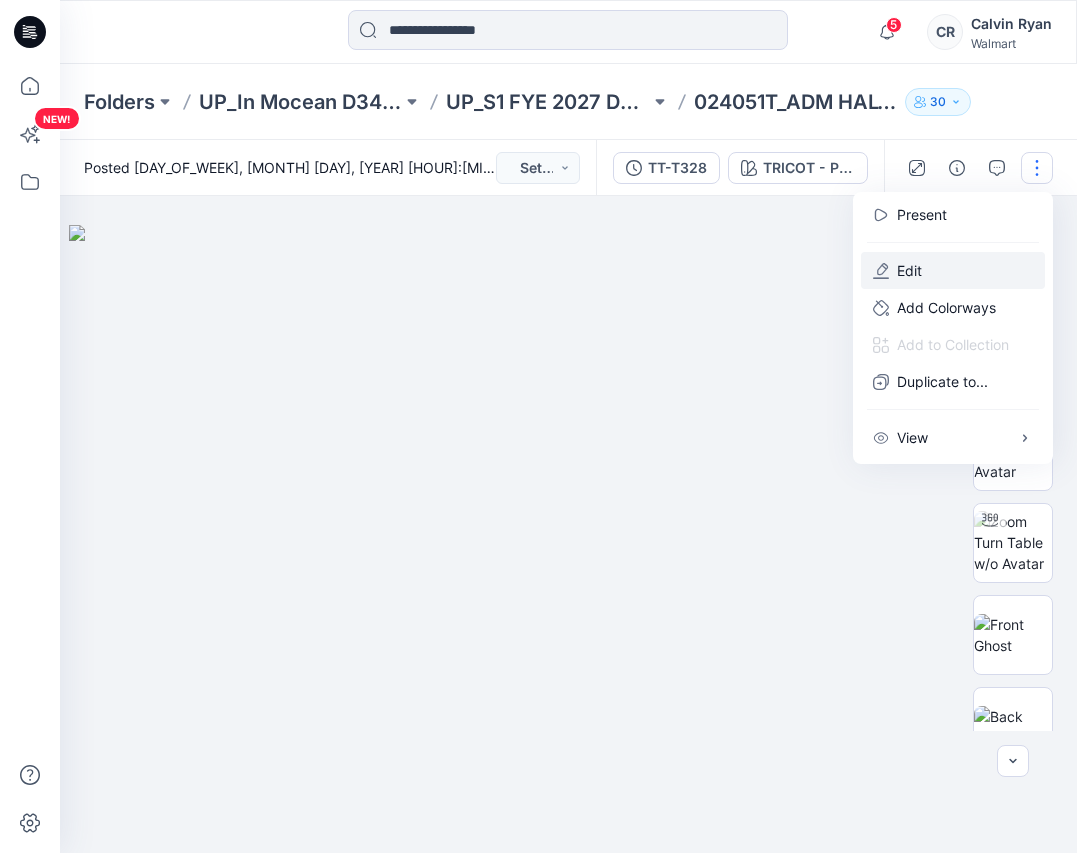 click on "Edit" at bounding box center (953, 270) 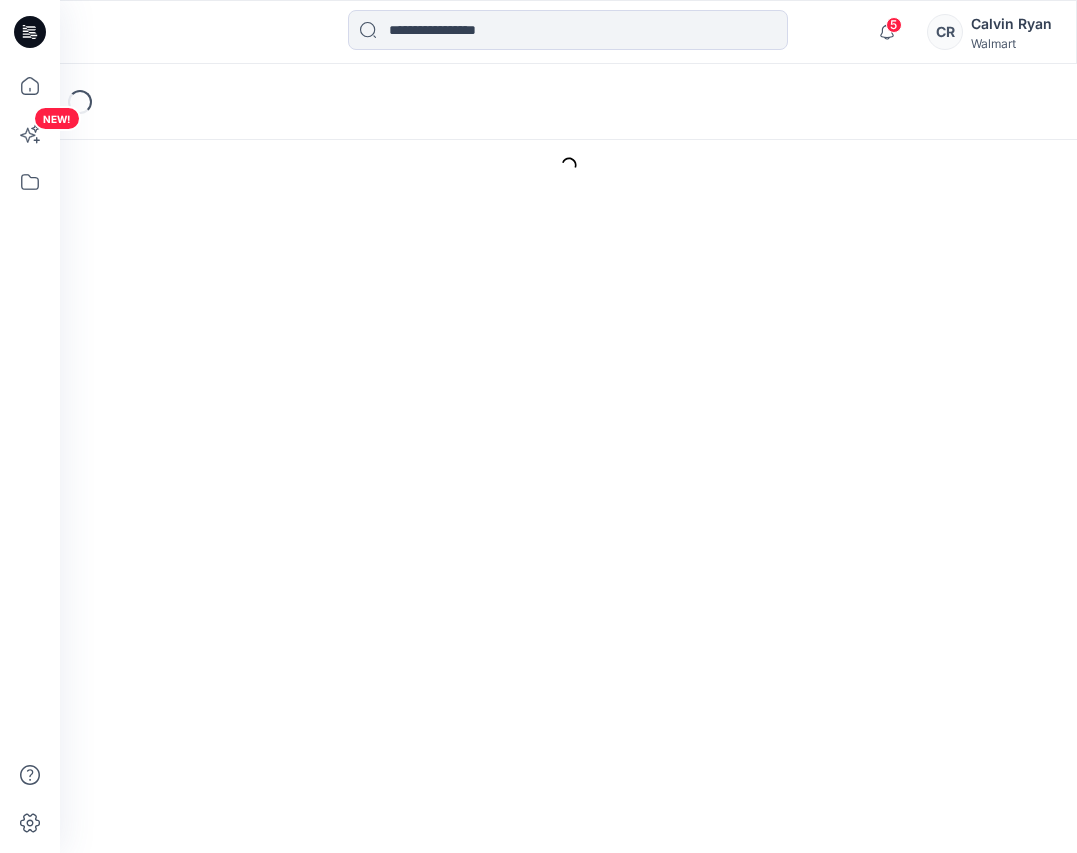 scroll, scrollTop: 0, scrollLeft: 0, axis: both 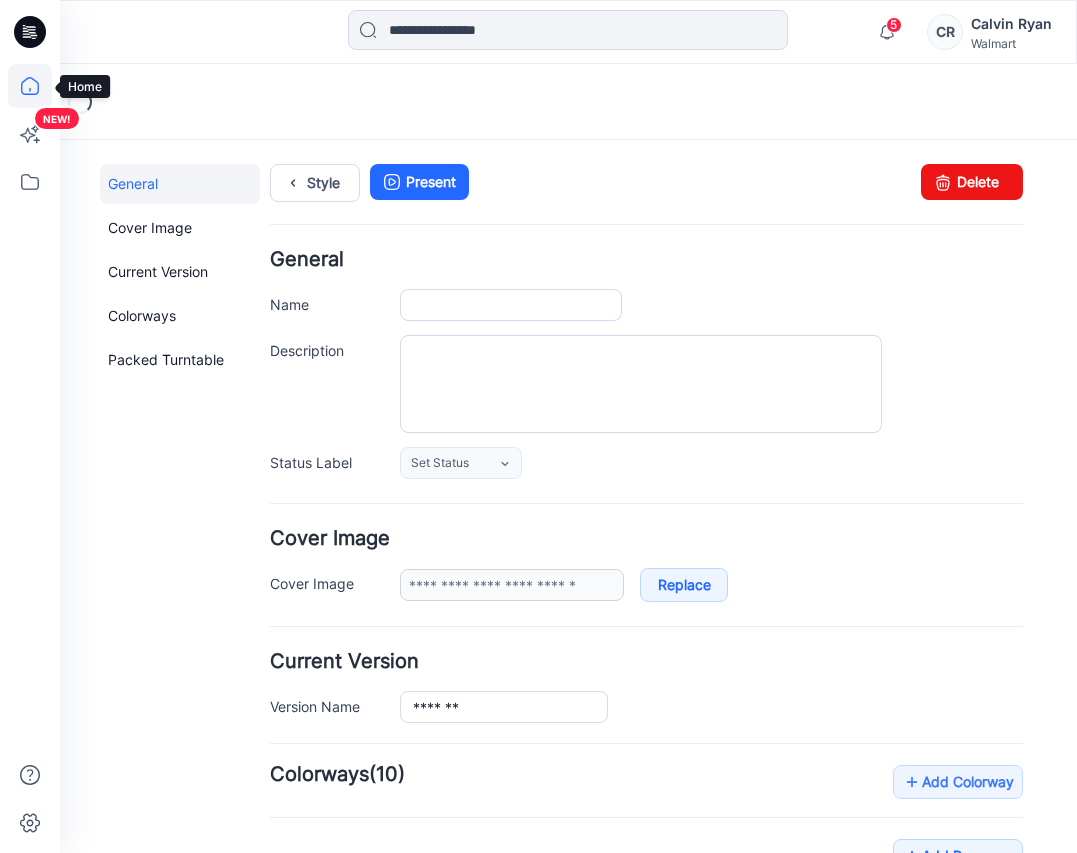 type on "**********" 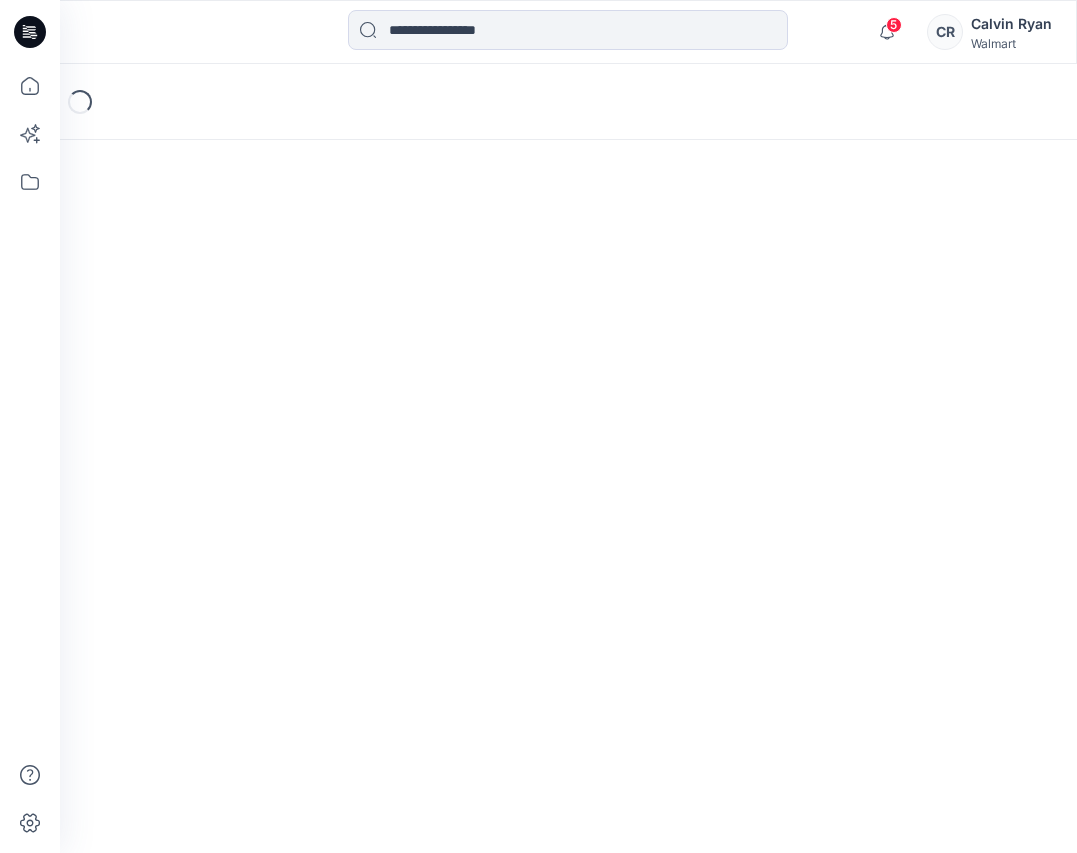 scroll, scrollTop: 0, scrollLeft: 0, axis: both 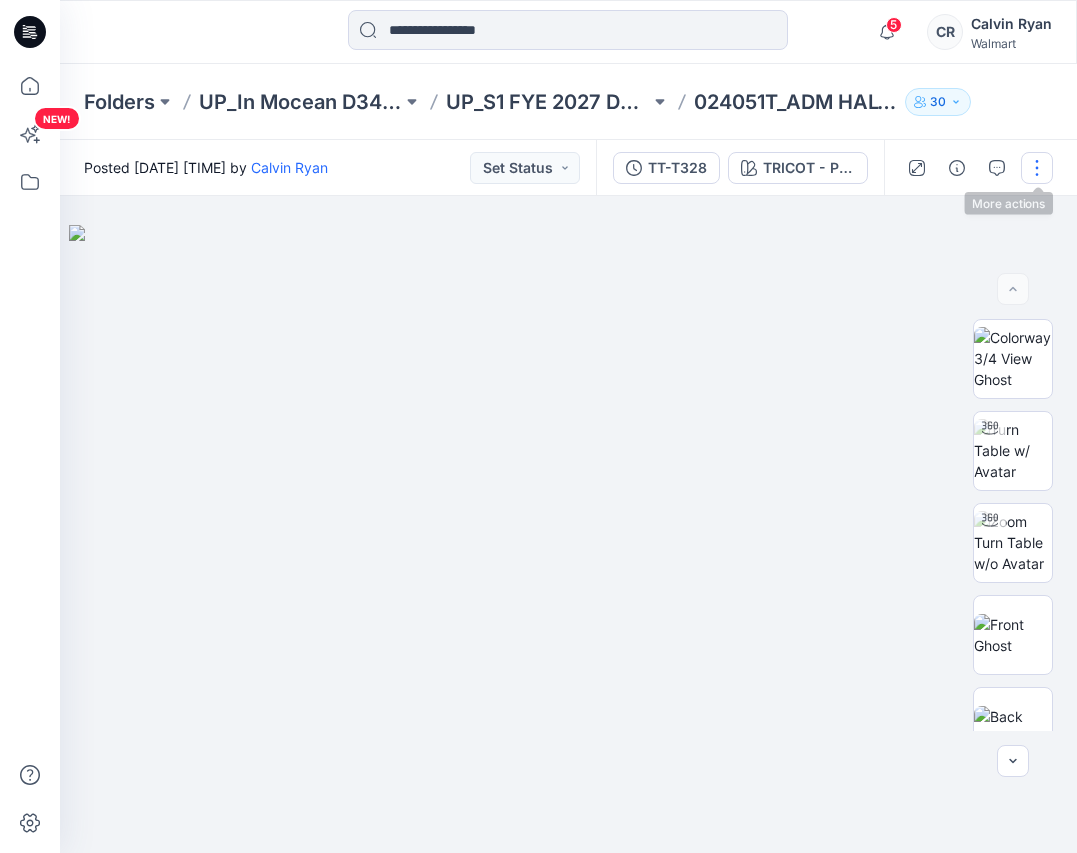 click at bounding box center [1037, 168] 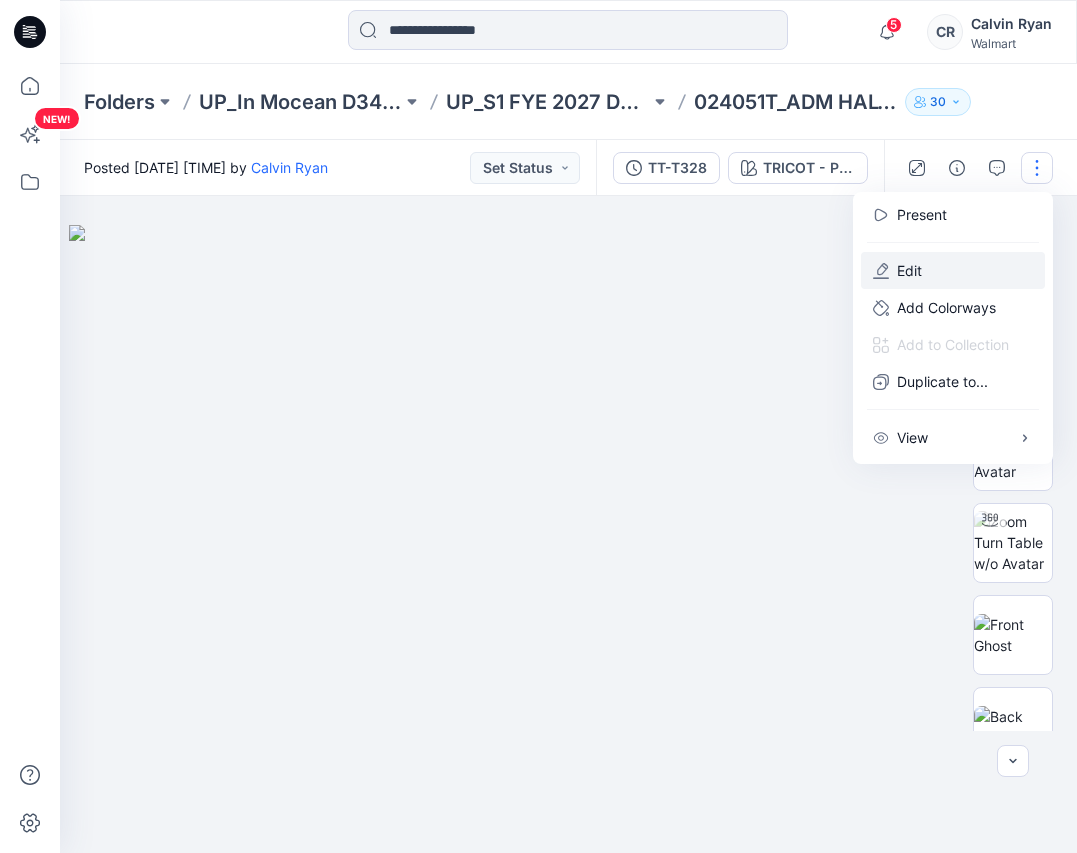 click on "Edit" at bounding box center [953, 270] 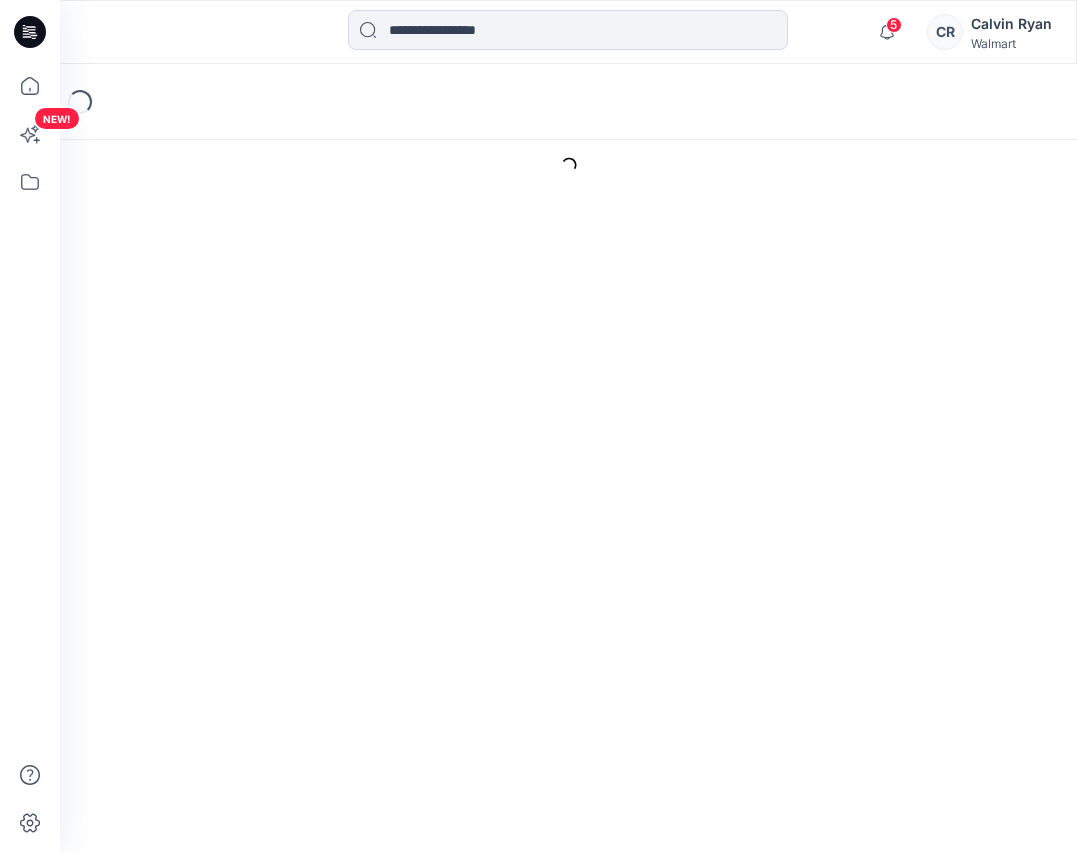 scroll, scrollTop: 0, scrollLeft: 0, axis: both 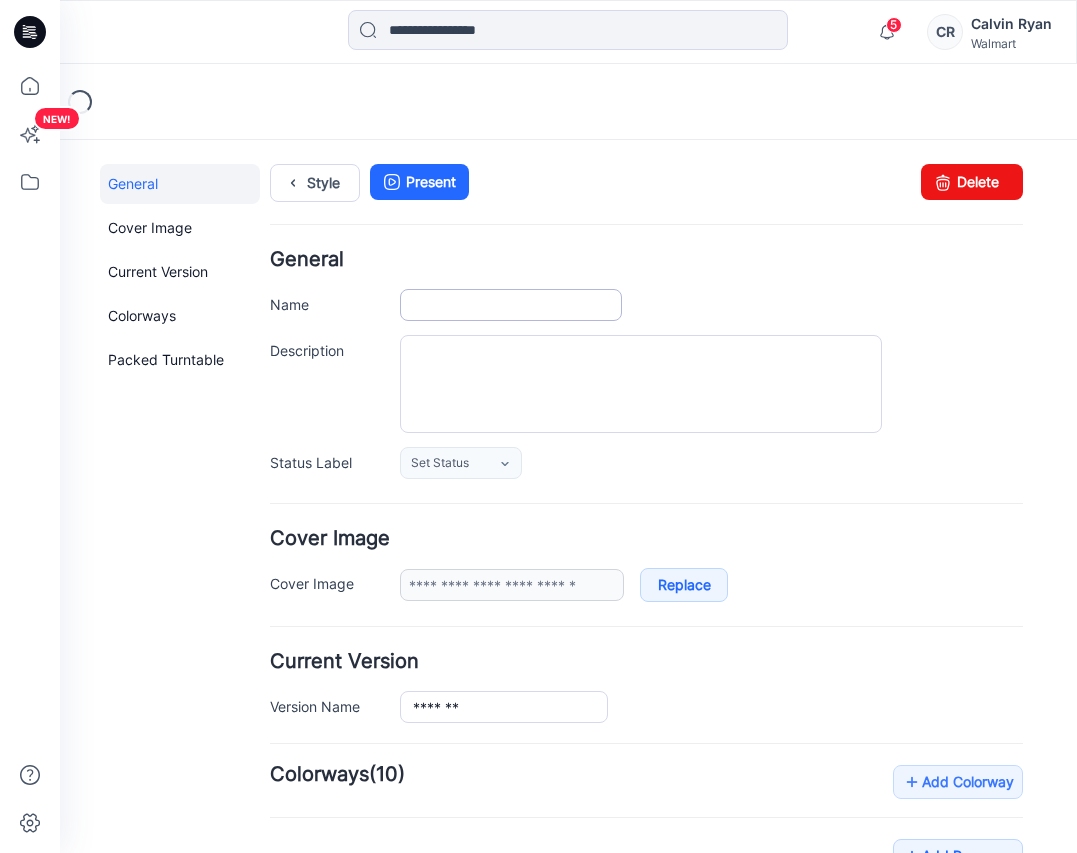 type on "**********" 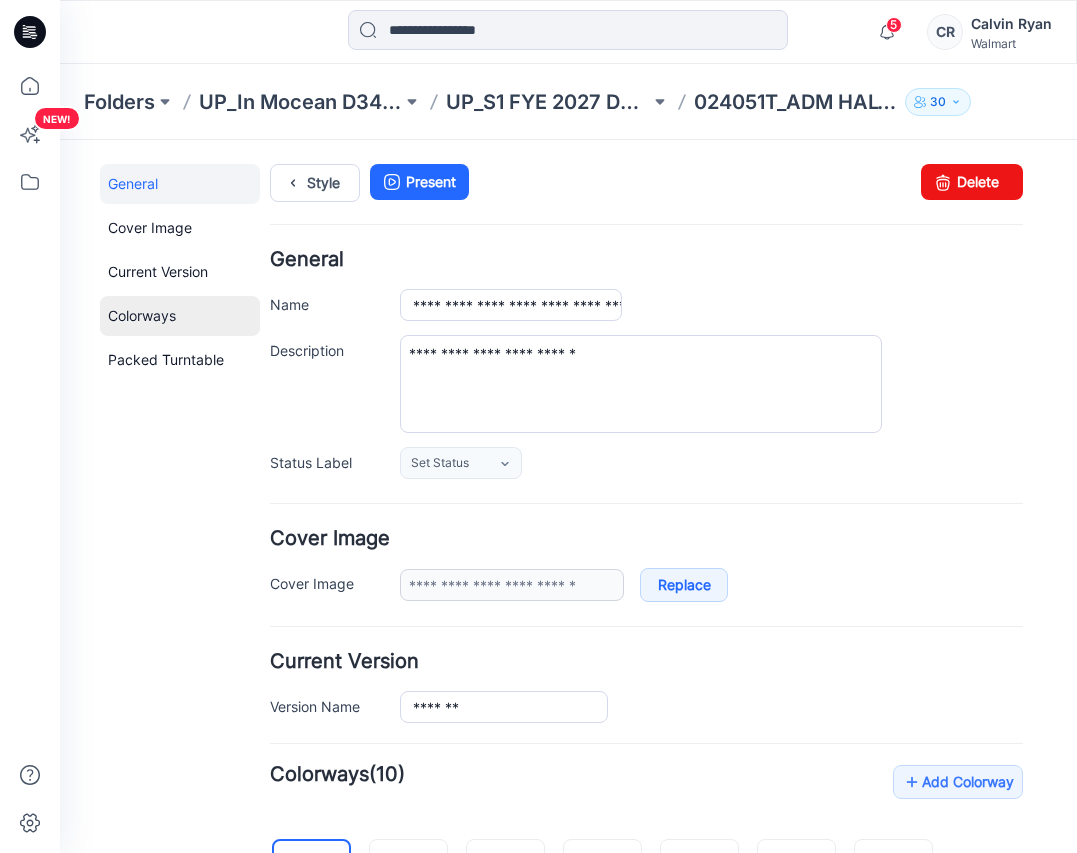 click on "Colorways" at bounding box center (180, 316) 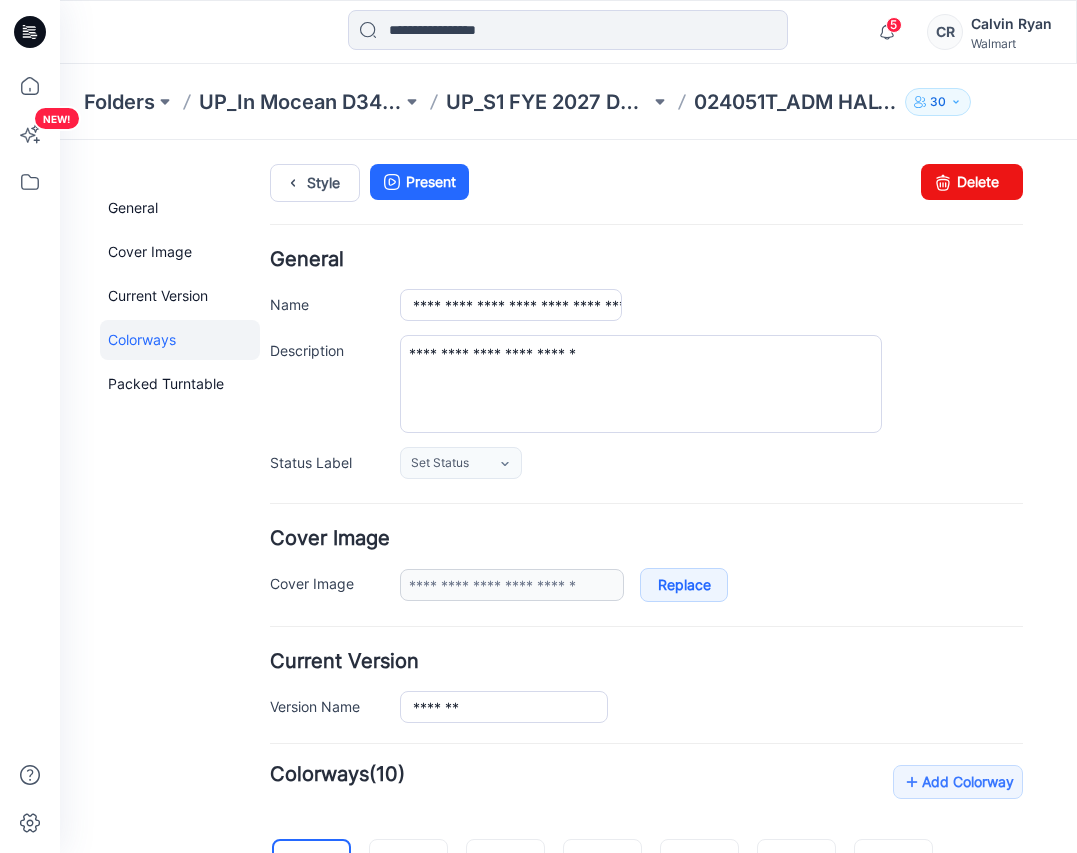 scroll, scrollTop: 625, scrollLeft: 0, axis: vertical 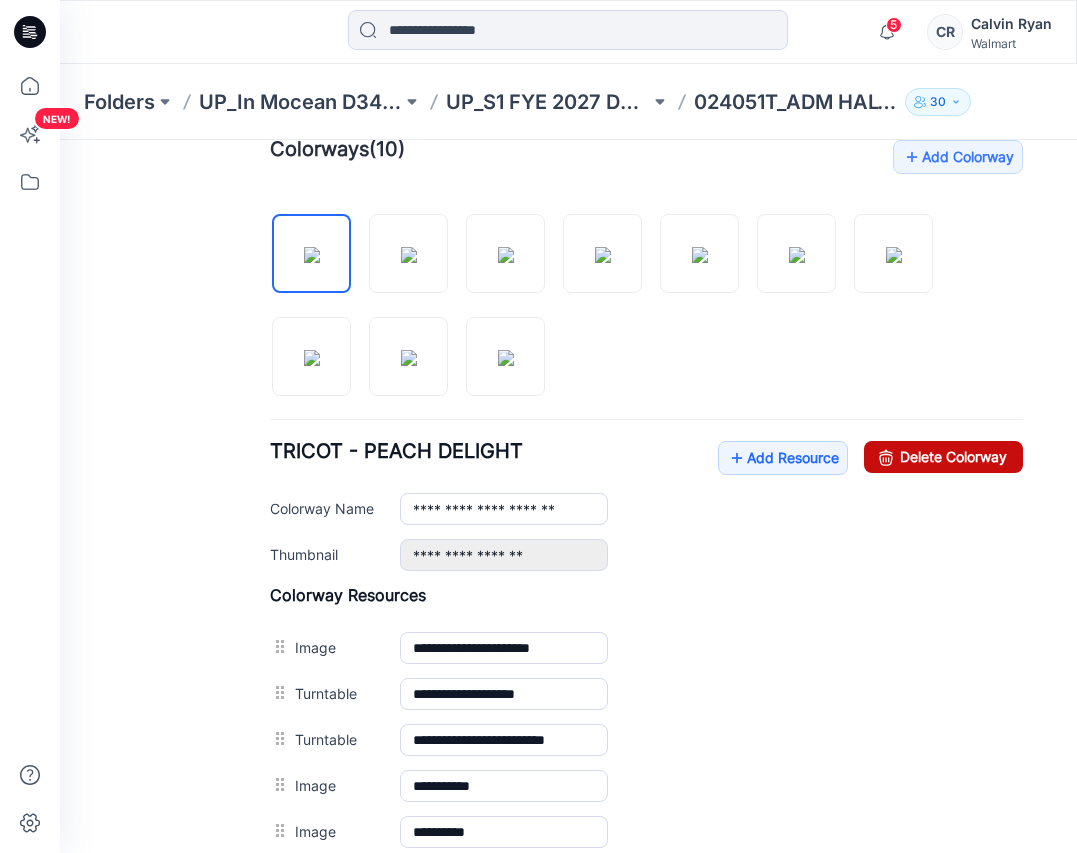 drag, startPoint x: 883, startPoint y: 442, endPoint x: 691, endPoint y: 219, distance: 294.26688 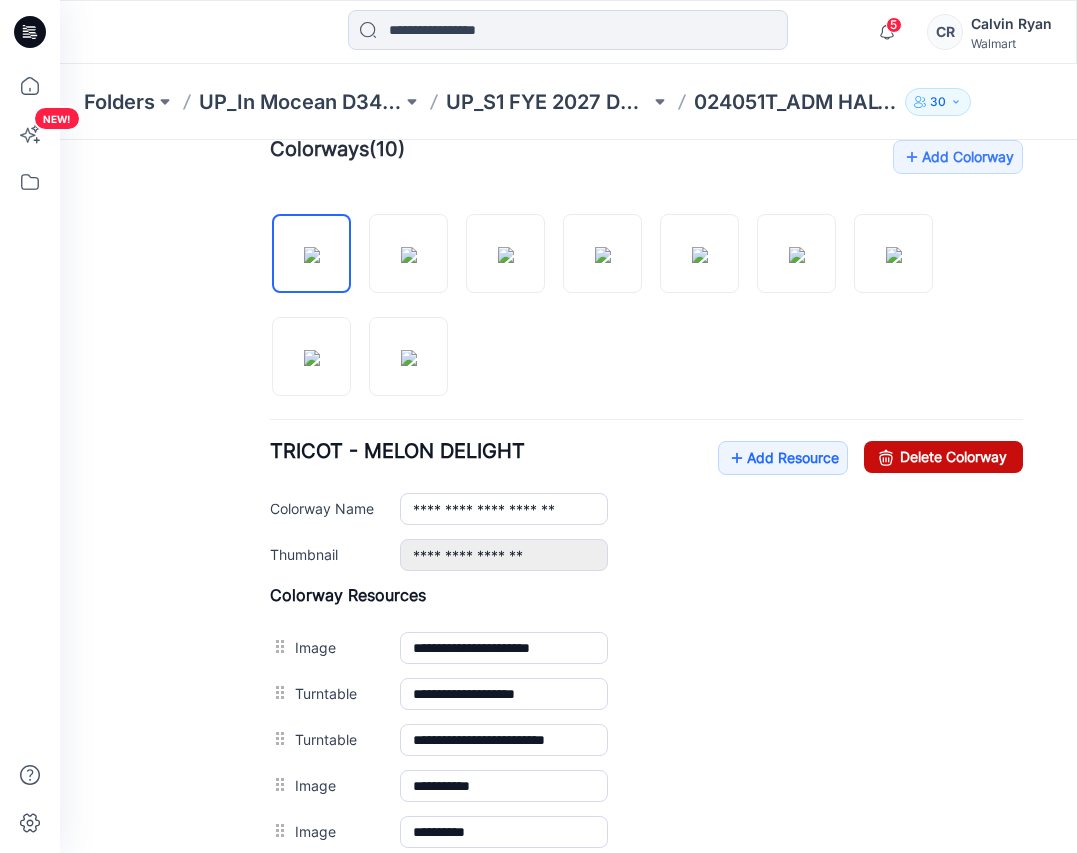 drag, startPoint x: 917, startPoint y: 455, endPoint x: 680, endPoint y: 242, distance: 318.65027 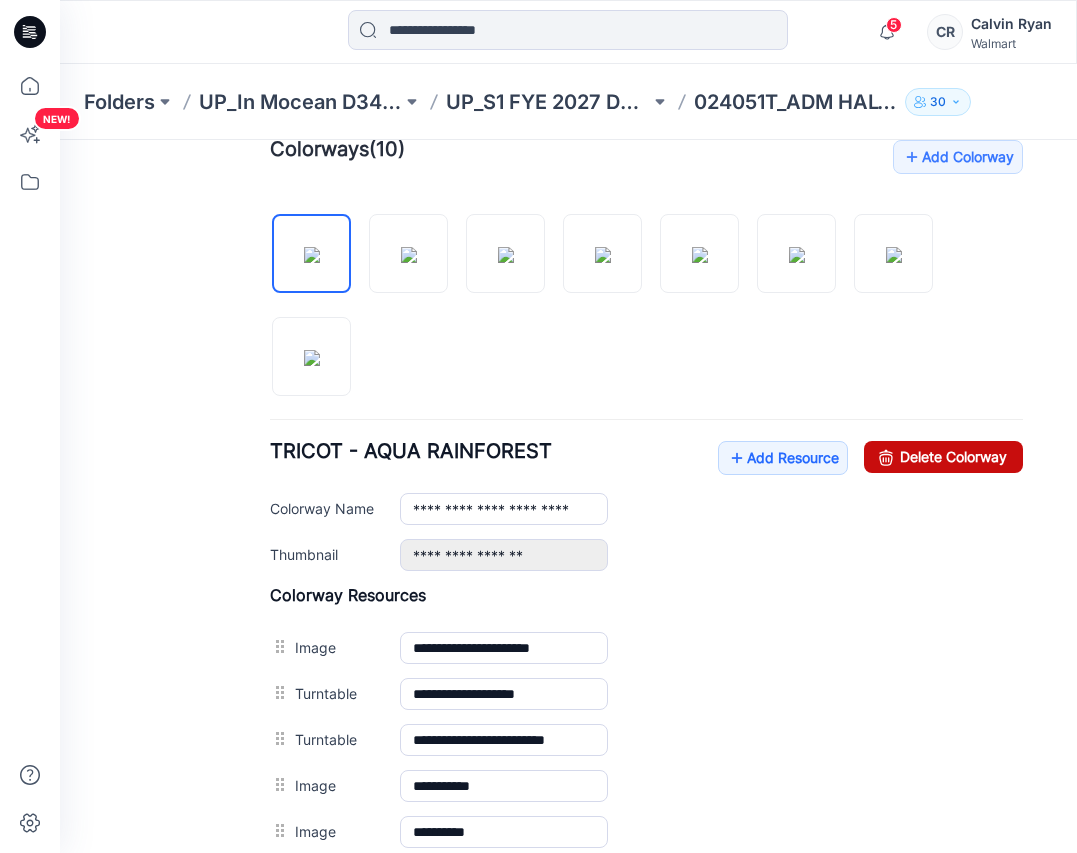 click on "Delete Colorway" at bounding box center (943, 457) 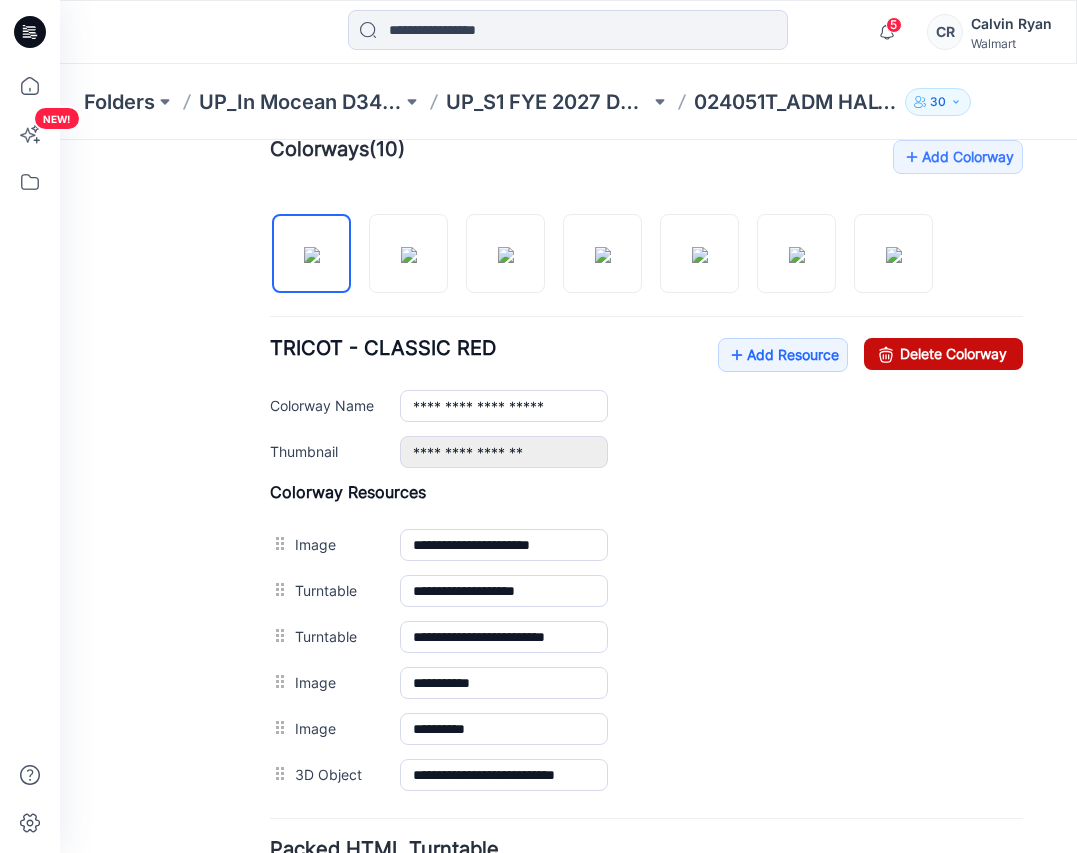 click on "Delete Colorway" at bounding box center [943, 354] 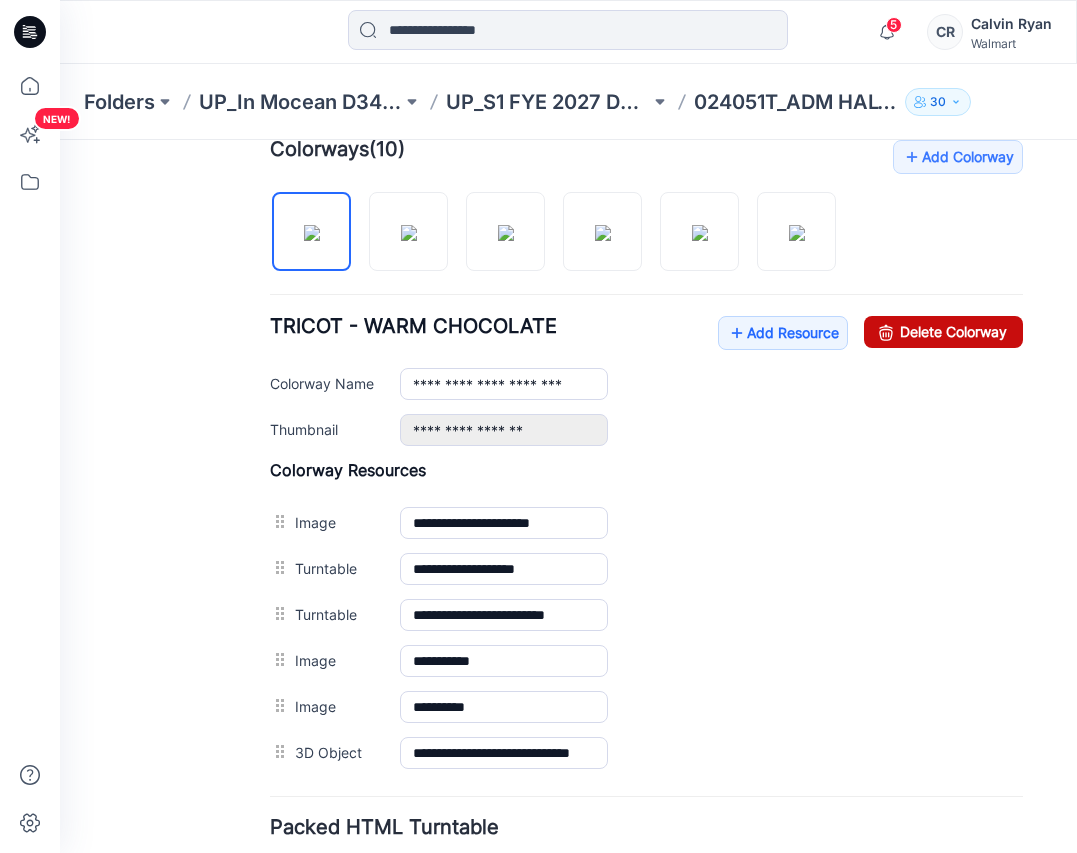 click on "Delete Colorway" at bounding box center [943, 332] 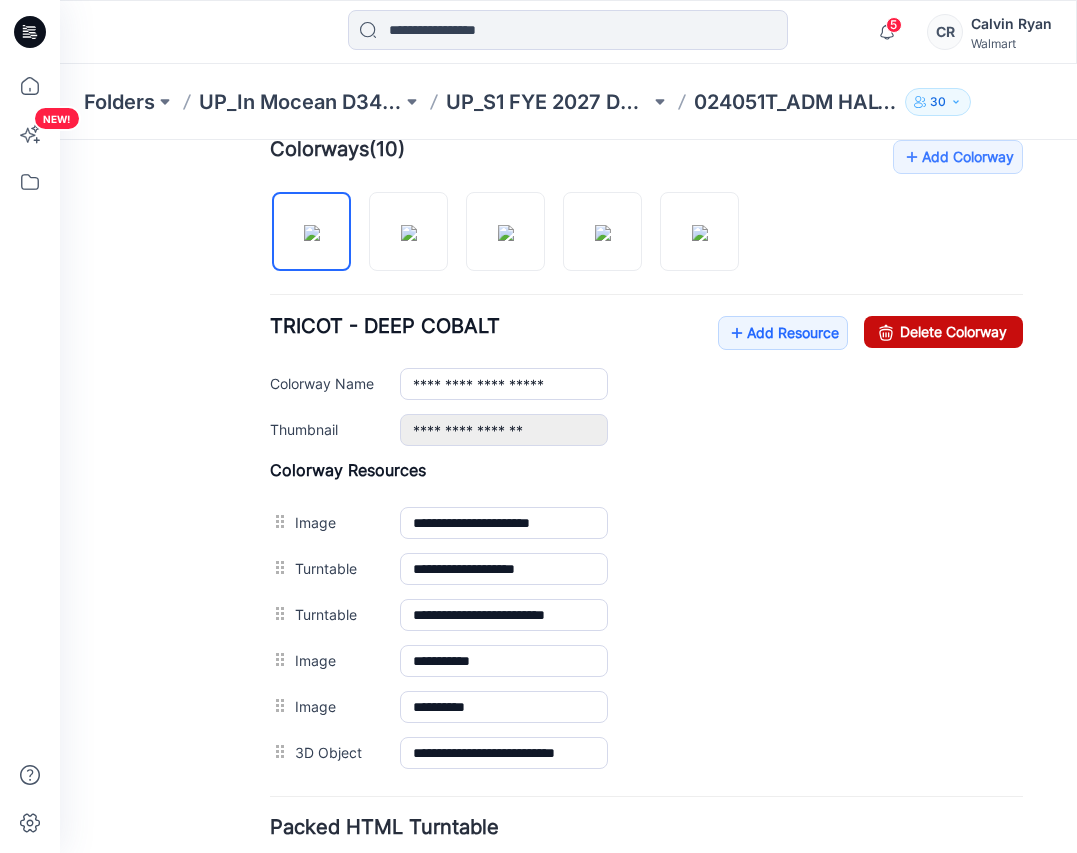 click on "Delete Colorway" at bounding box center (943, 332) 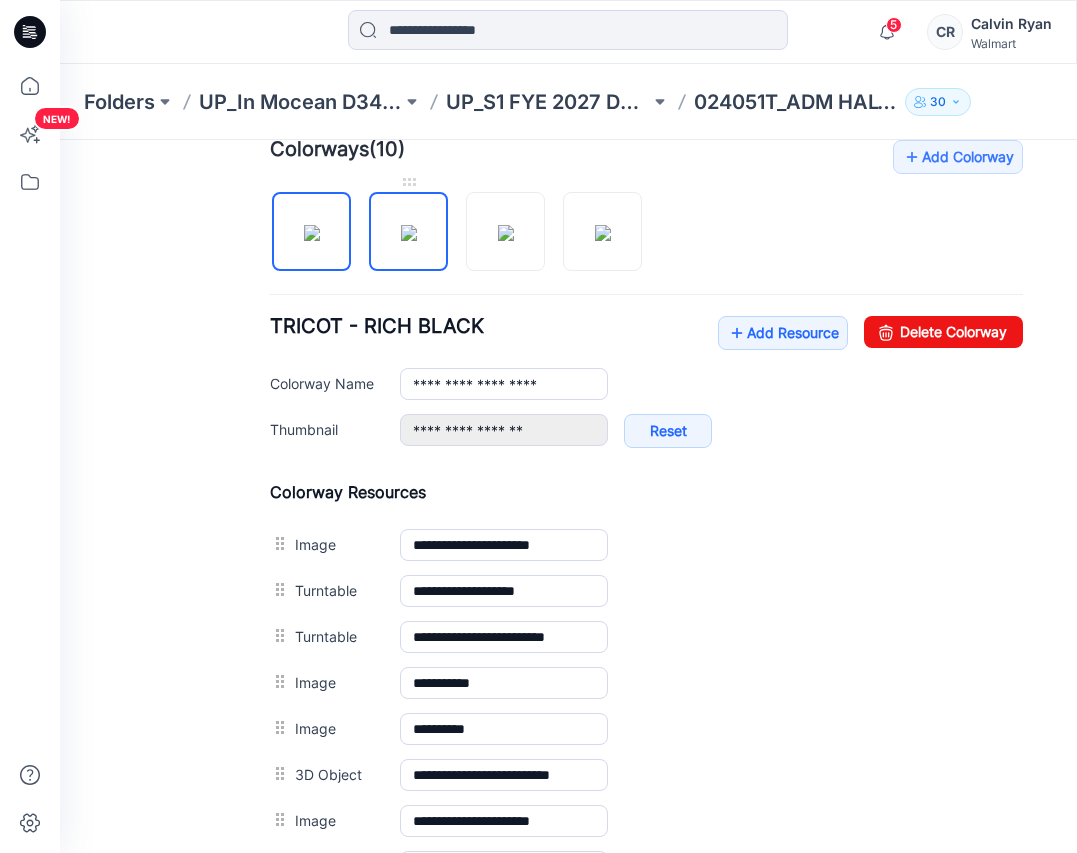 click at bounding box center (409, 233) 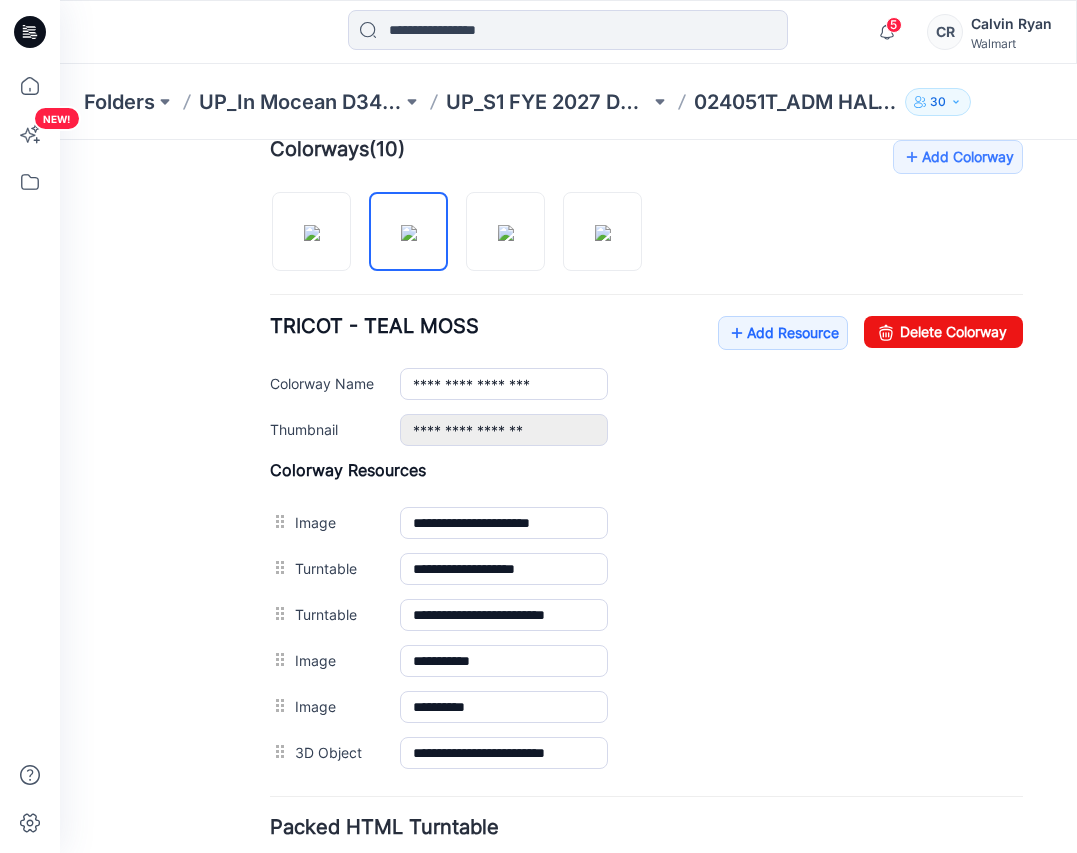 click at bounding box center [464, 221] 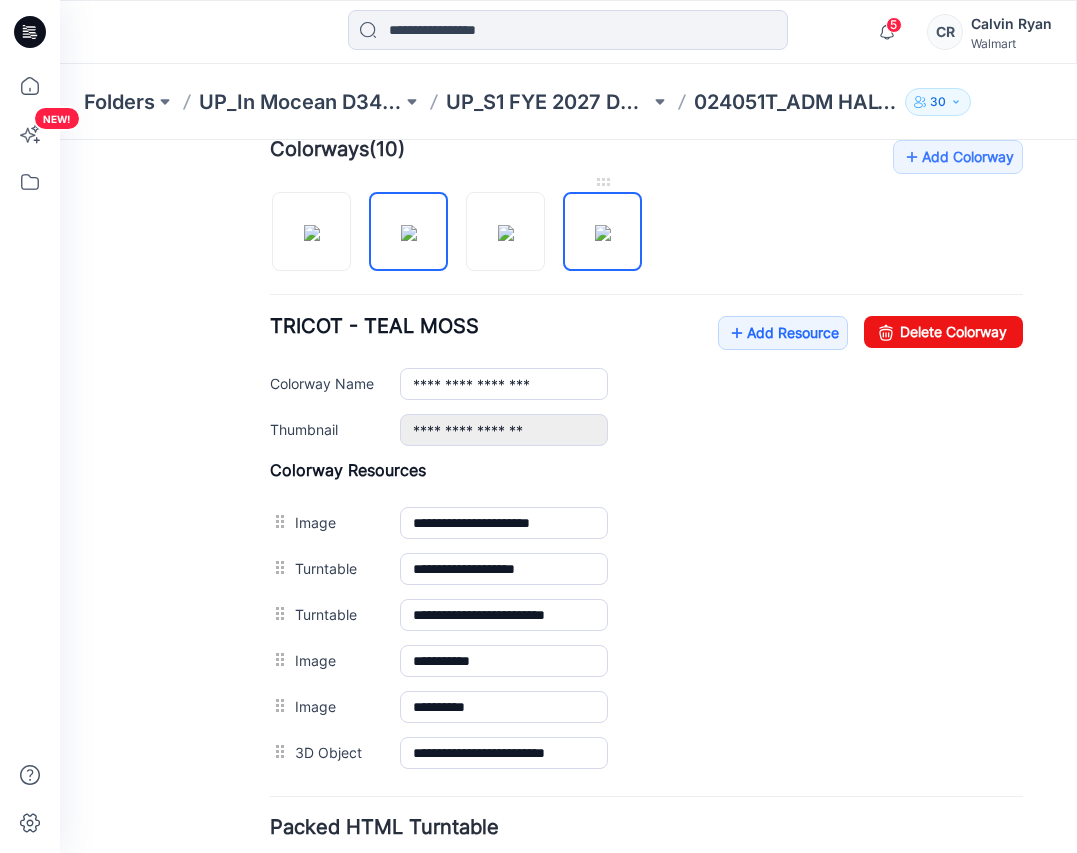 click at bounding box center (603, 233) 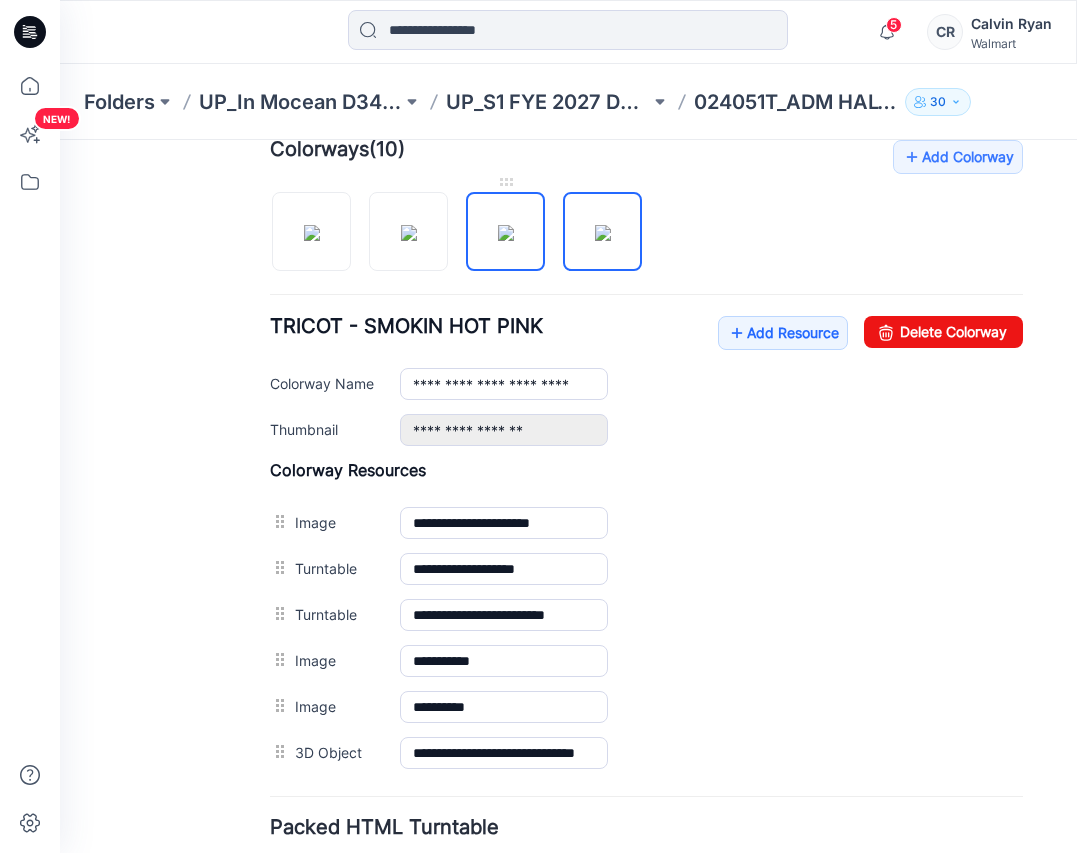 click at bounding box center (506, 233) 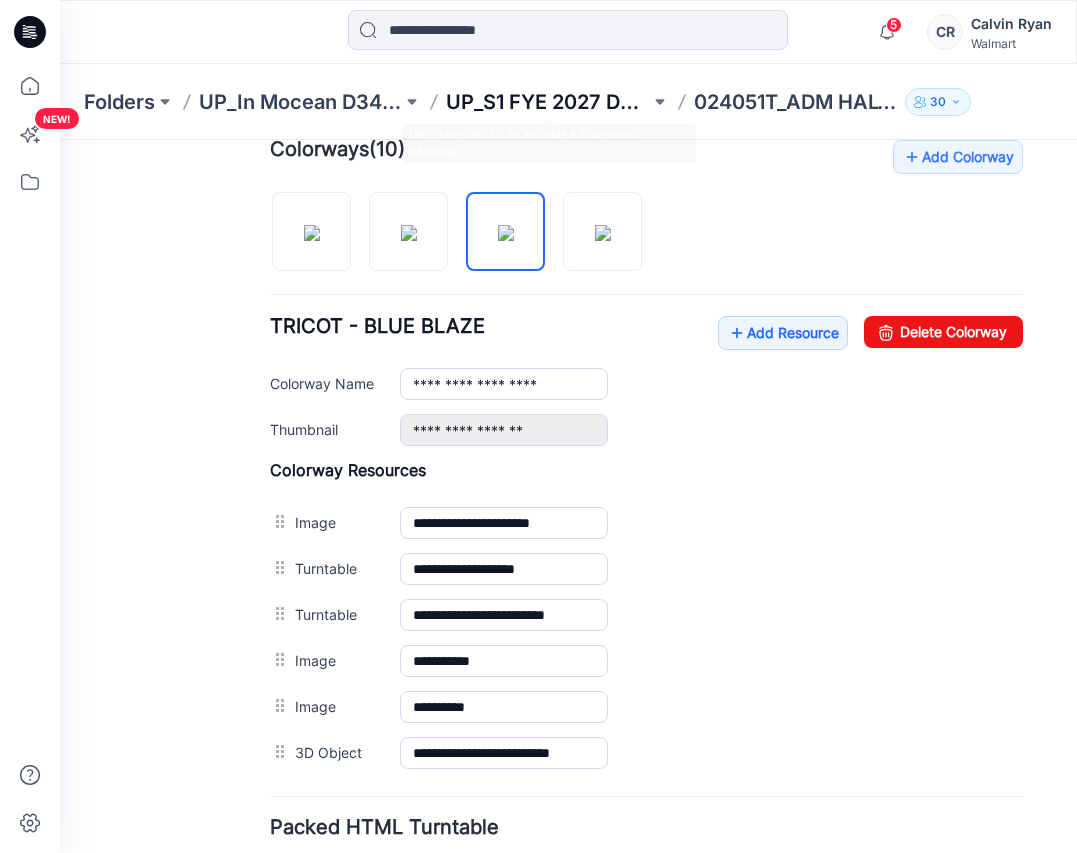 click on "UP_S1 FYE 2027 D34 YA TIME & True Swim InMocean" at bounding box center (547, 102) 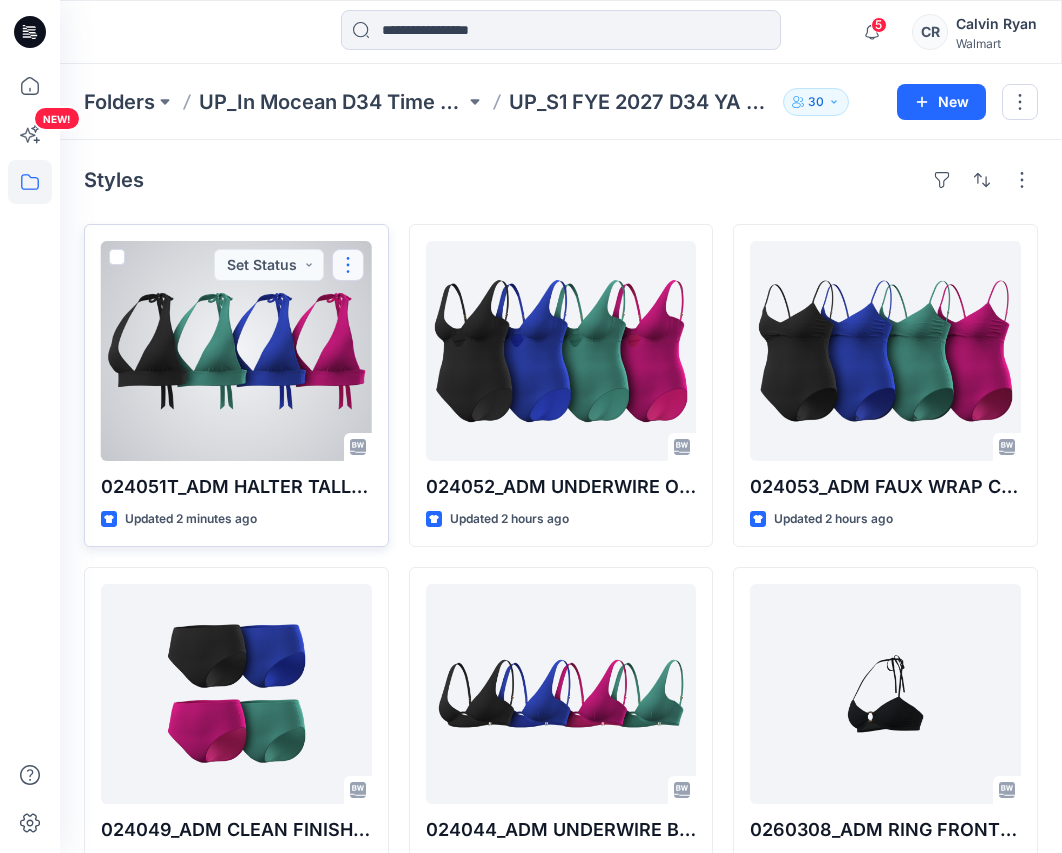 click at bounding box center [348, 265] 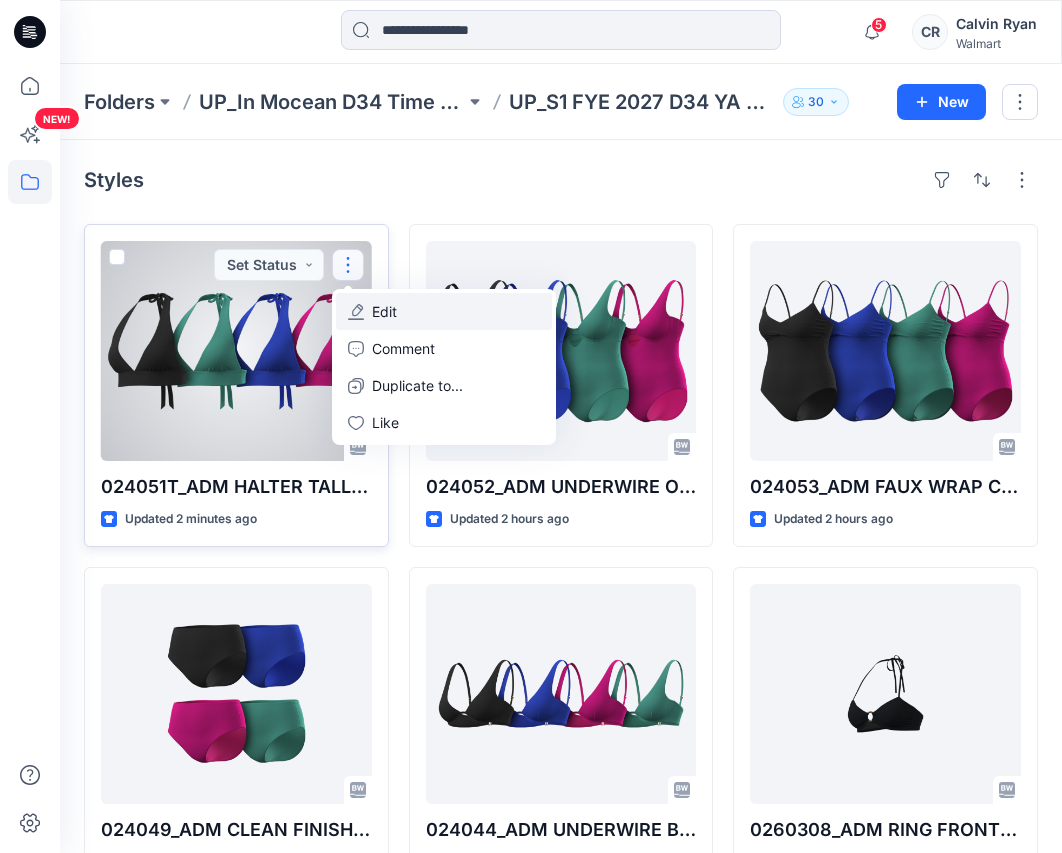 click on "Edit" at bounding box center [444, 311] 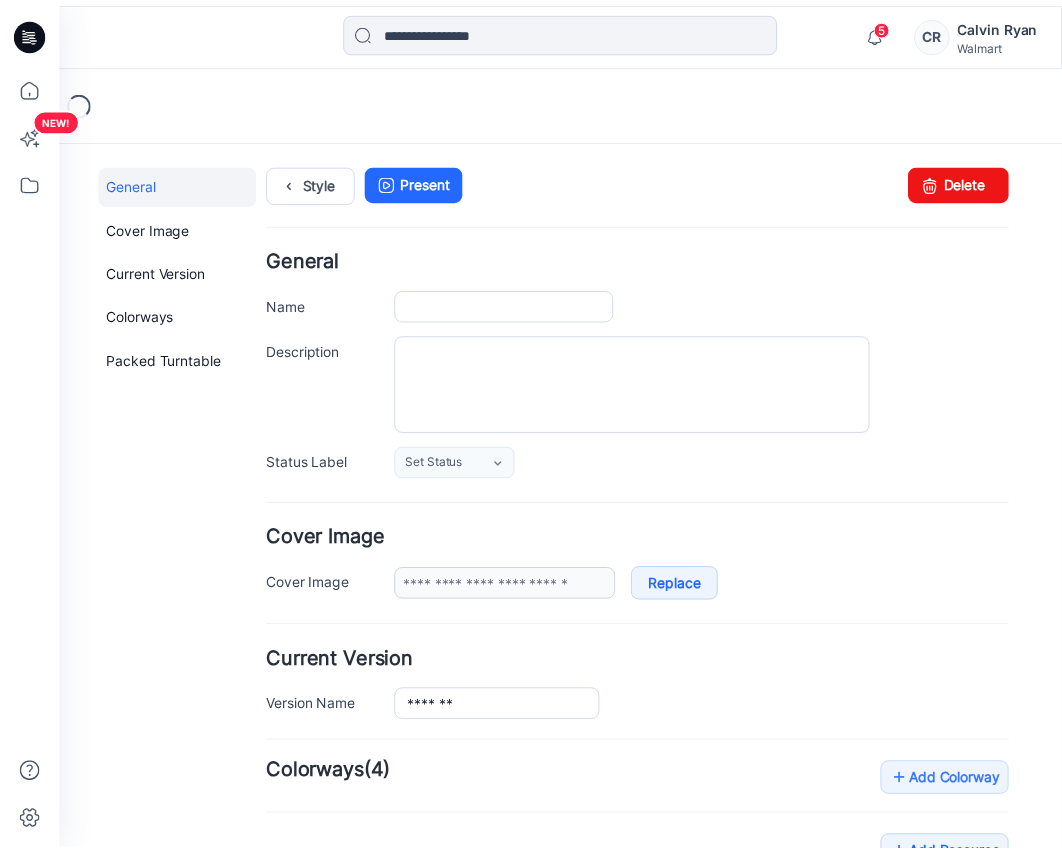 scroll, scrollTop: 0, scrollLeft: 0, axis: both 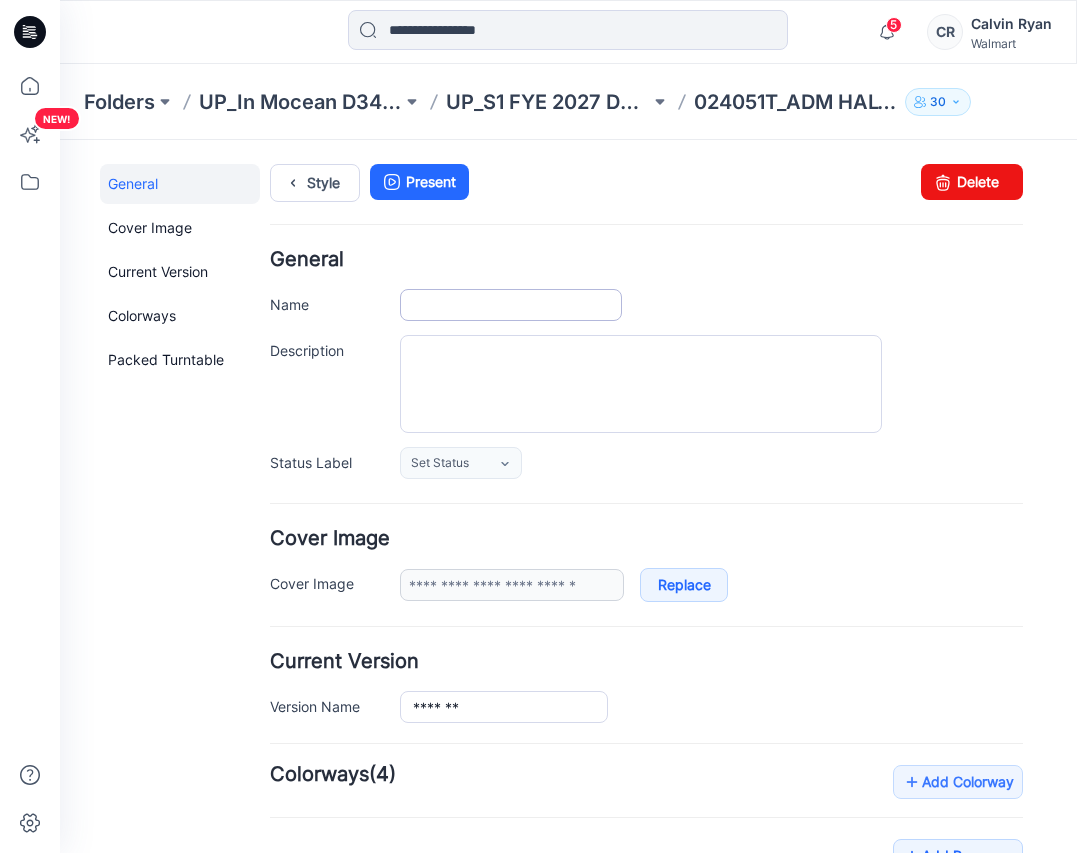 type on "**********" 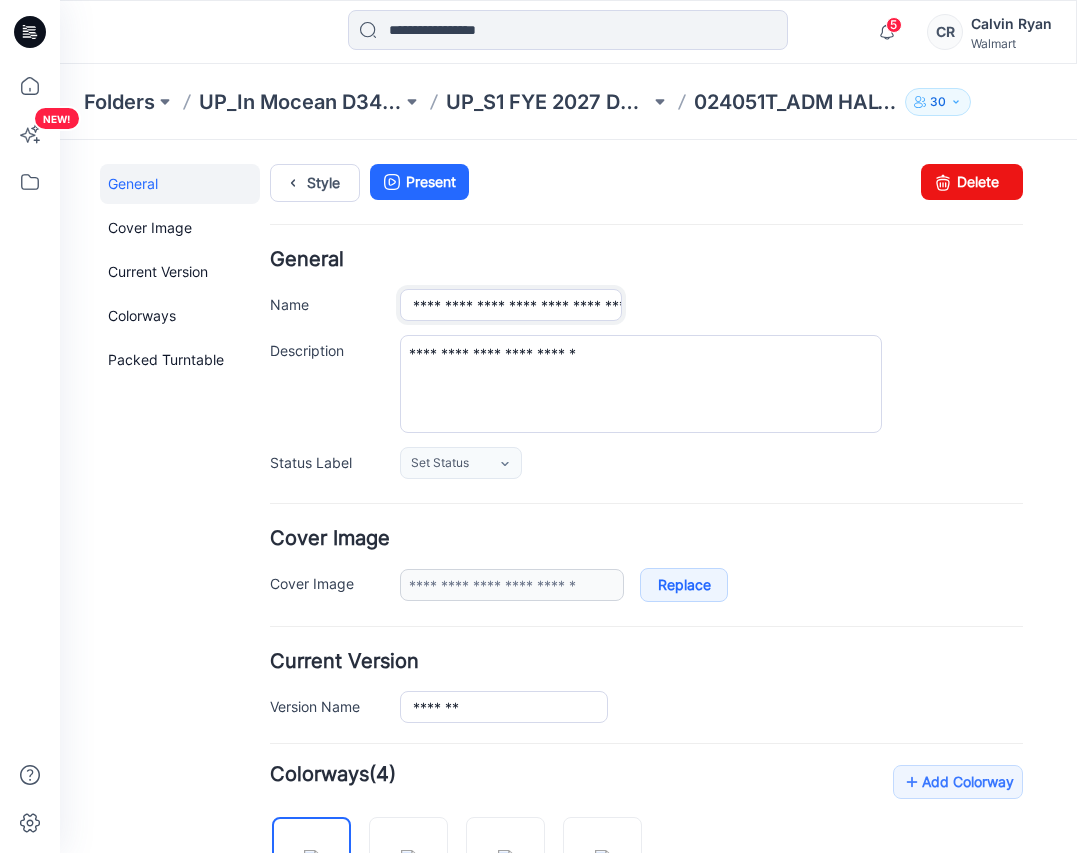 click on "**********" at bounding box center [511, 305] 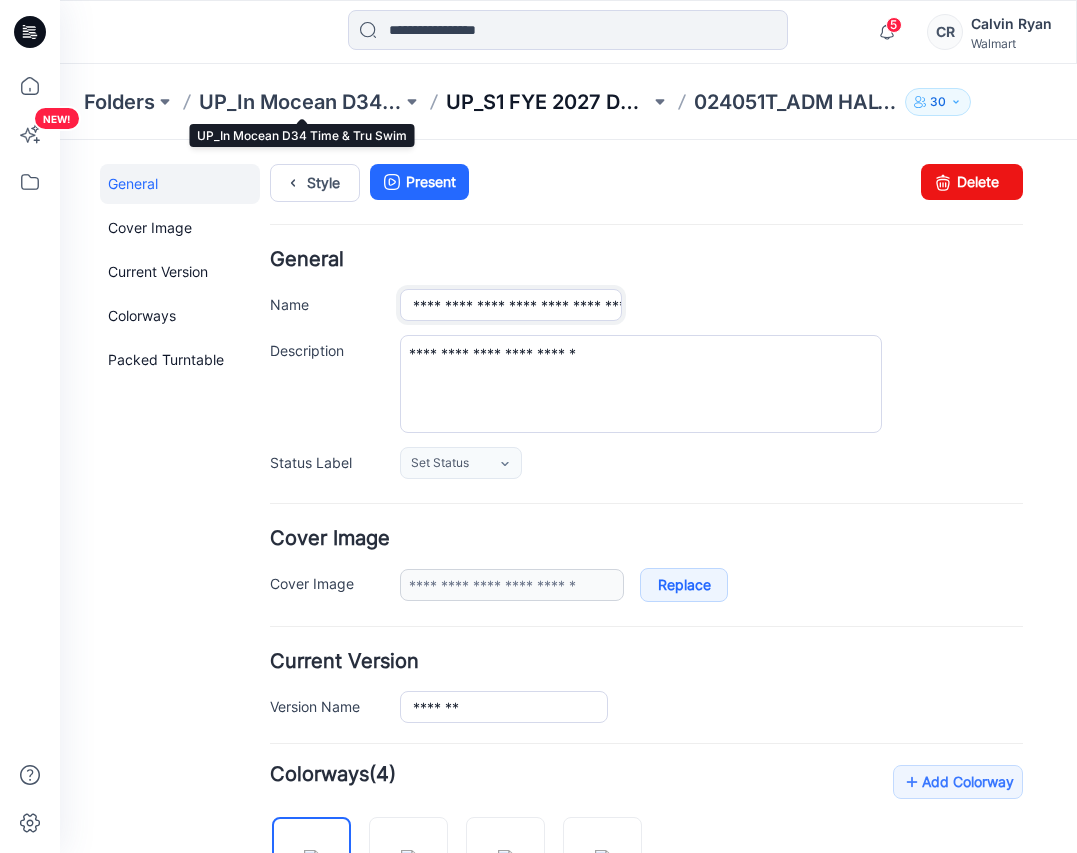 type on "**********" 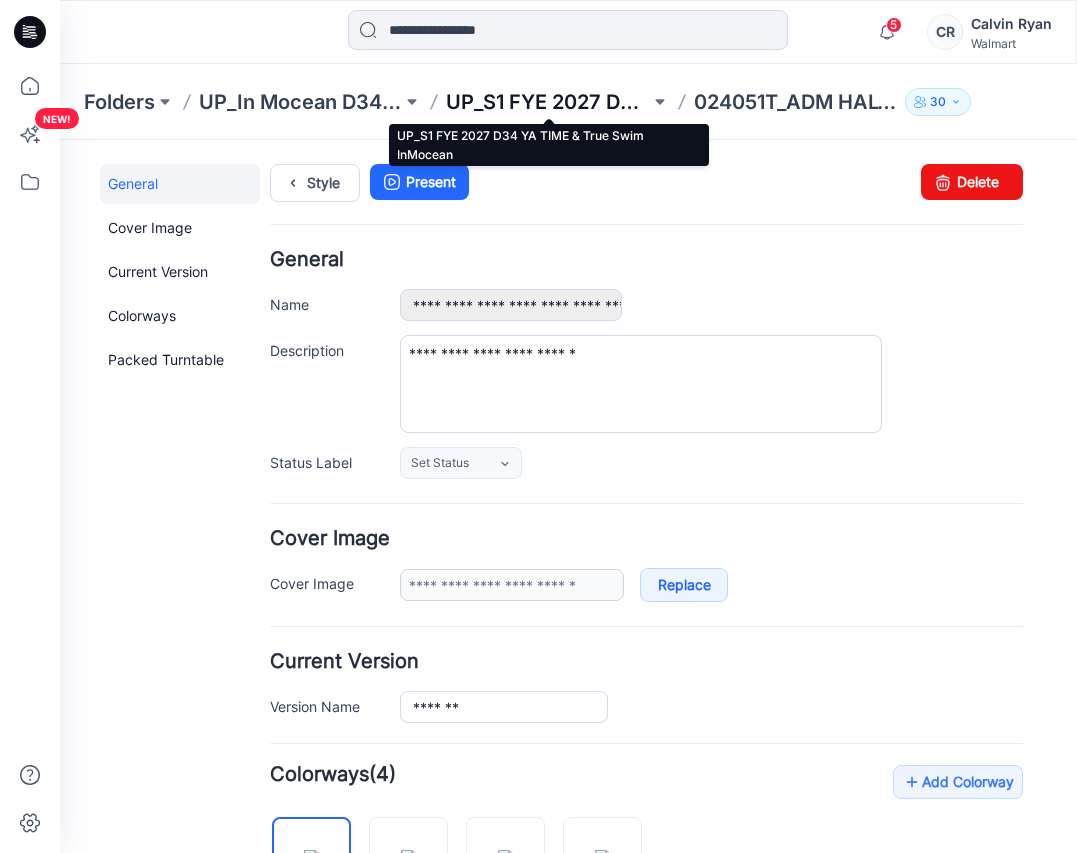 click on "UP_S1 FYE 2027 D34 YA TIME & True Swim InMocean" at bounding box center [547, 102] 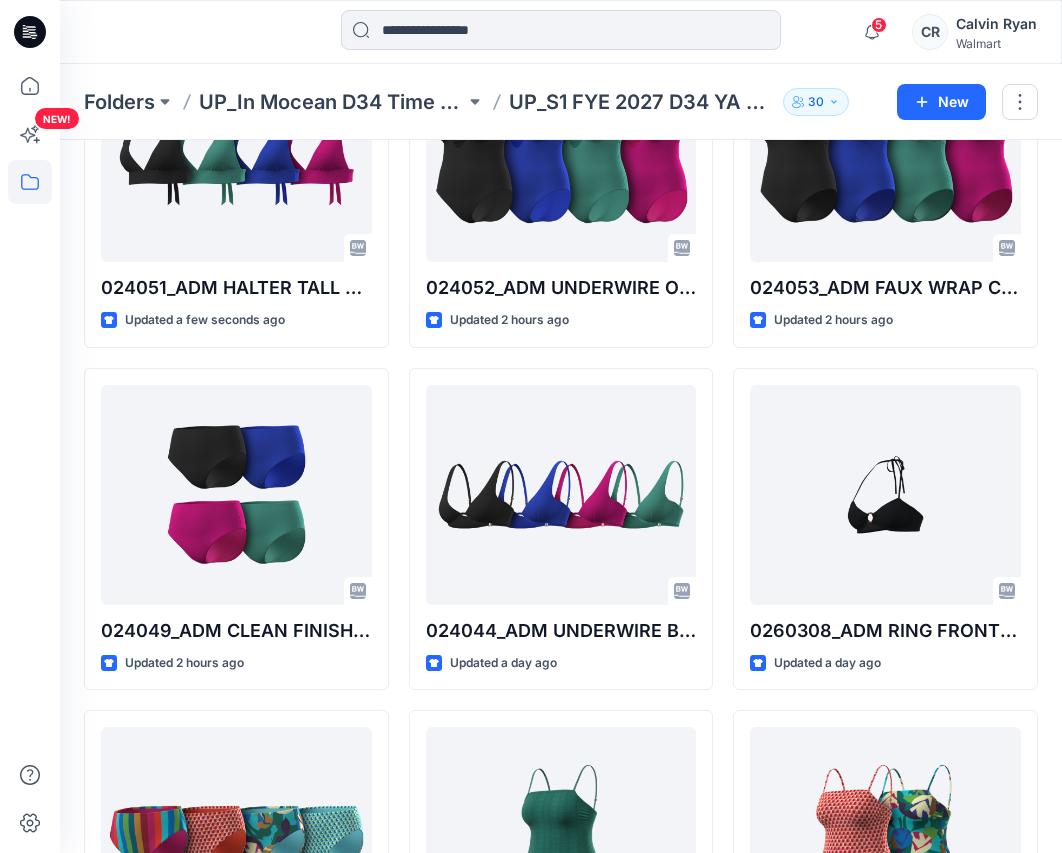 scroll, scrollTop: 200, scrollLeft: 0, axis: vertical 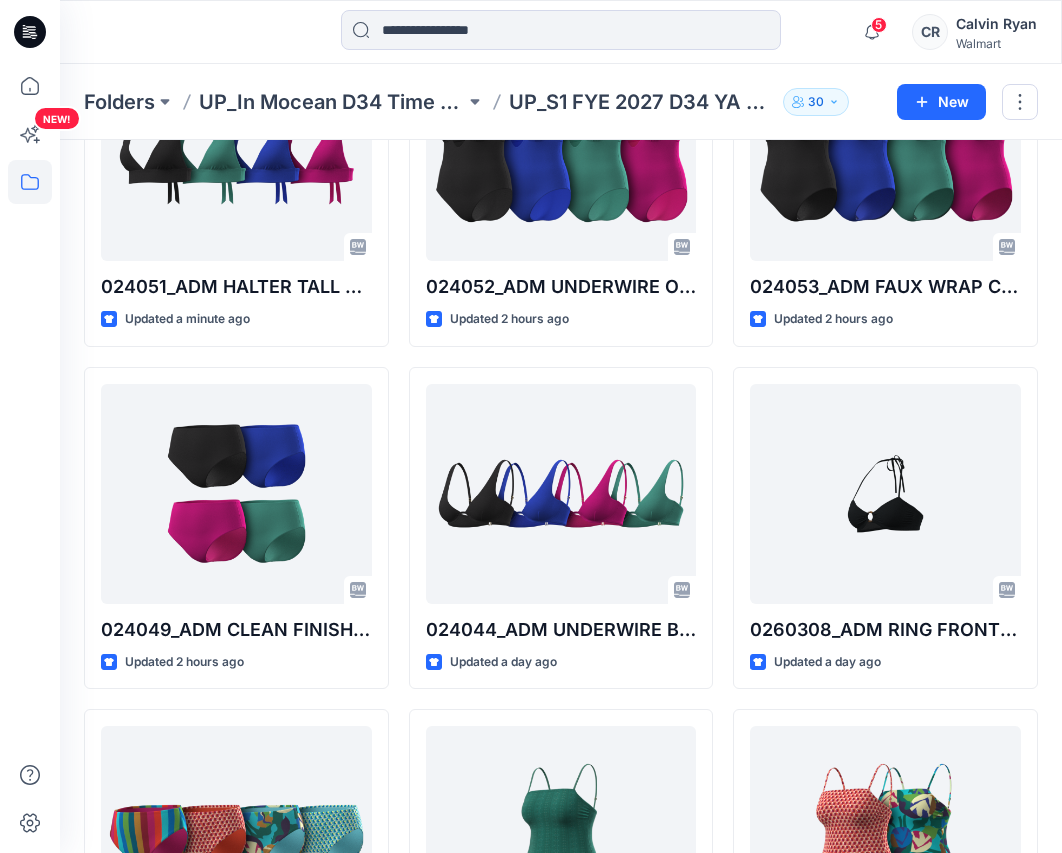 drag, startPoint x: 69, startPoint y: 334, endPoint x: 78, endPoint y: 327, distance: 11.401754 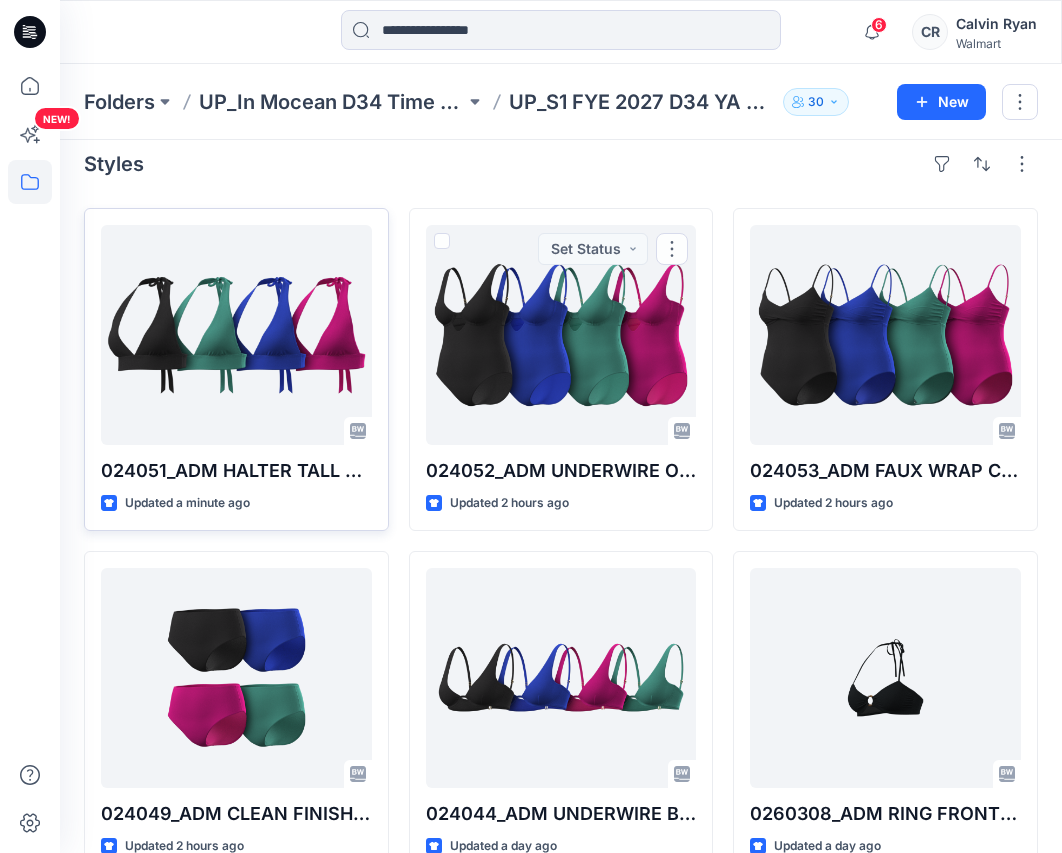 scroll, scrollTop: 0, scrollLeft: 0, axis: both 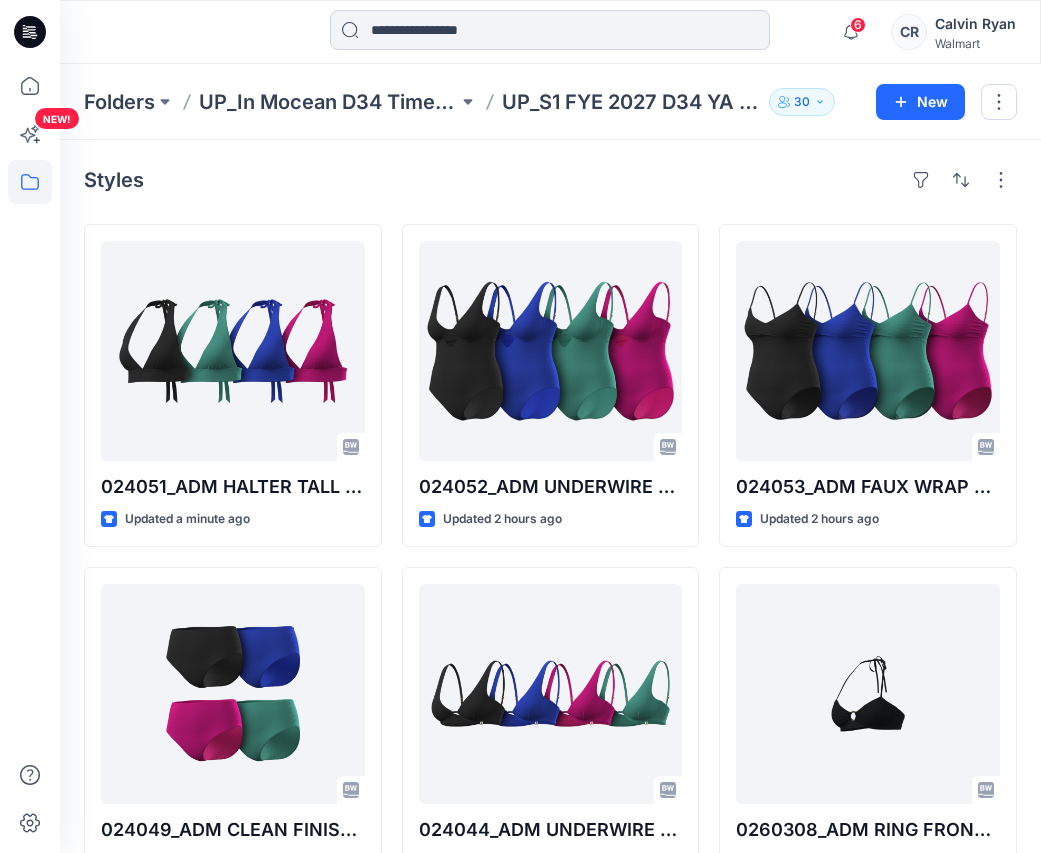 click at bounding box center (550, 30) 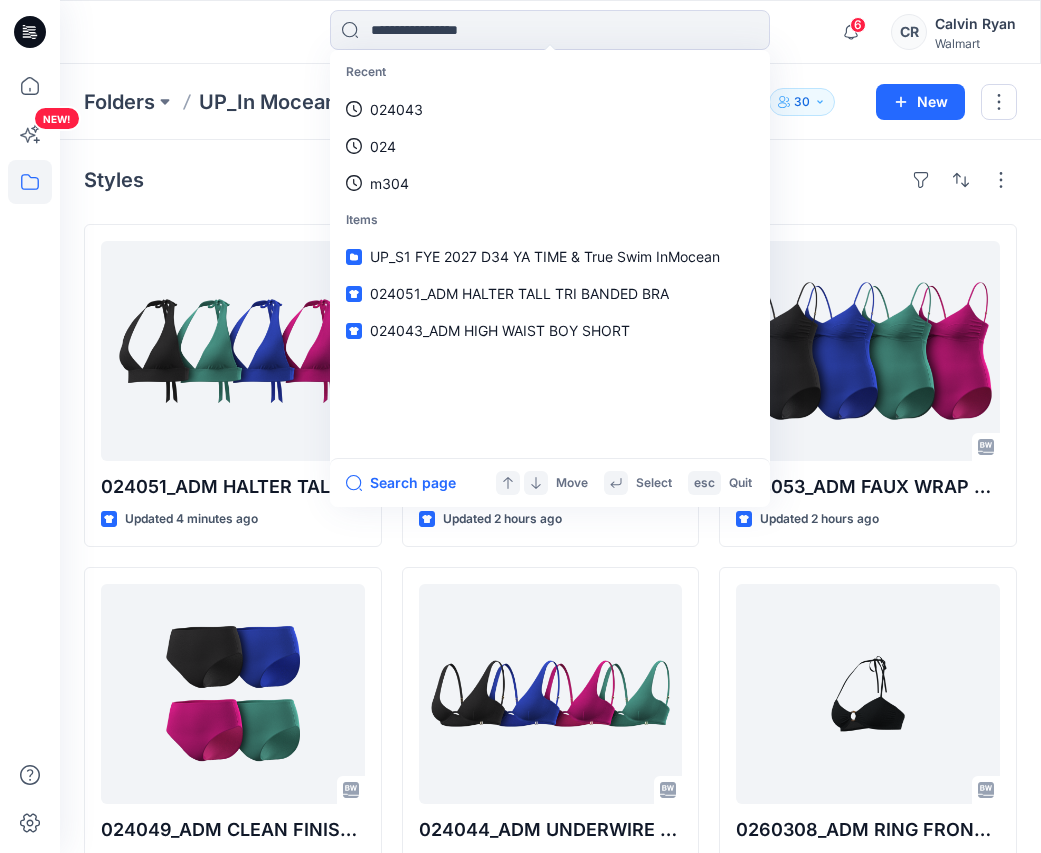 click on "Styles" at bounding box center [550, 180] 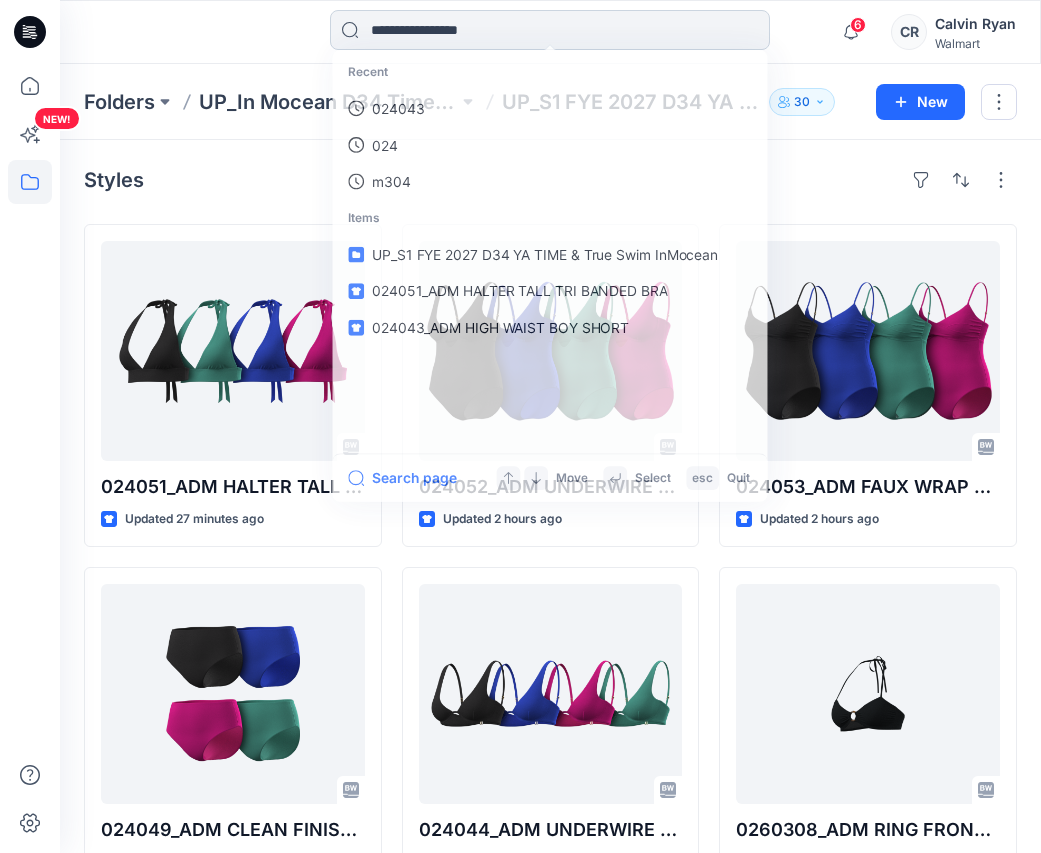 click at bounding box center (550, 30) 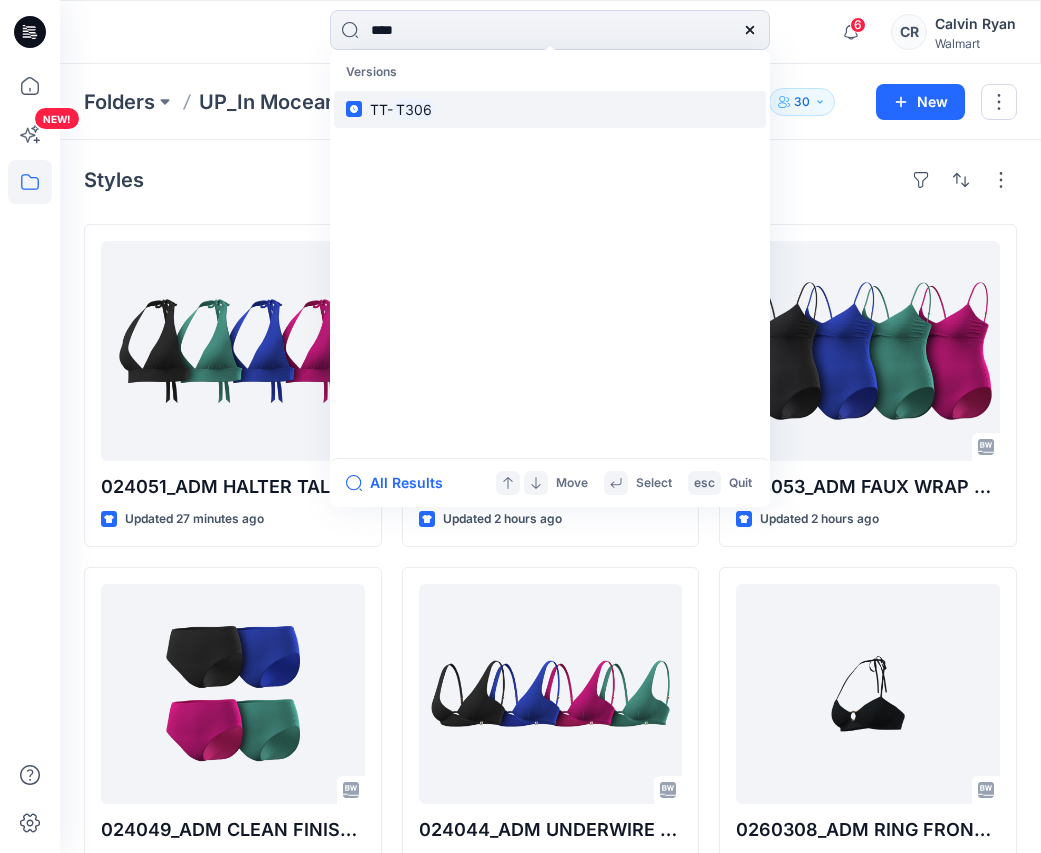 type on "****" 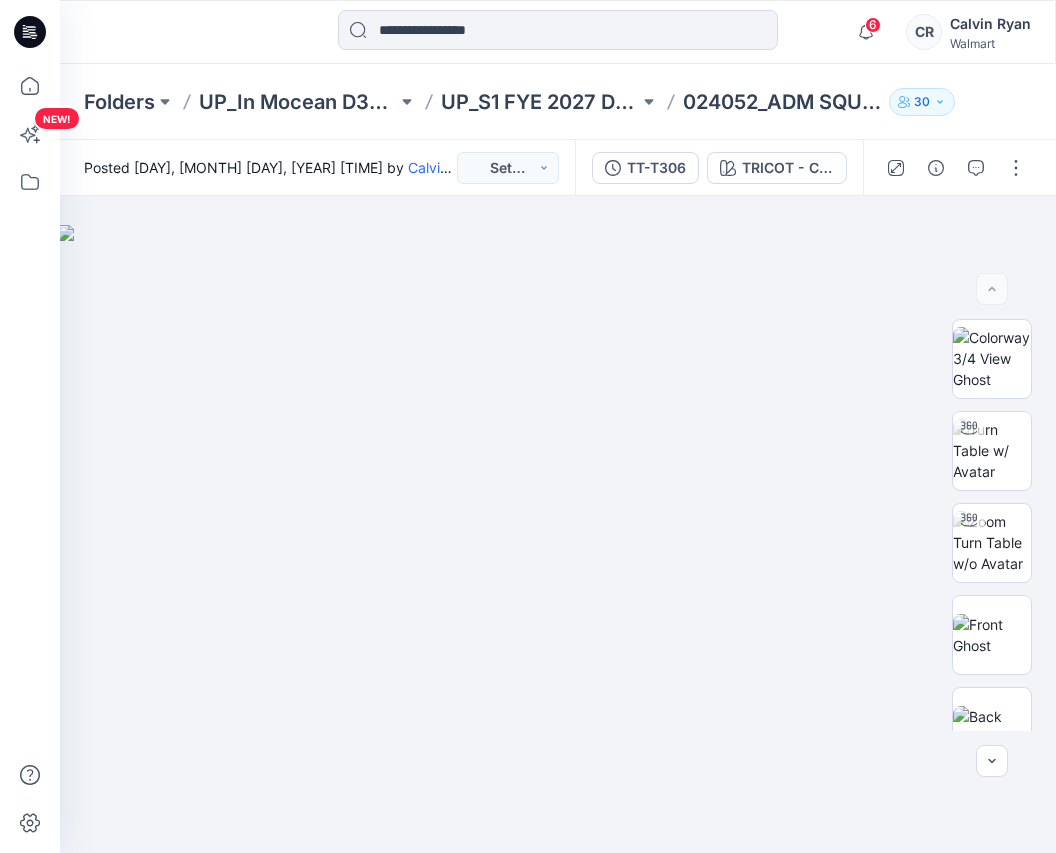 scroll, scrollTop: 0, scrollLeft: 0, axis: both 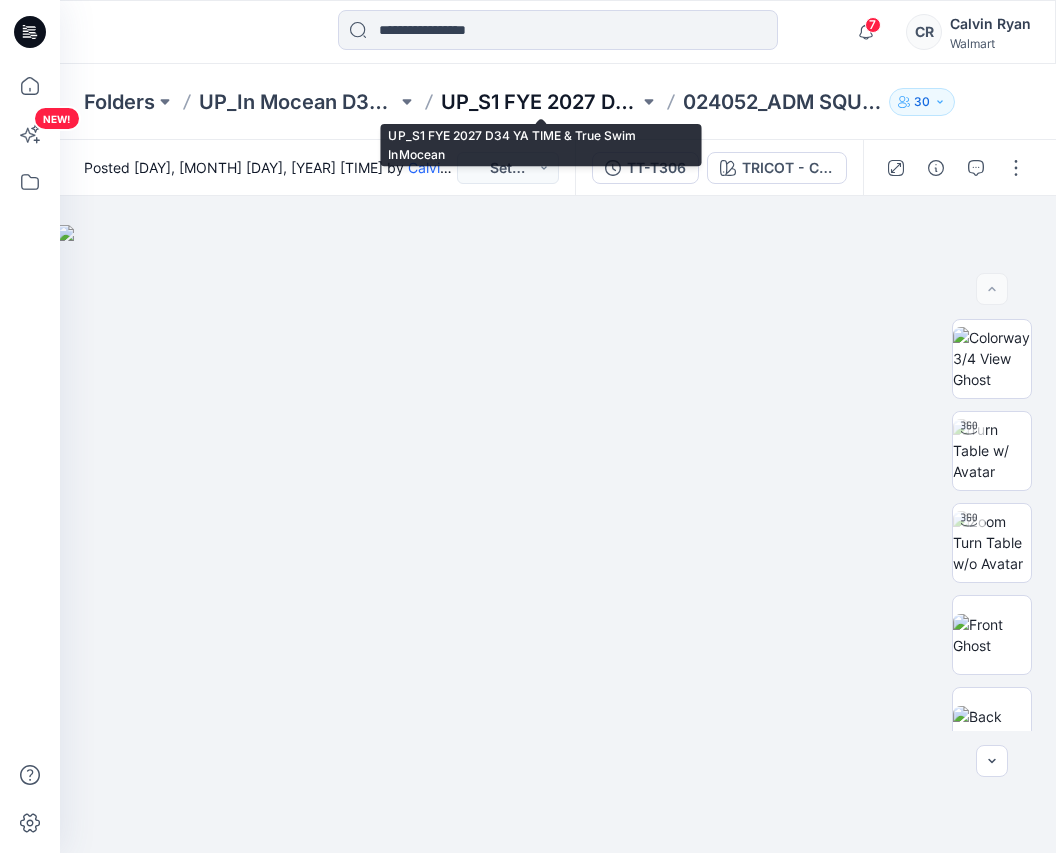 click on "UP_S1 FYE 2027 D34 YA TIME & True Swim InMocean" at bounding box center [540, 102] 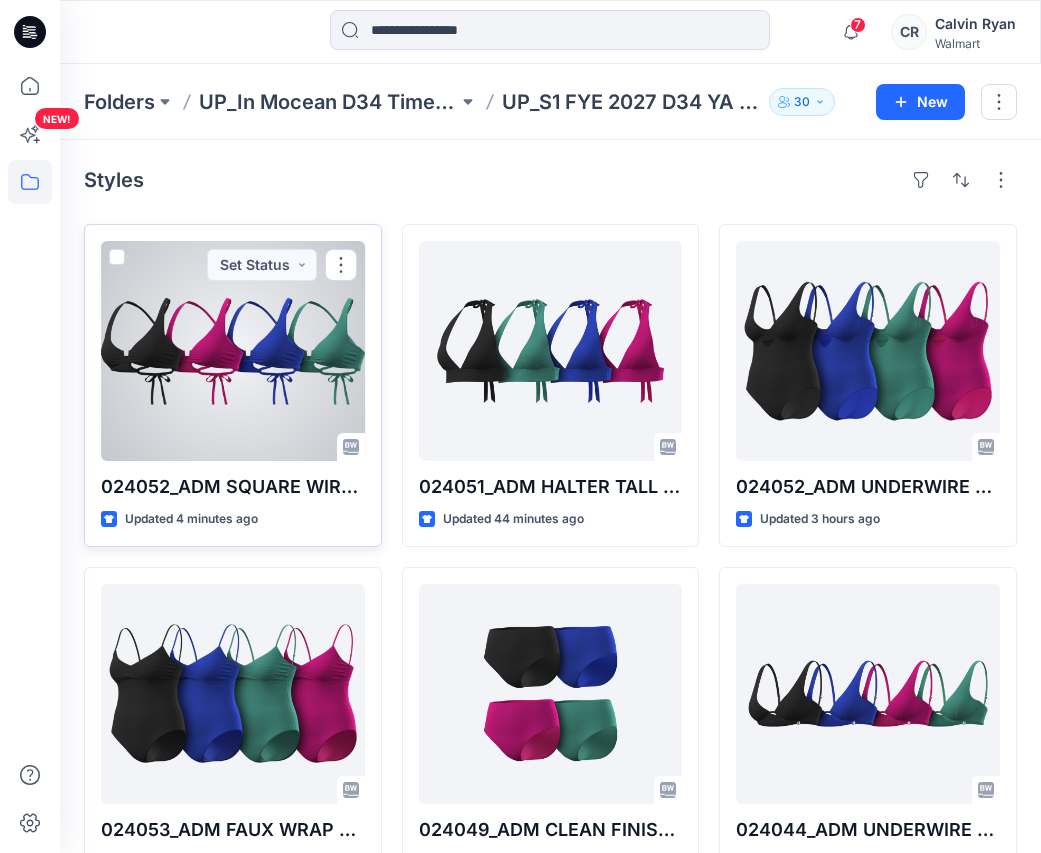 click at bounding box center [233, 351] 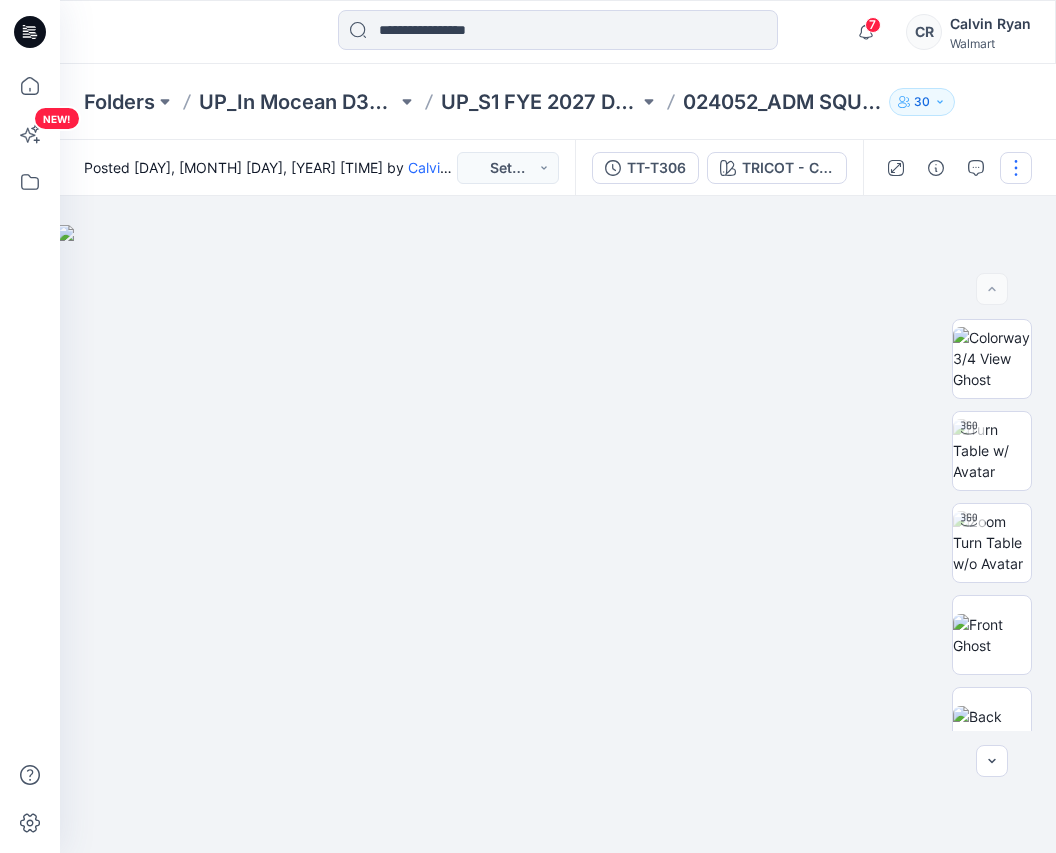 click at bounding box center (1016, 168) 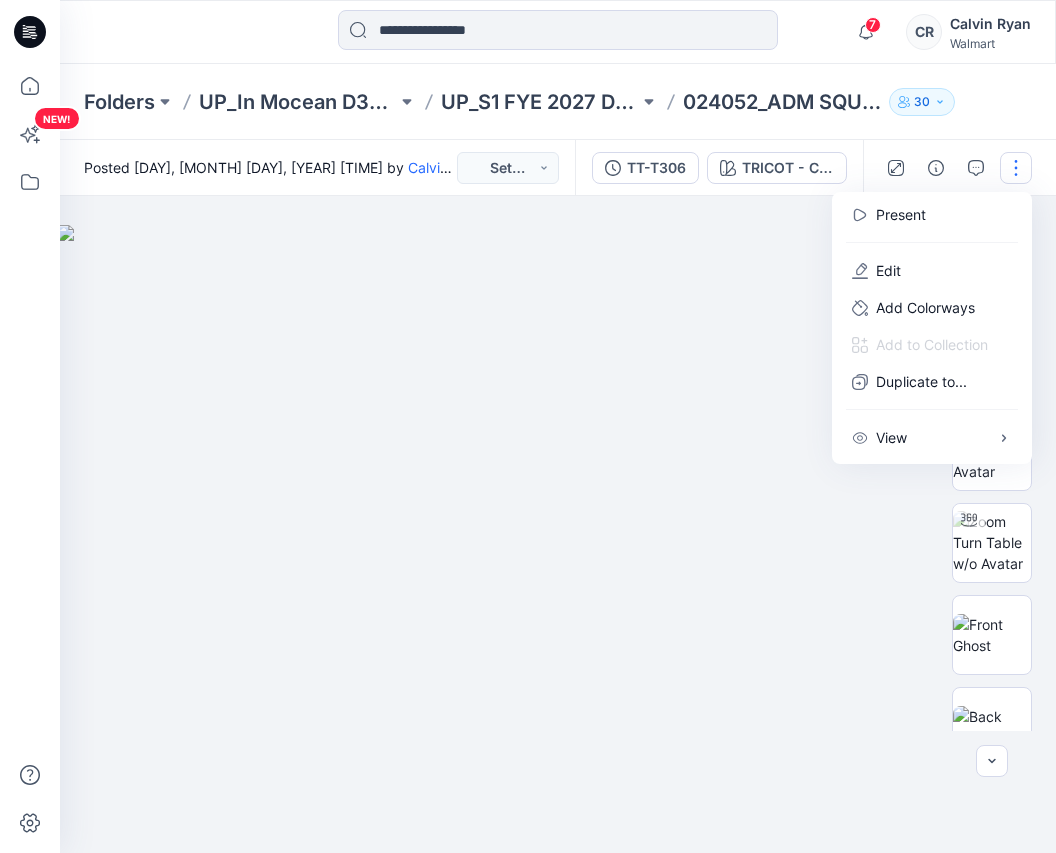 click on "Folders UP_In Mocean D34 Time & Tru Swim UP_S1 FYE 2027 D34 YA TIME & True Swim InMocean 024052_ADM SQUARE WIRE BRA 30" at bounding box center [558, 102] 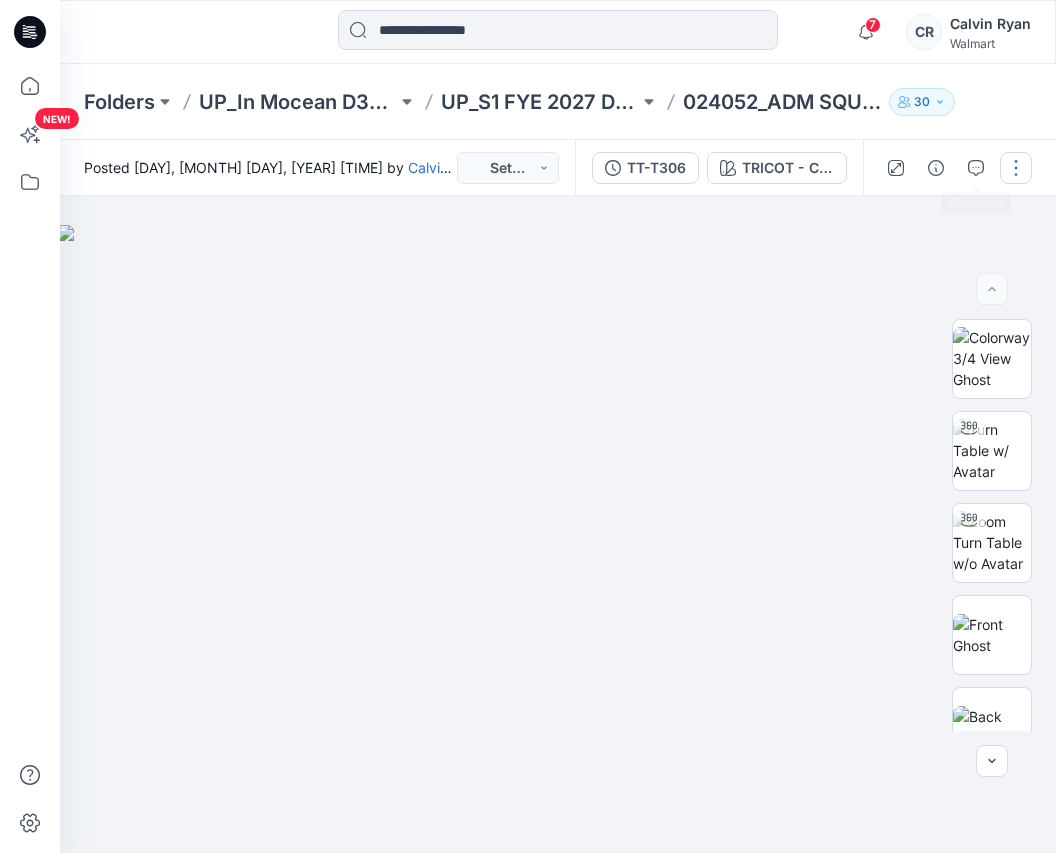 click at bounding box center [1016, 168] 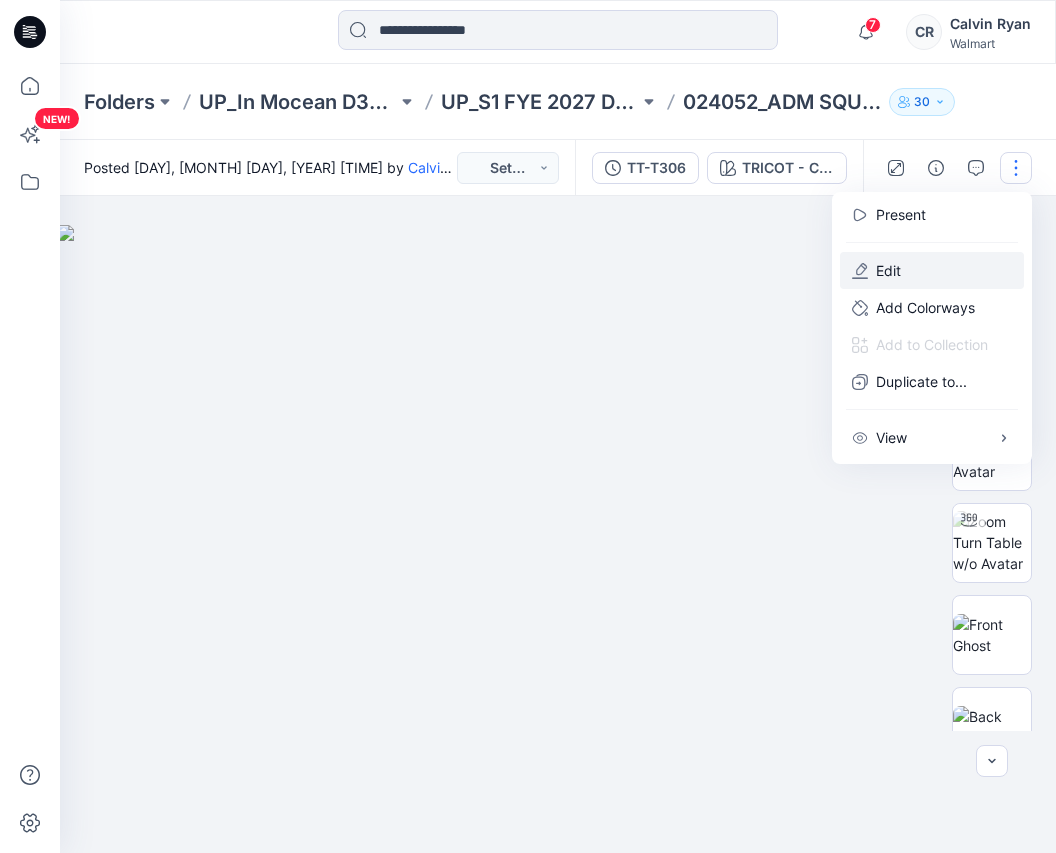 click on "Edit" at bounding box center (932, 270) 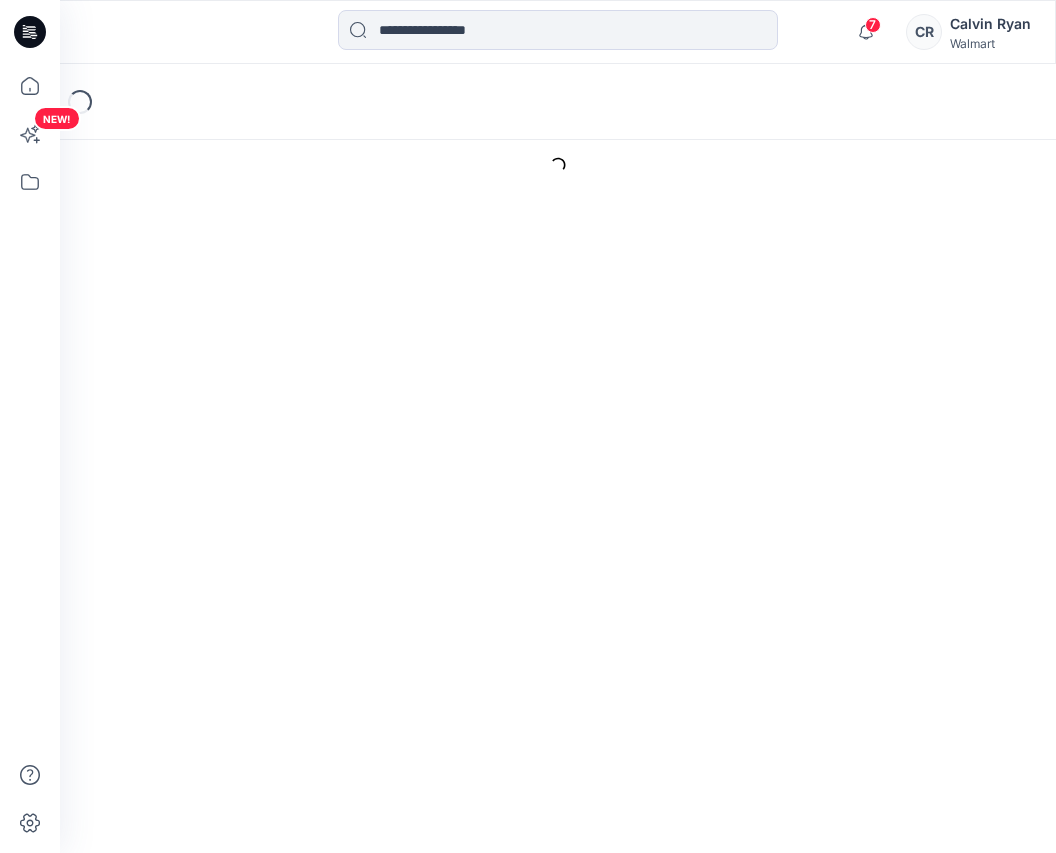 scroll, scrollTop: 0, scrollLeft: 0, axis: both 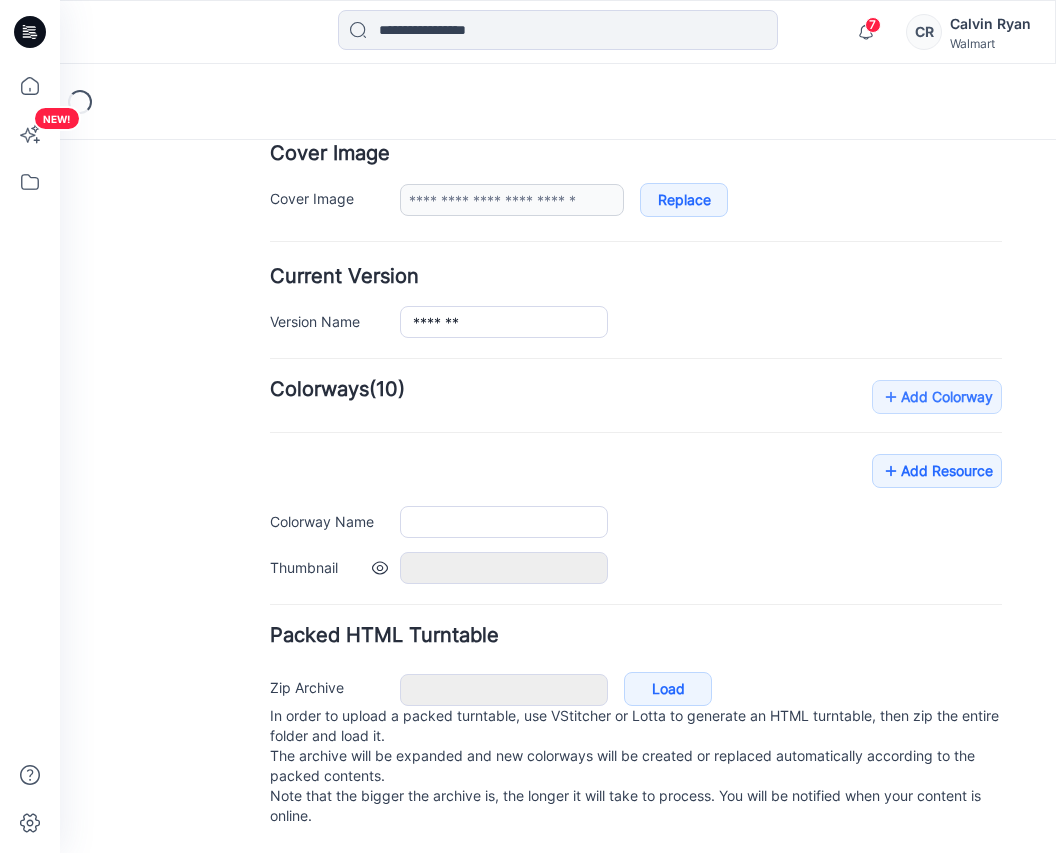 type on "**********" 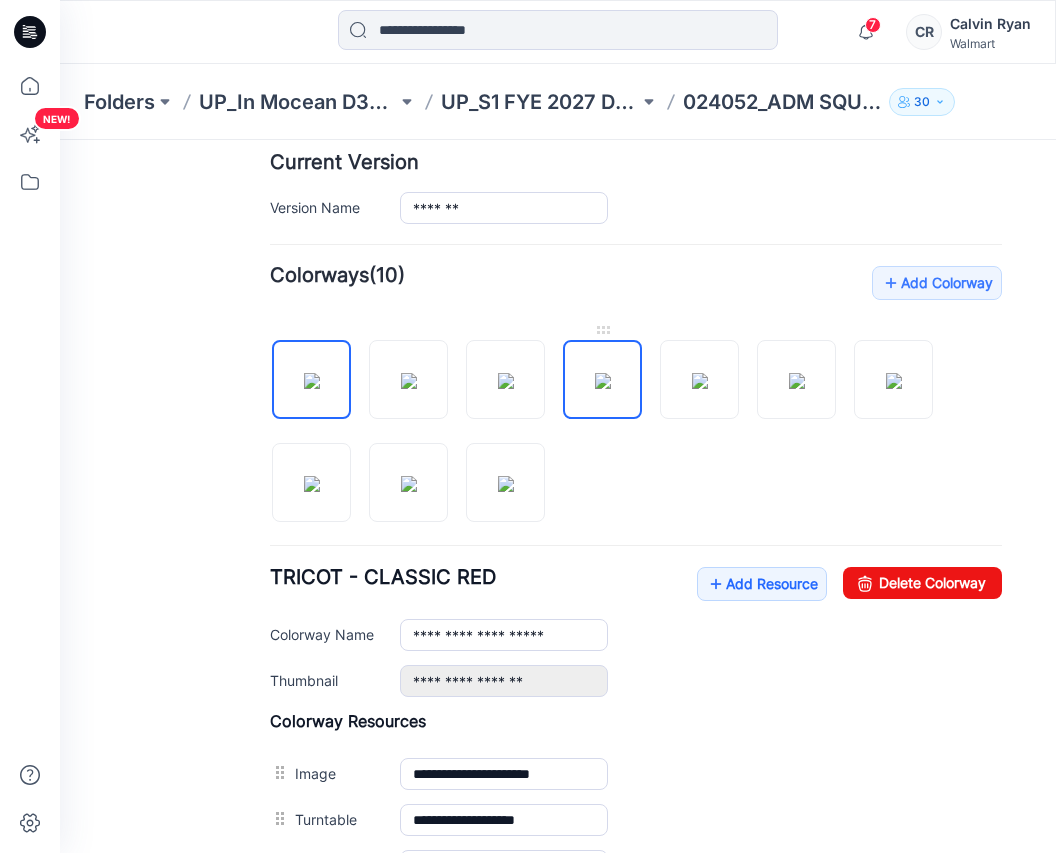 scroll, scrollTop: 462, scrollLeft: 0, axis: vertical 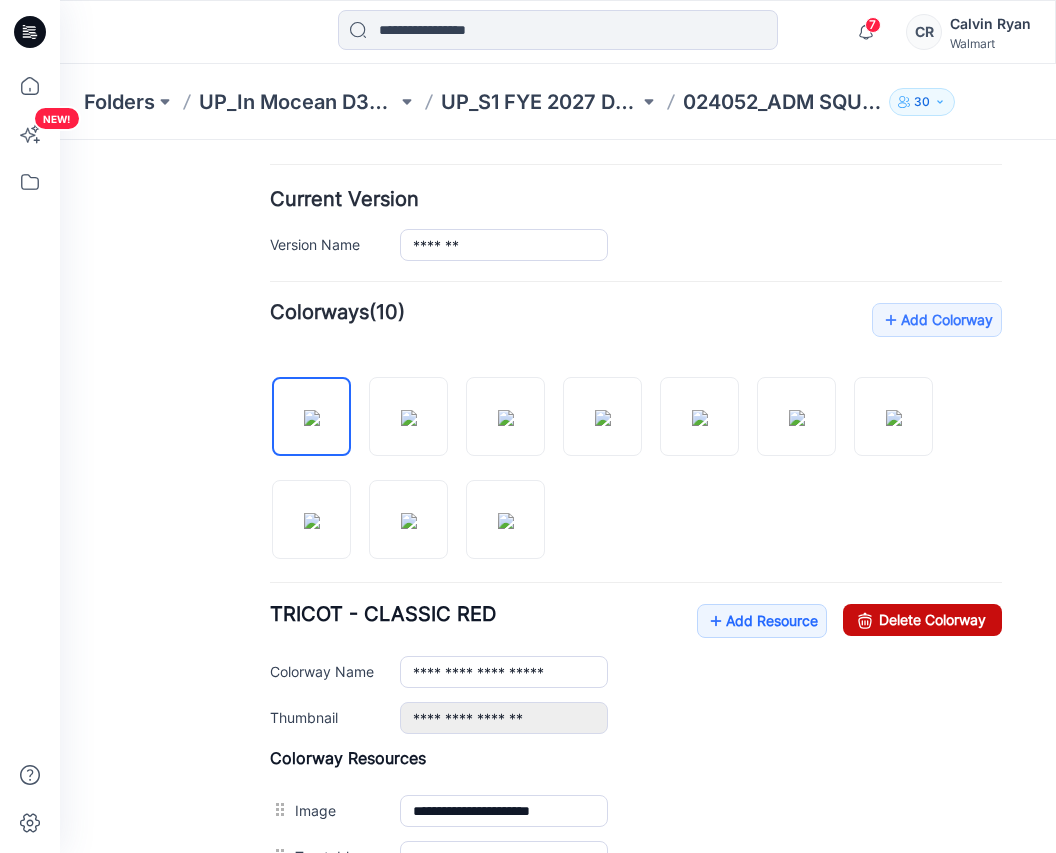 click at bounding box center [865, 620] 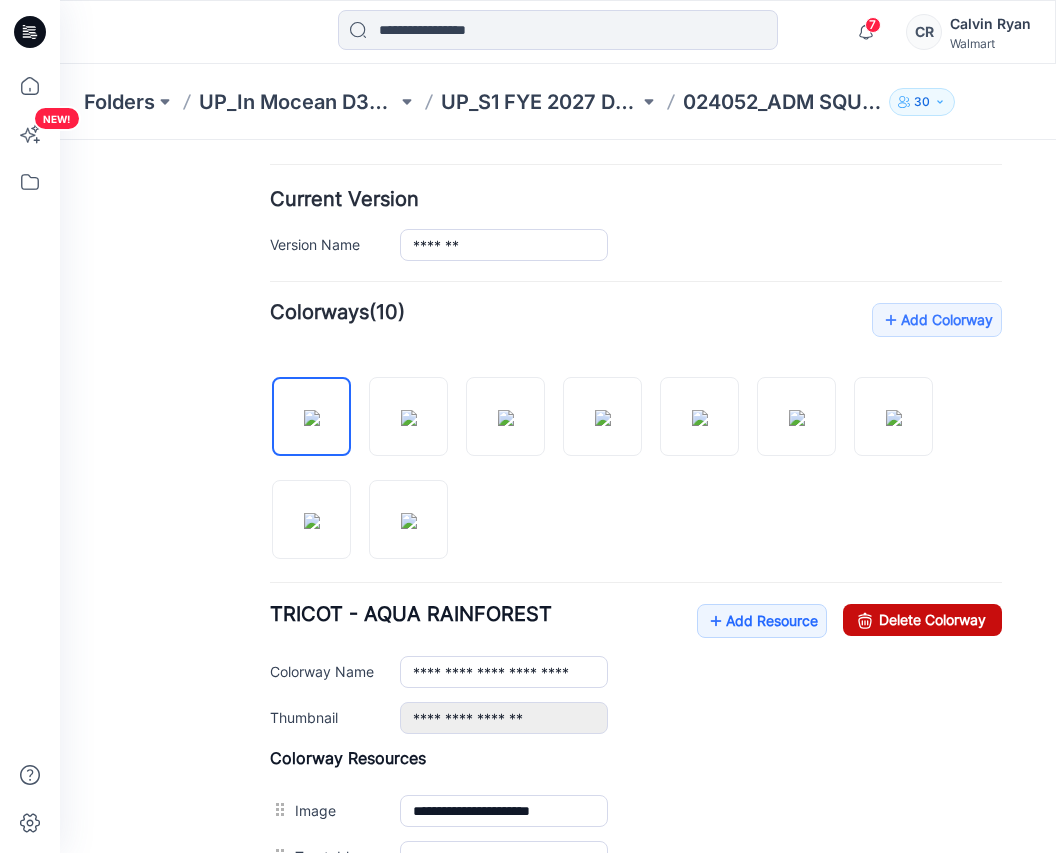 click on "Delete Colorway" at bounding box center (922, 620) 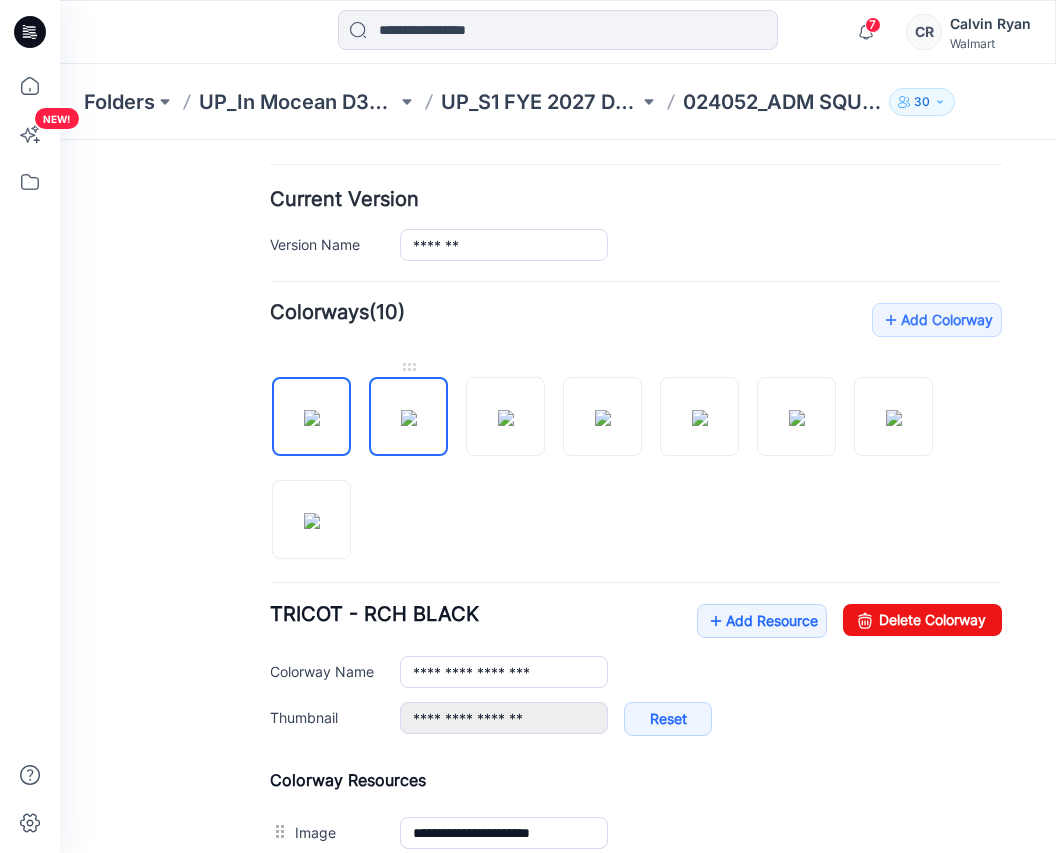 click at bounding box center [409, 418] 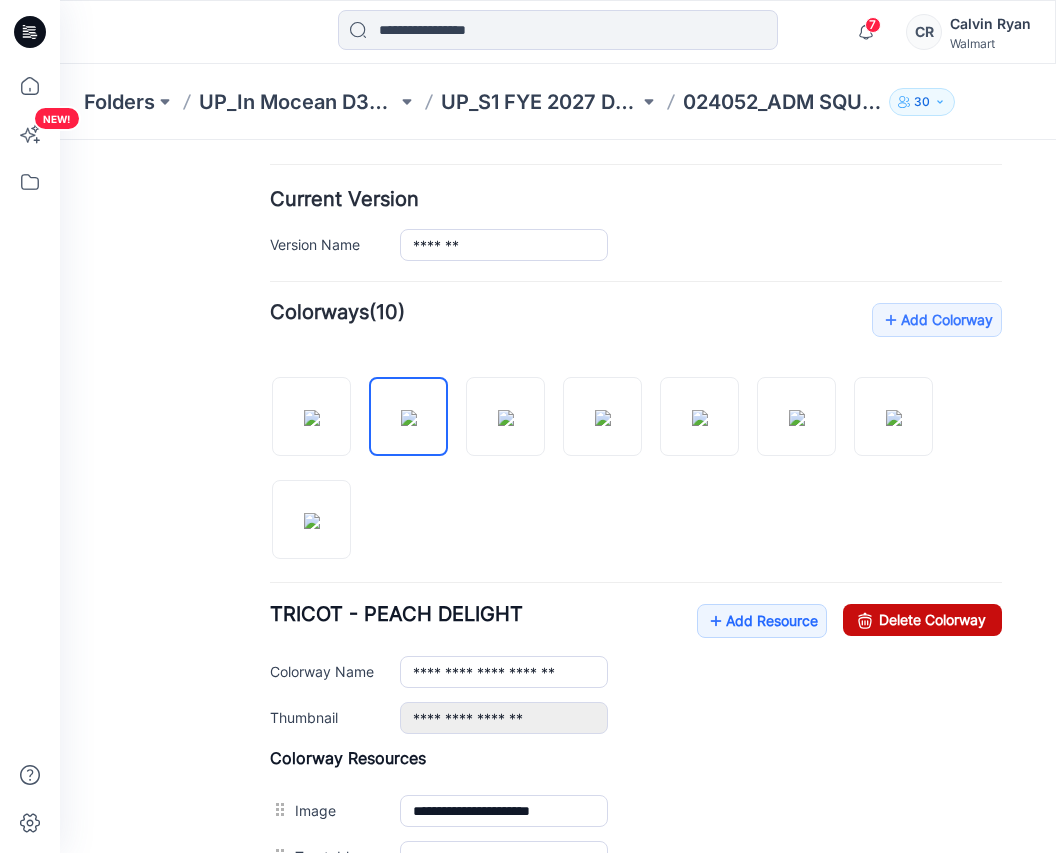 click on "Delete Colorway" at bounding box center (922, 620) 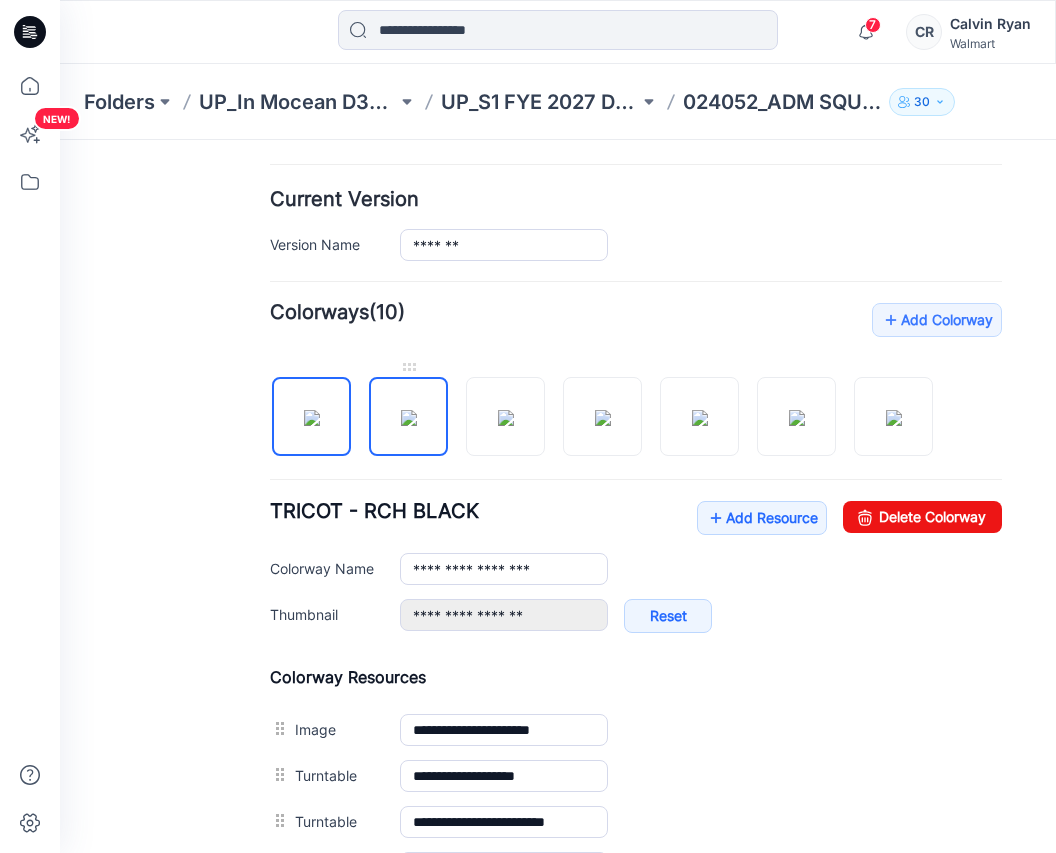 click at bounding box center (409, 418) 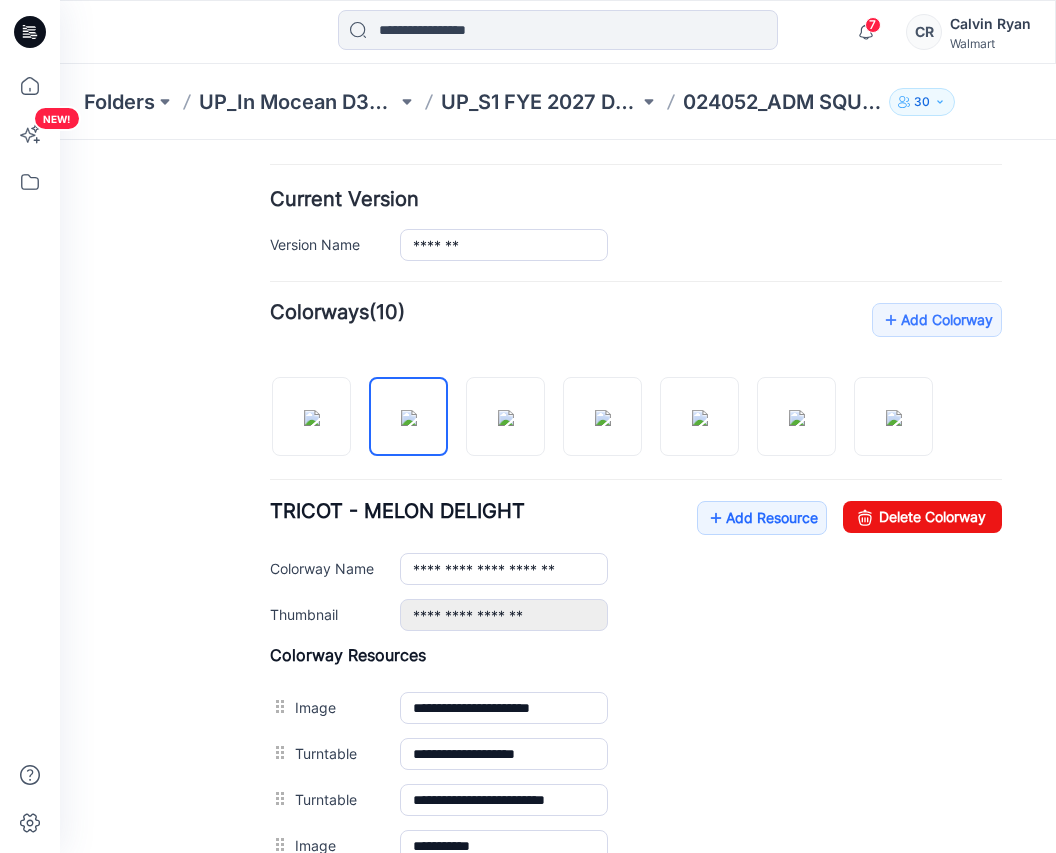 click on "**********" at bounding box center (636, 566) 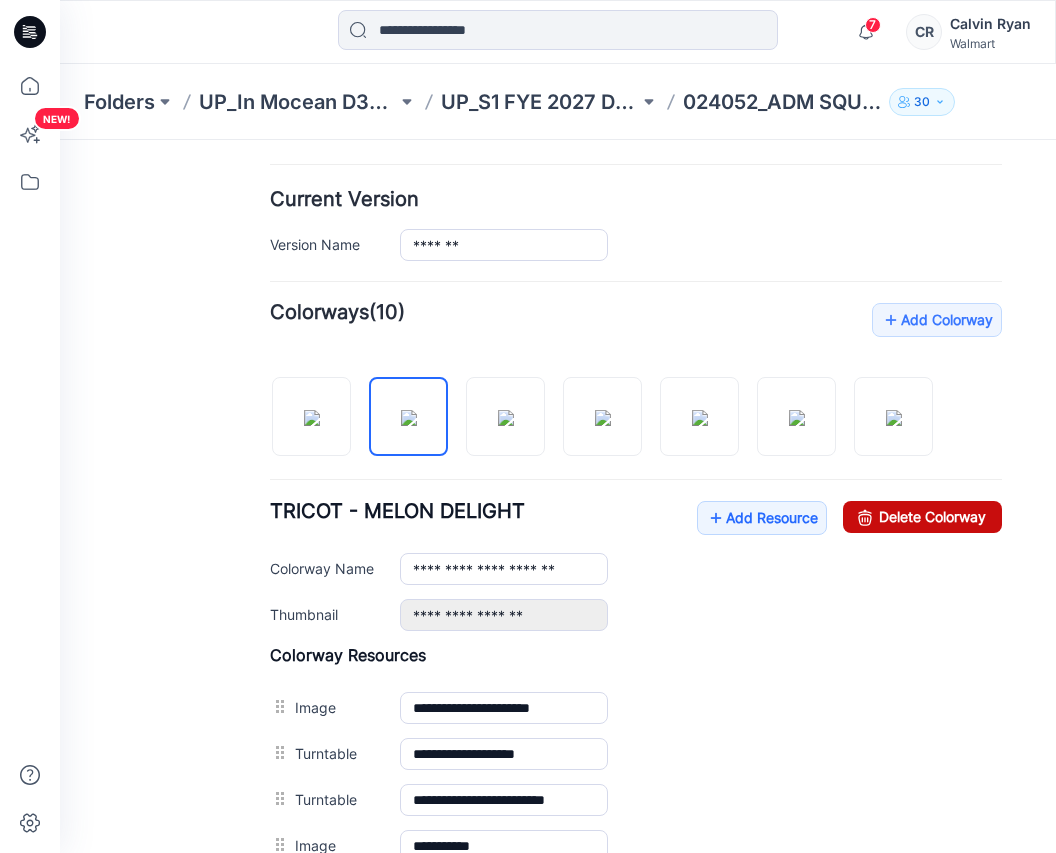 click on "Delete Colorway" at bounding box center [922, 517] 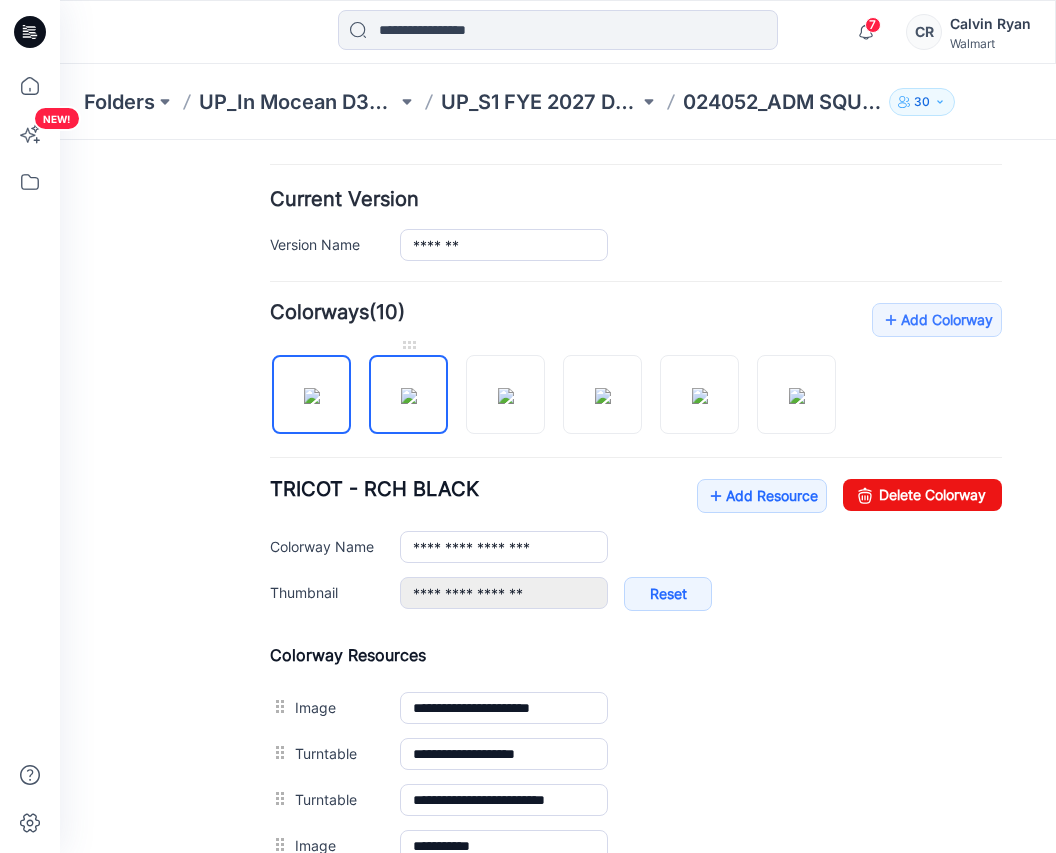 click at bounding box center [409, 396] 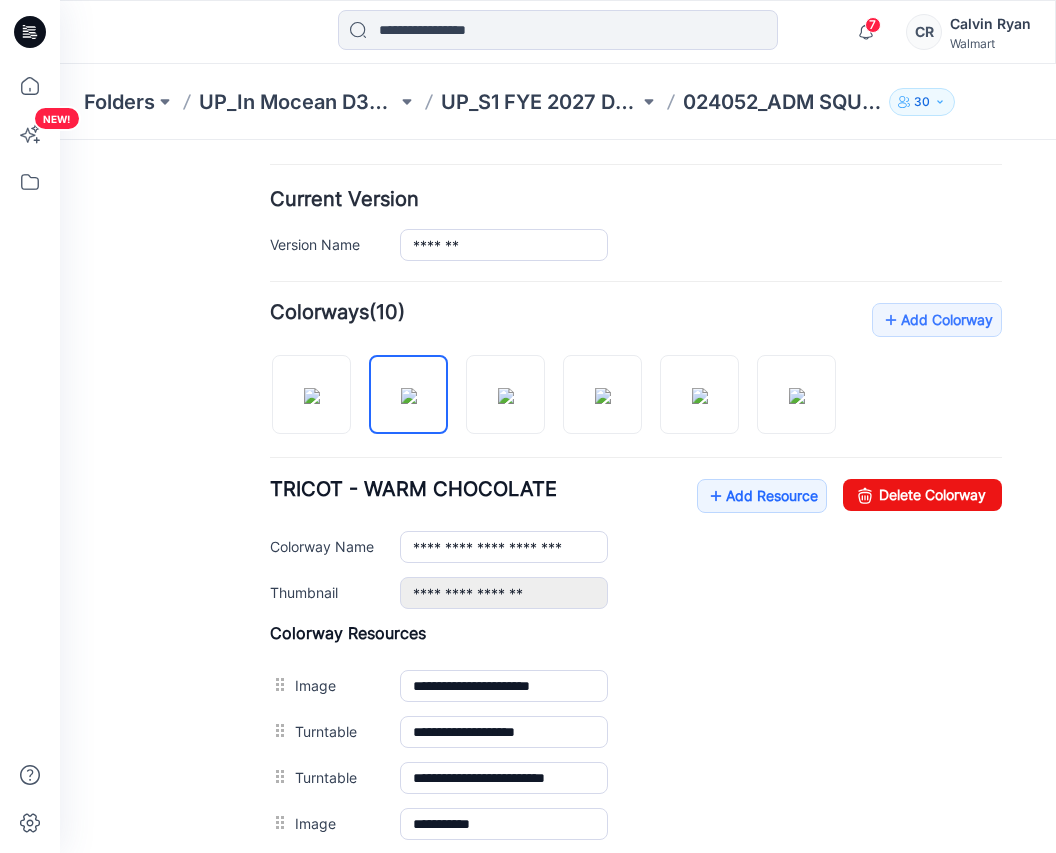 click on "**********" at bounding box center [636, 544] 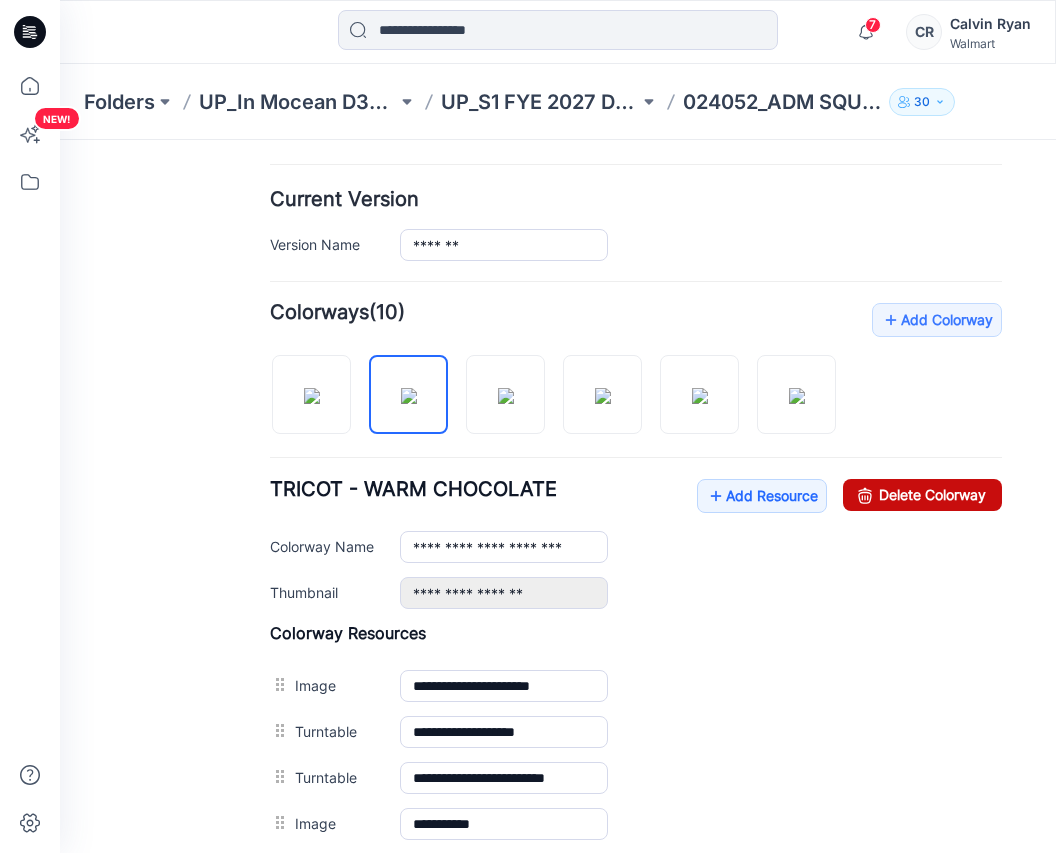 click on "Delete Colorway" at bounding box center (922, 495) 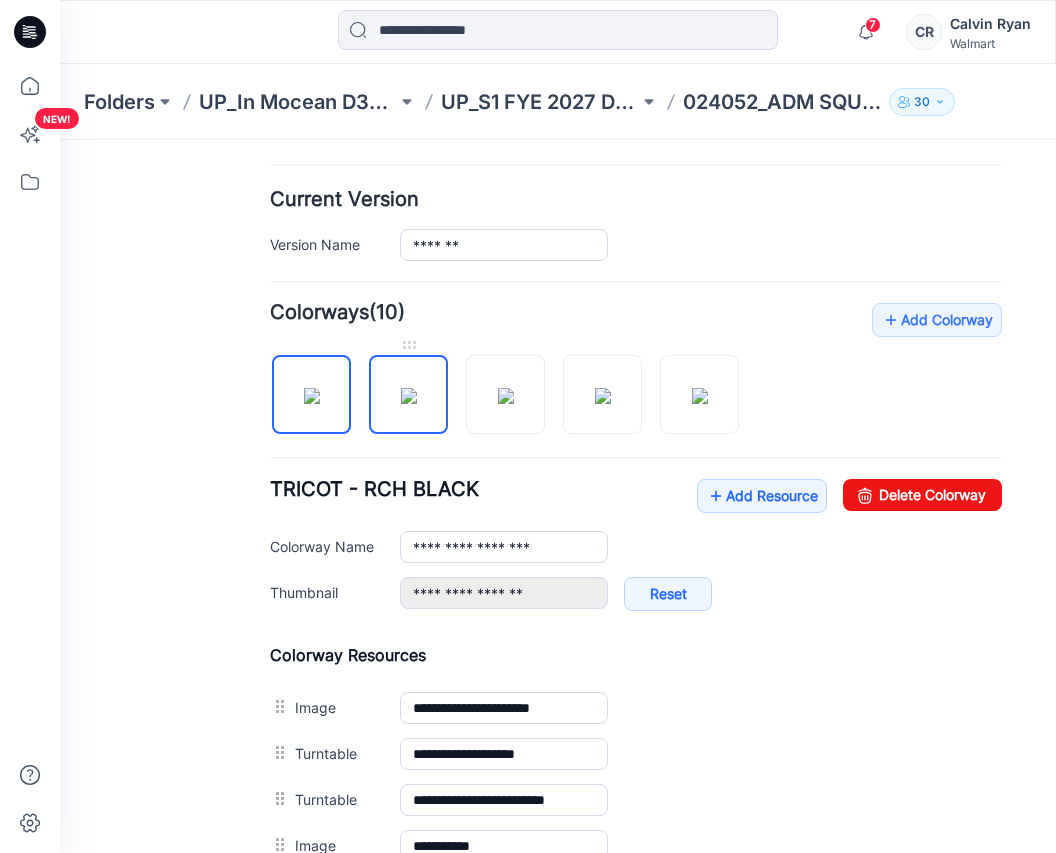 click at bounding box center [409, 396] 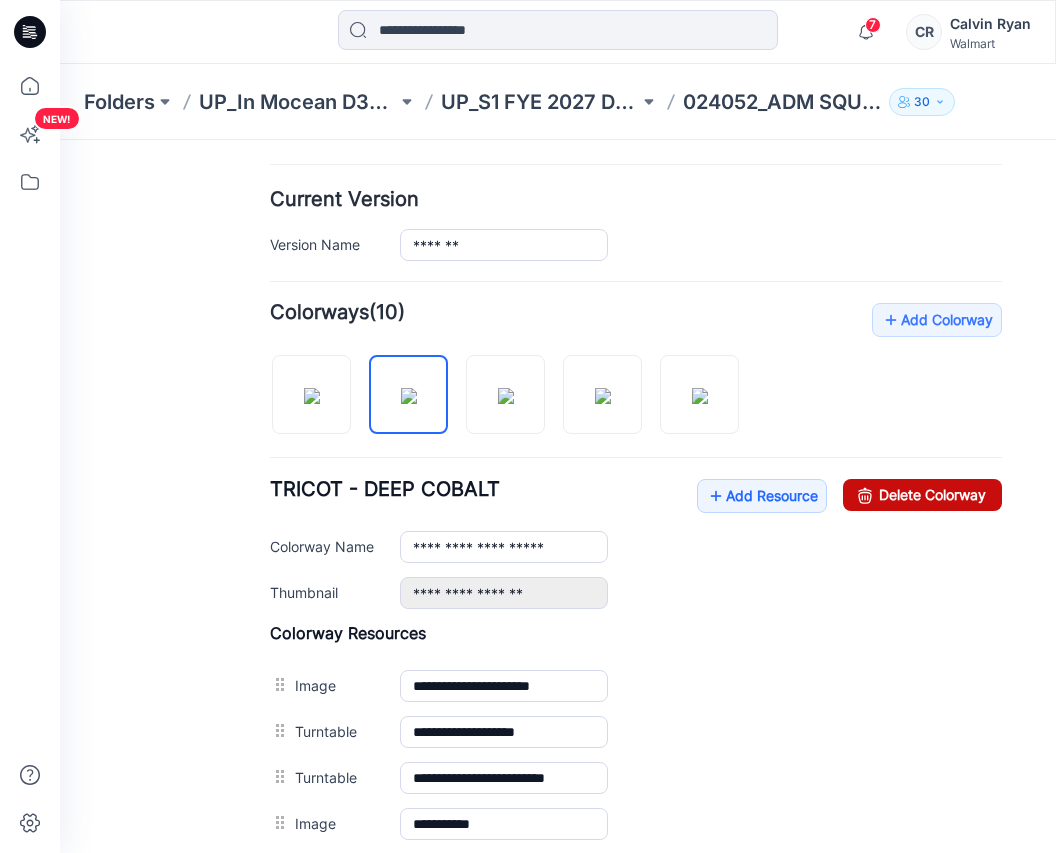click on "Delete Colorway" at bounding box center [922, 495] 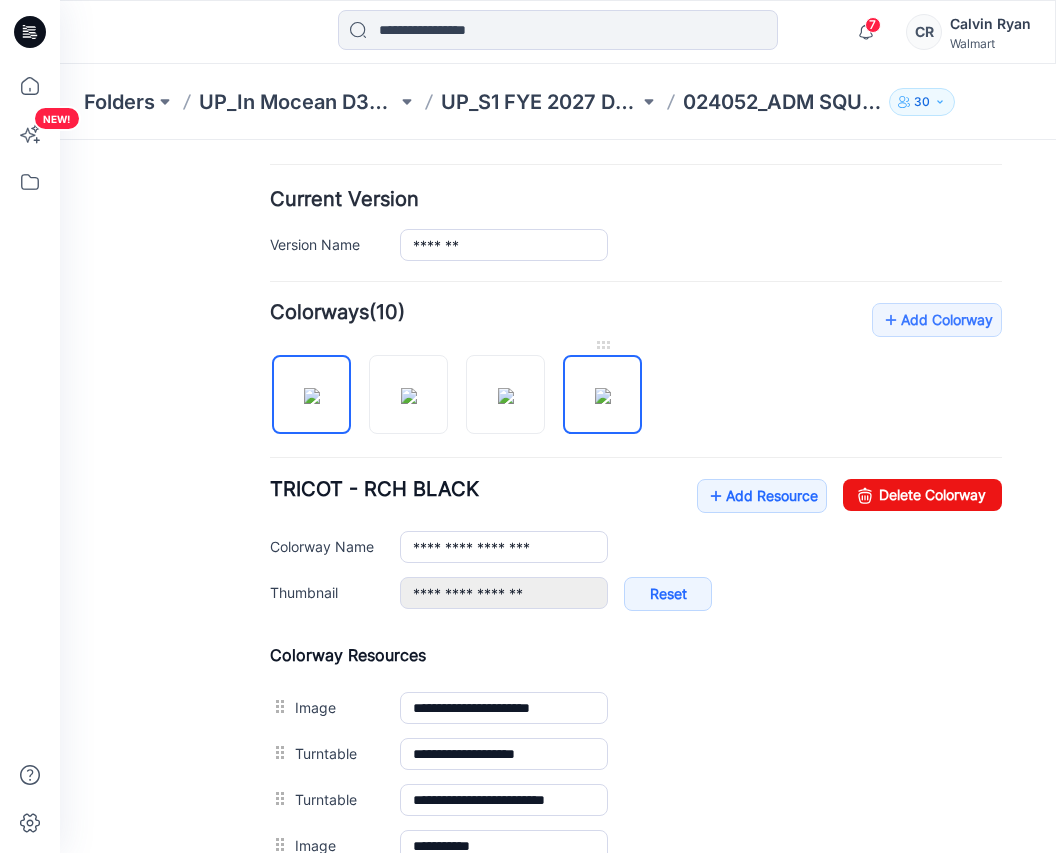 click at bounding box center [603, 396] 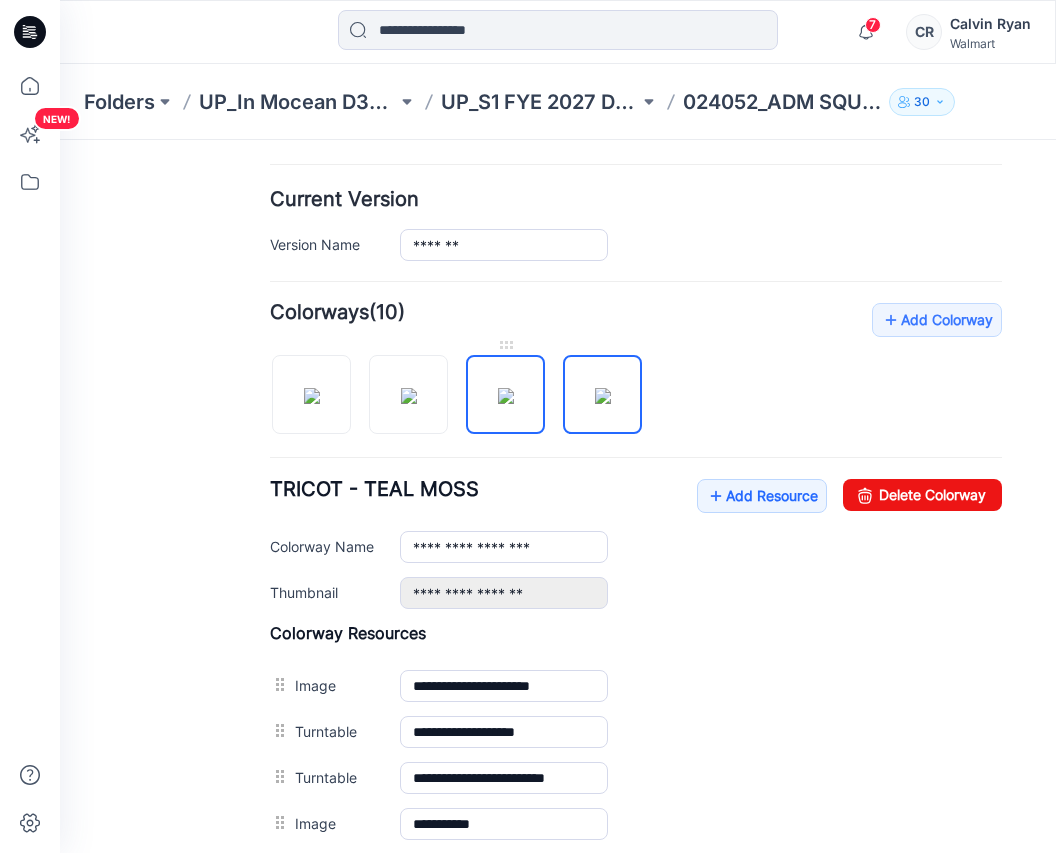 click at bounding box center [506, 396] 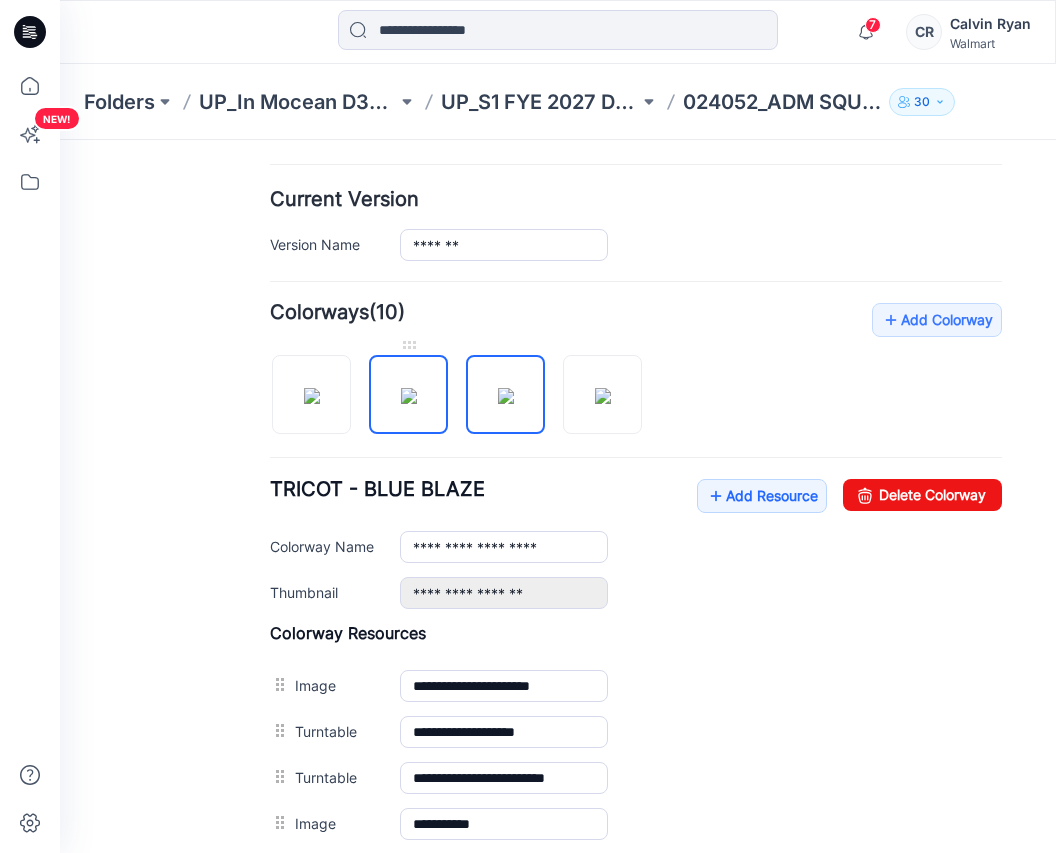 click at bounding box center [409, 396] 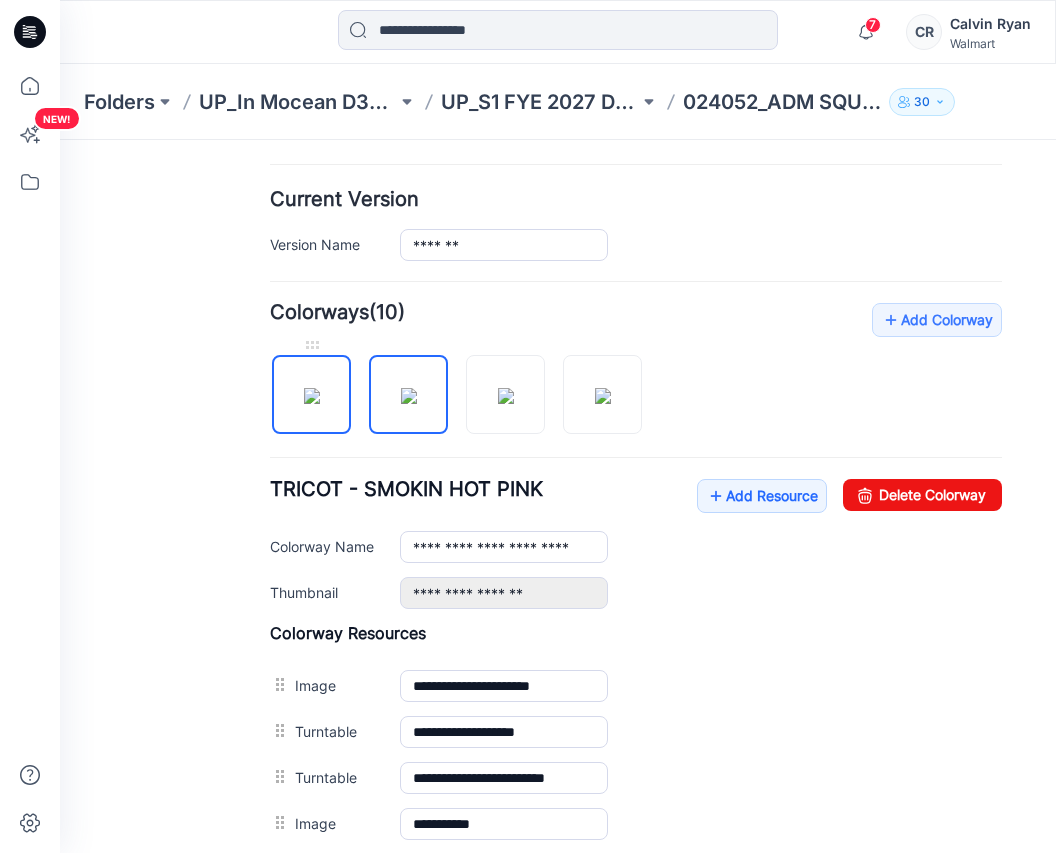 click at bounding box center (312, 396) 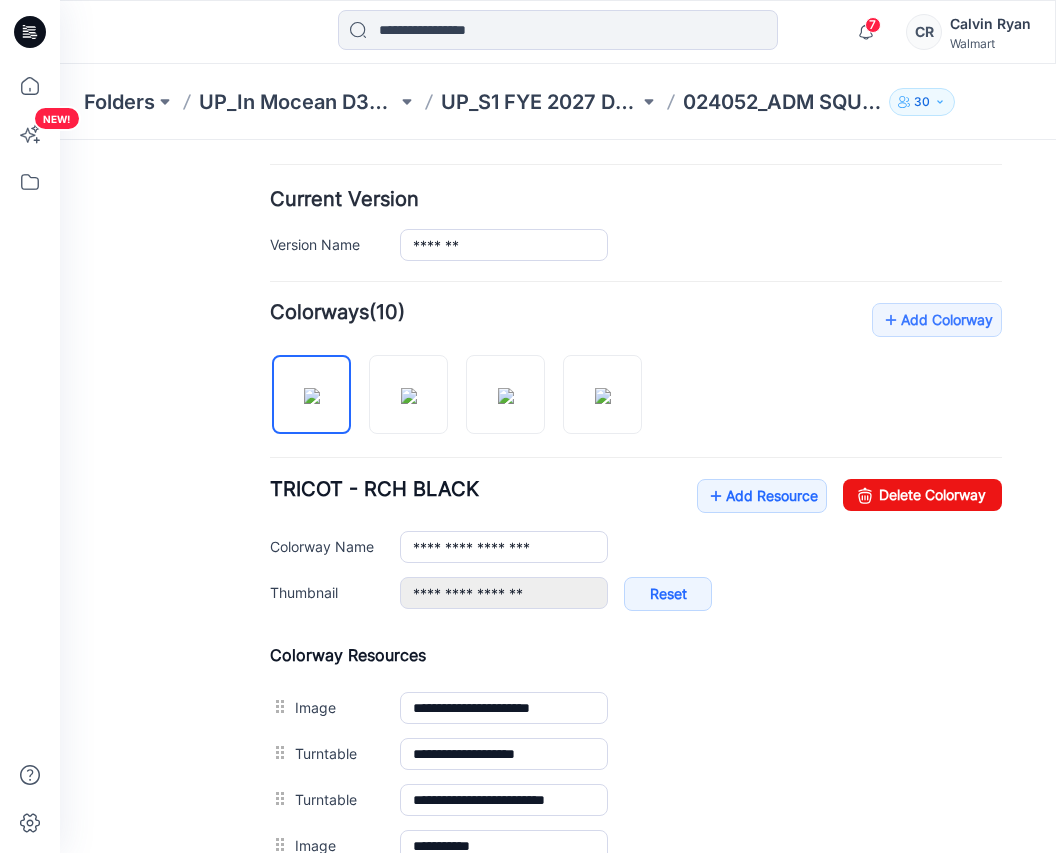 click on "**********" at bounding box center (636, 770) 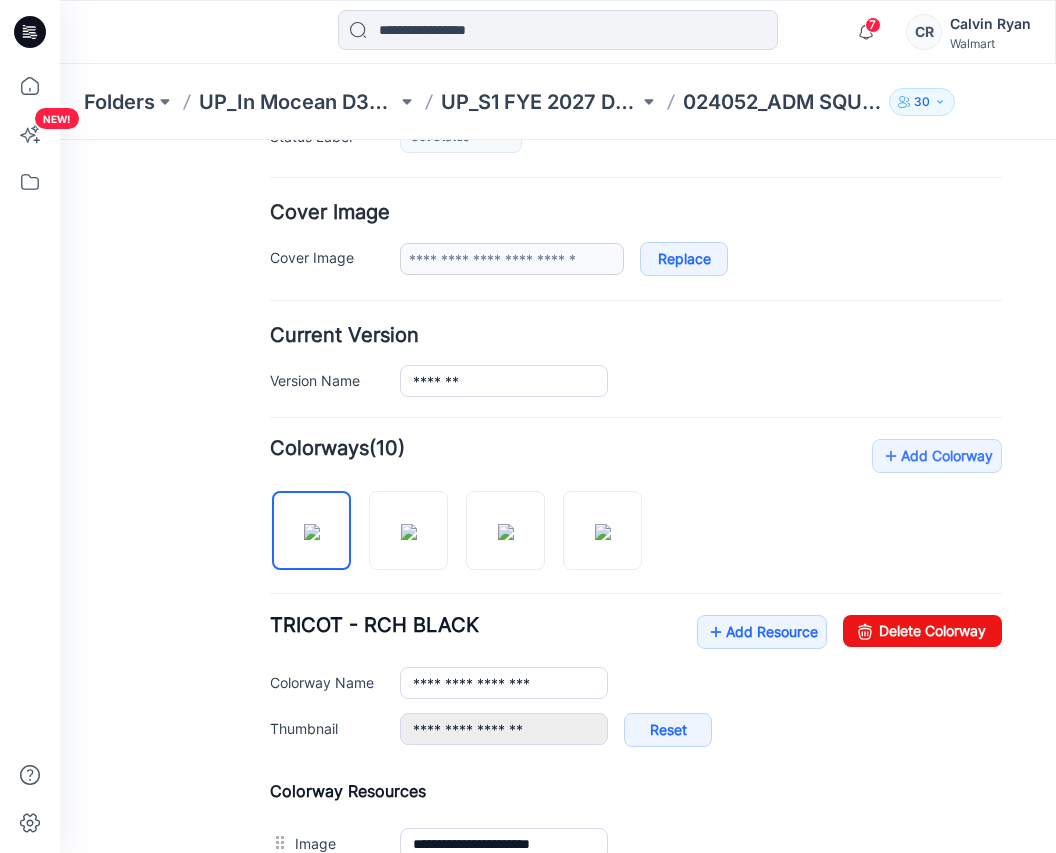 scroll, scrollTop: 0, scrollLeft: 0, axis: both 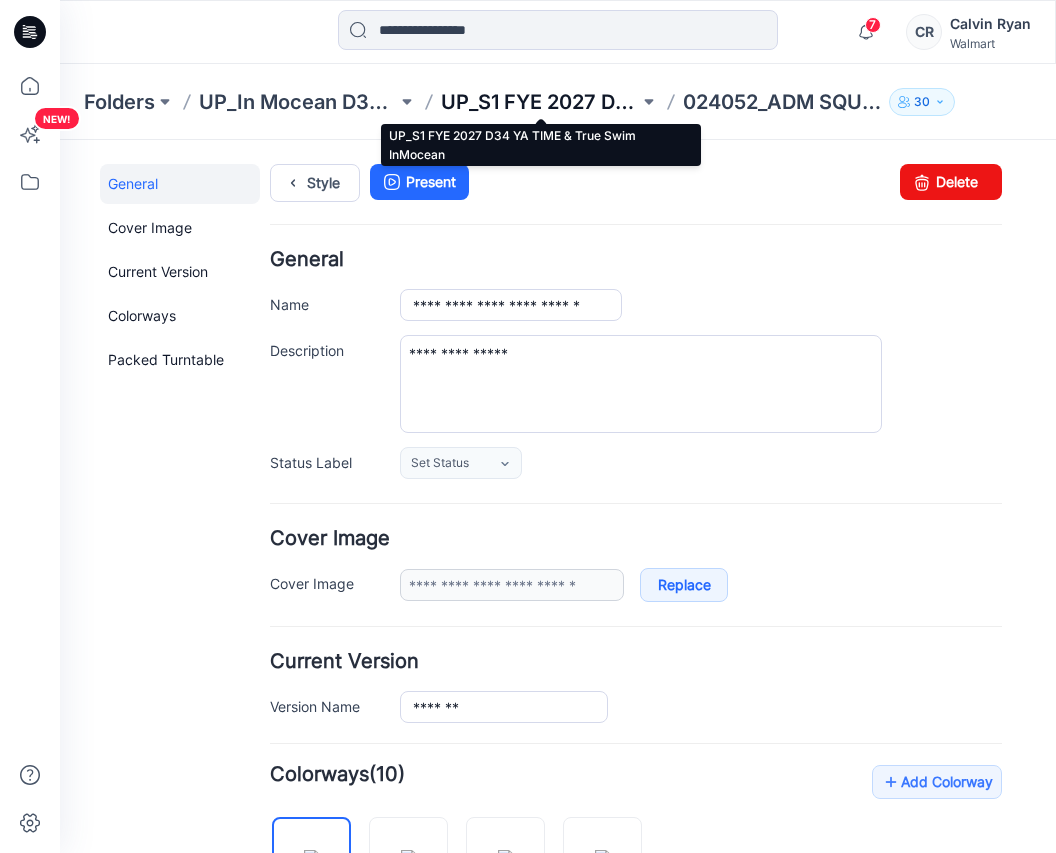 click on "UP_S1 FYE 2027 D34 YA TIME & True Swim InMocean" at bounding box center [540, 102] 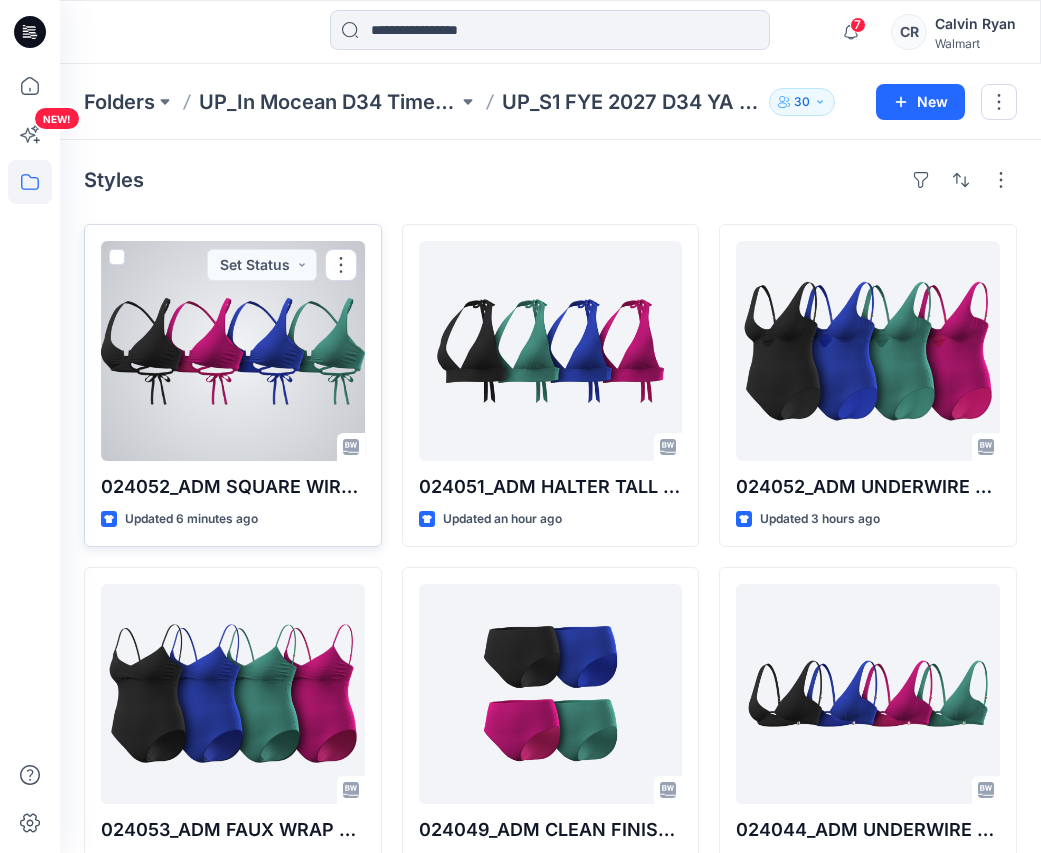 click at bounding box center [233, 351] 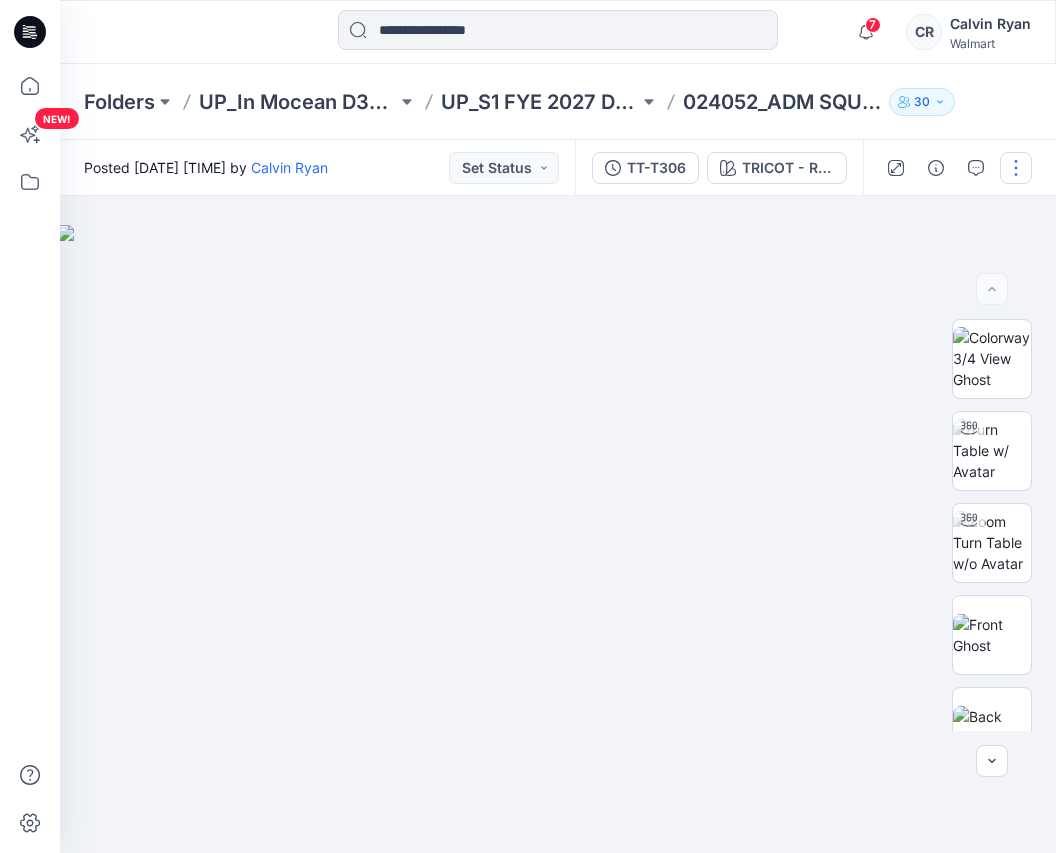 click at bounding box center (1016, 168) 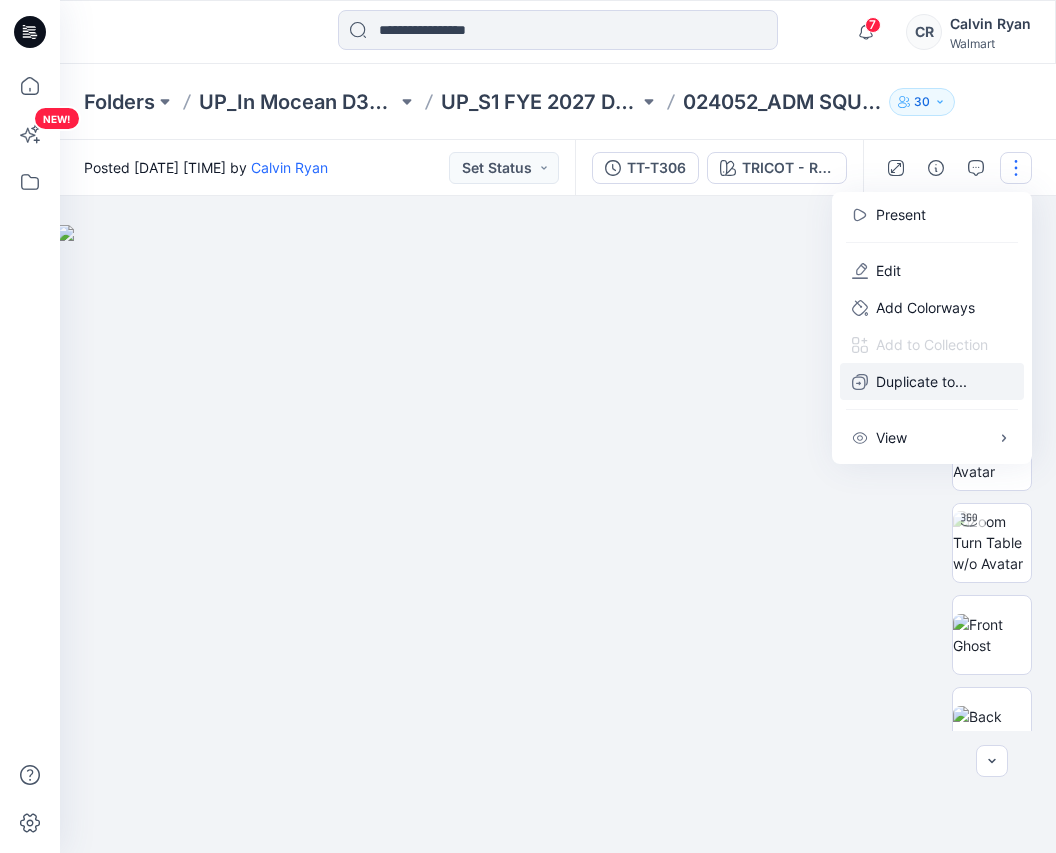 click on "Duplicate to..." at bounding box center [921, 381] 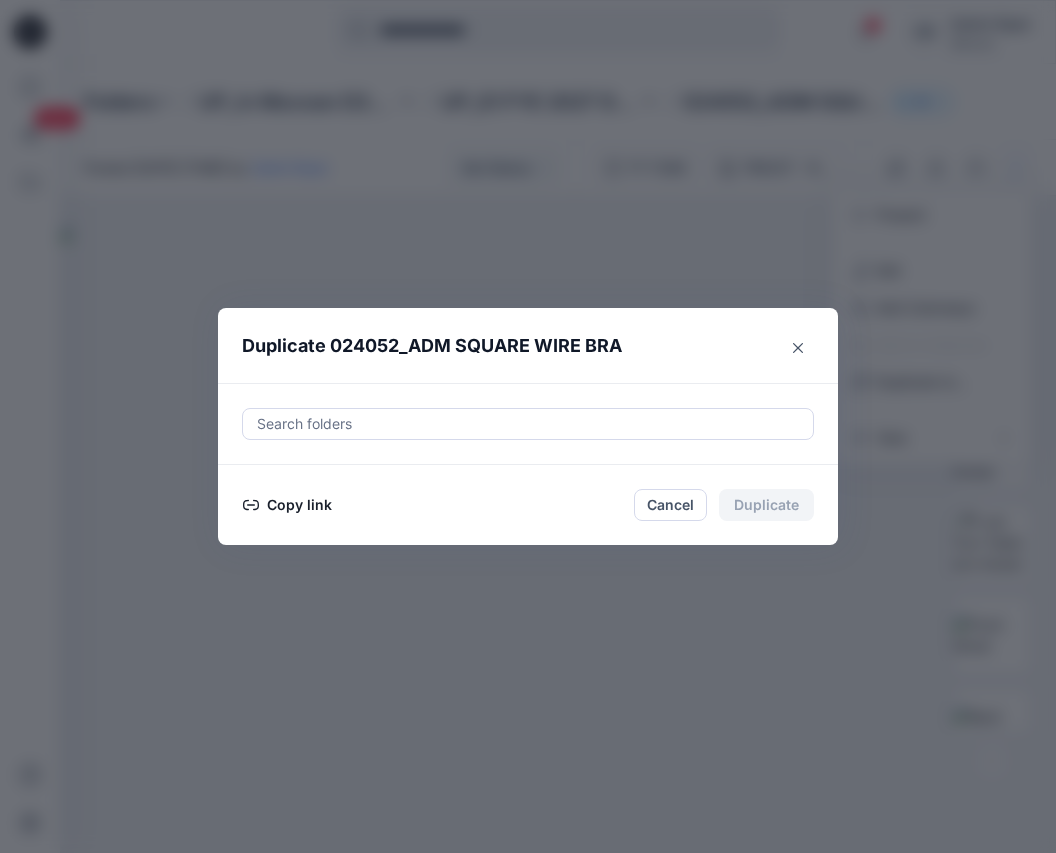 click at bounding box center [528, 424] 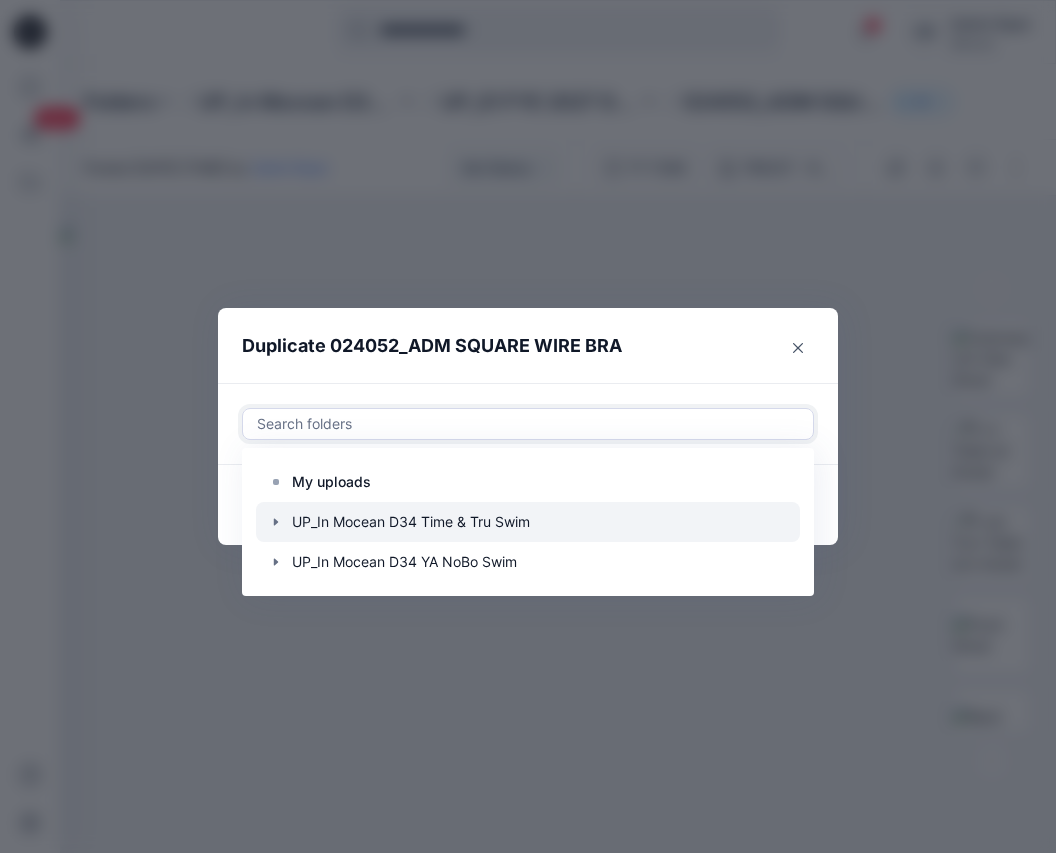 click at bounding box center (528, 522) 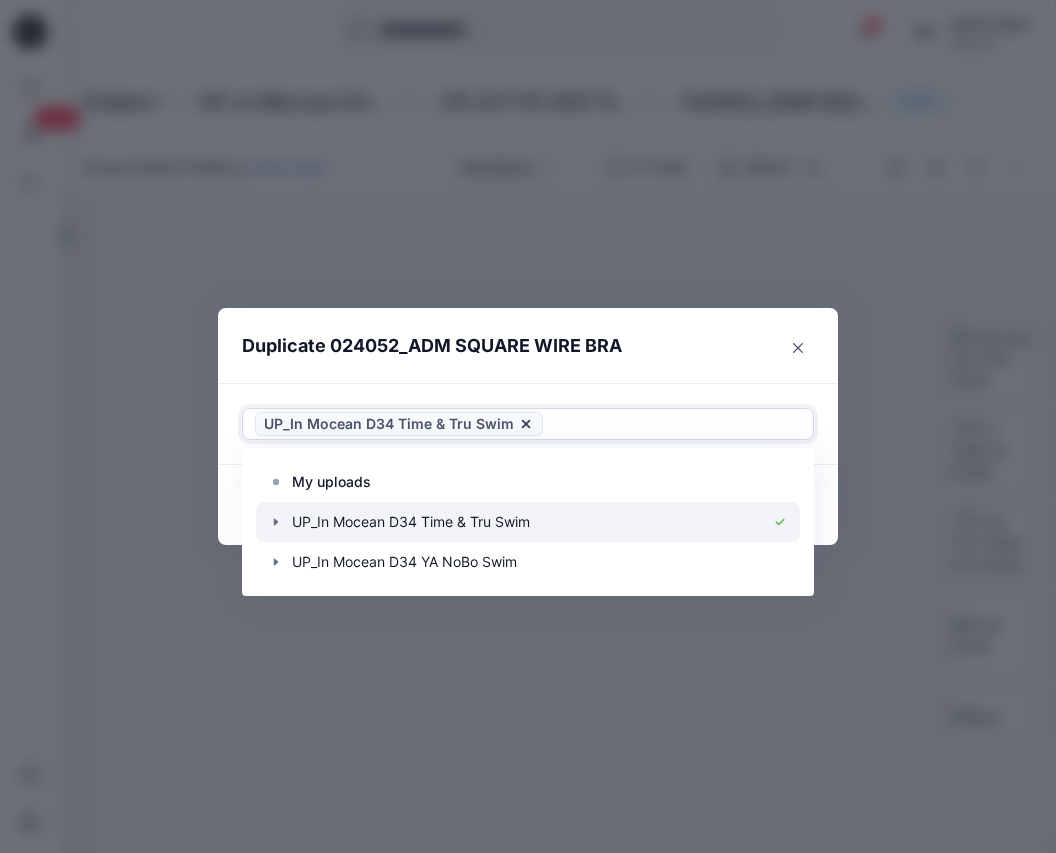 click 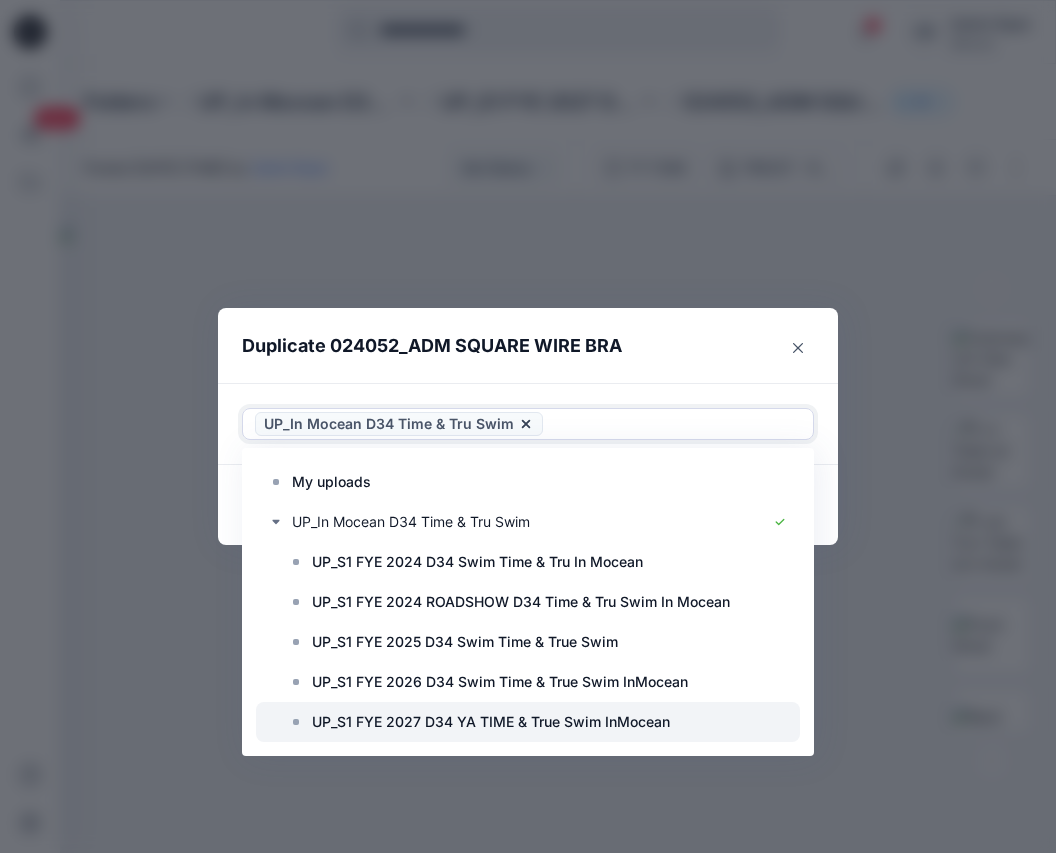 click on "UP_S1 FYE 2027 D34 YA TIME & True Swim InMocean" at bounding box center [491, 722] 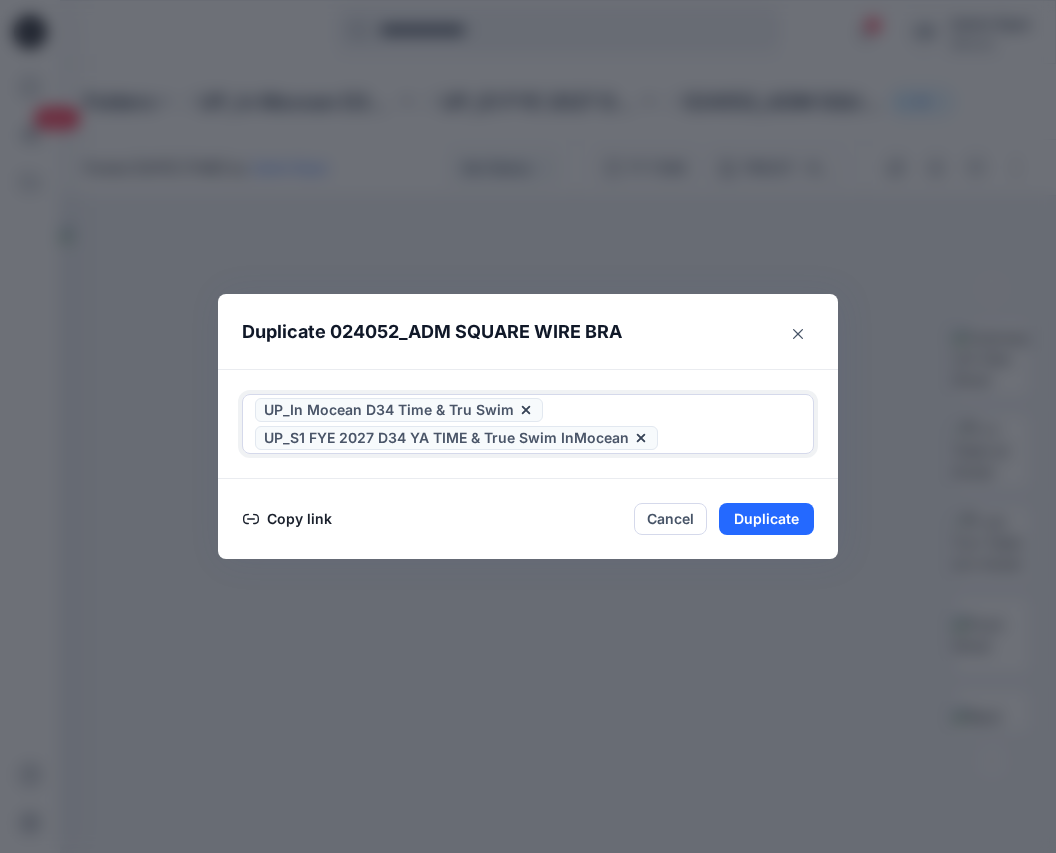 click 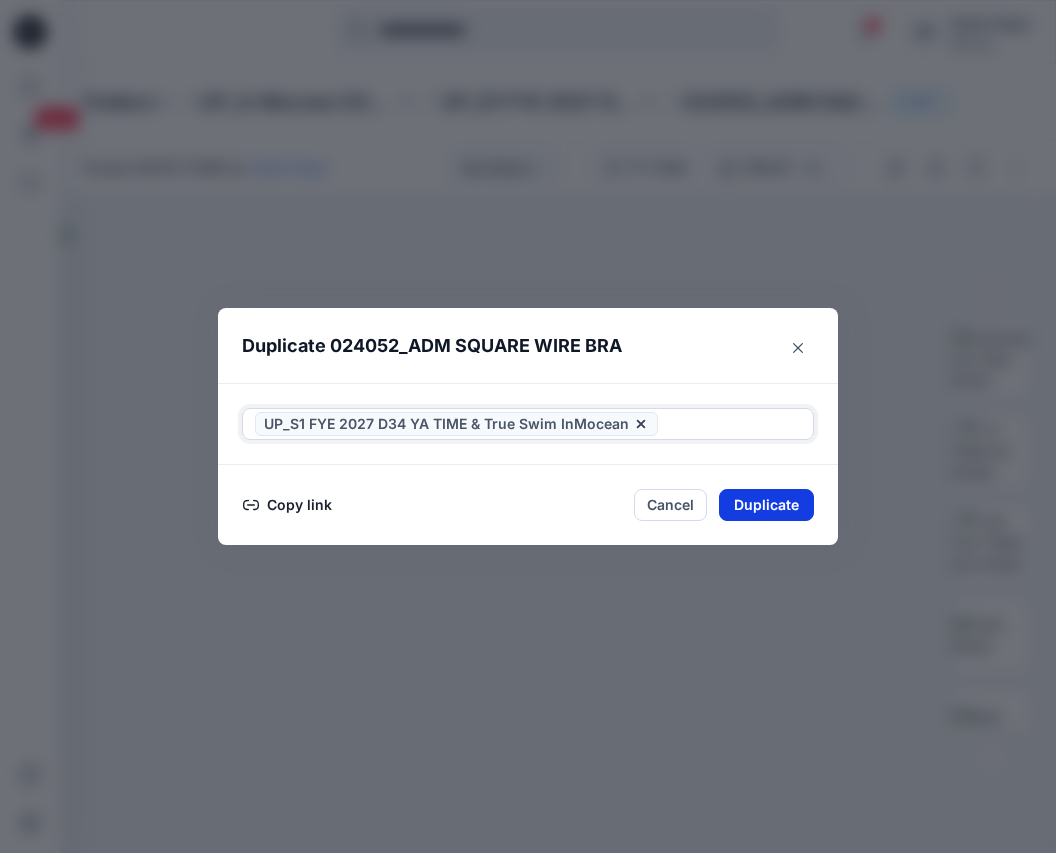 click on "Duplicate" at bounding box center (766, 505) 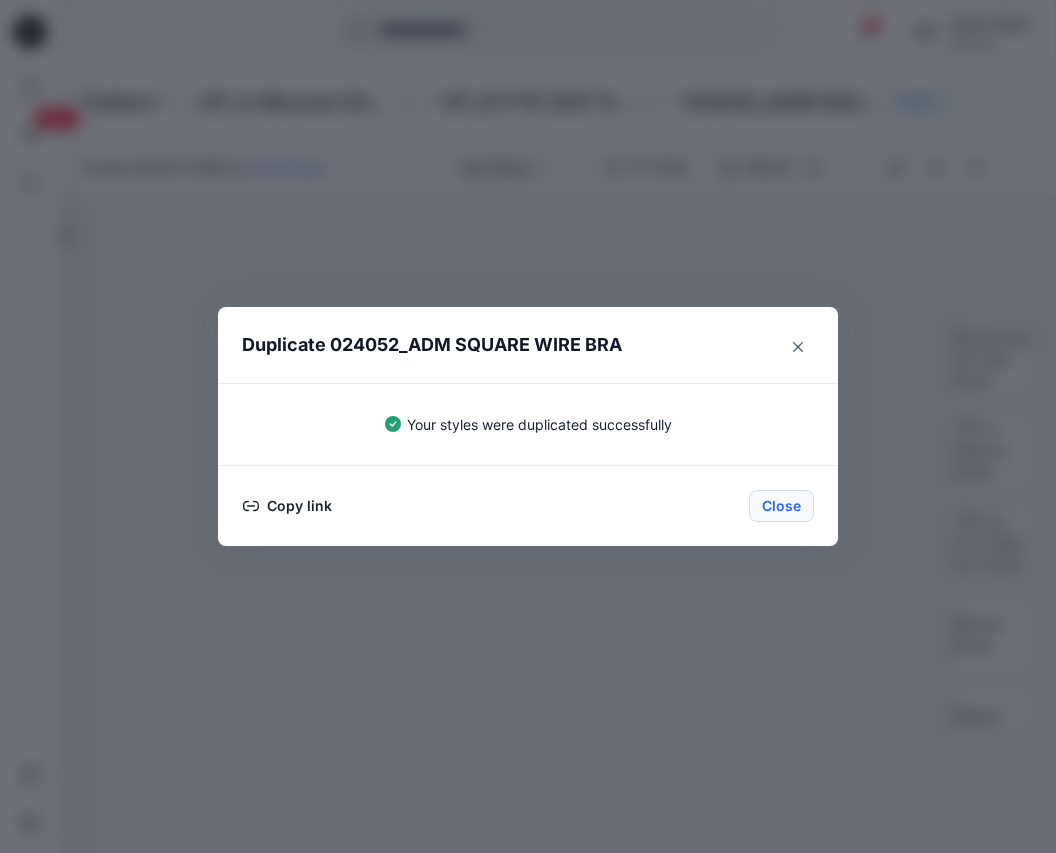 click on "Close" at bounding box center [781, 506] 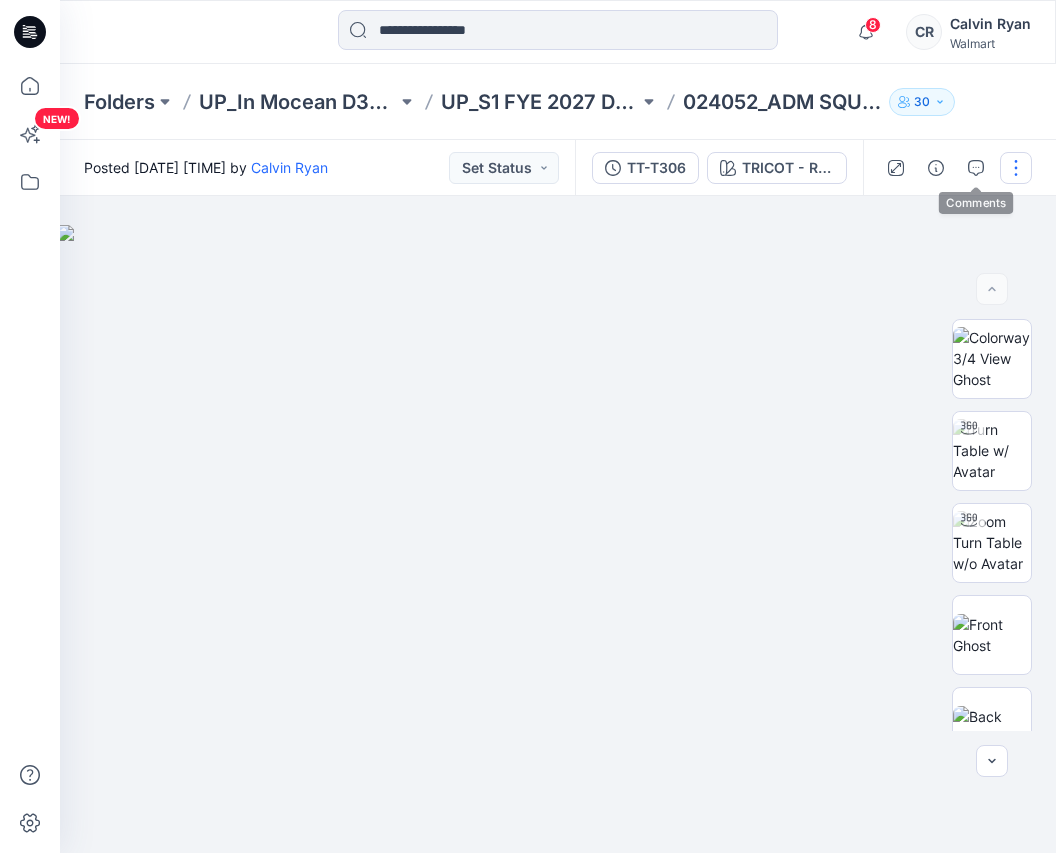 click at bounding box center (1016, 168) 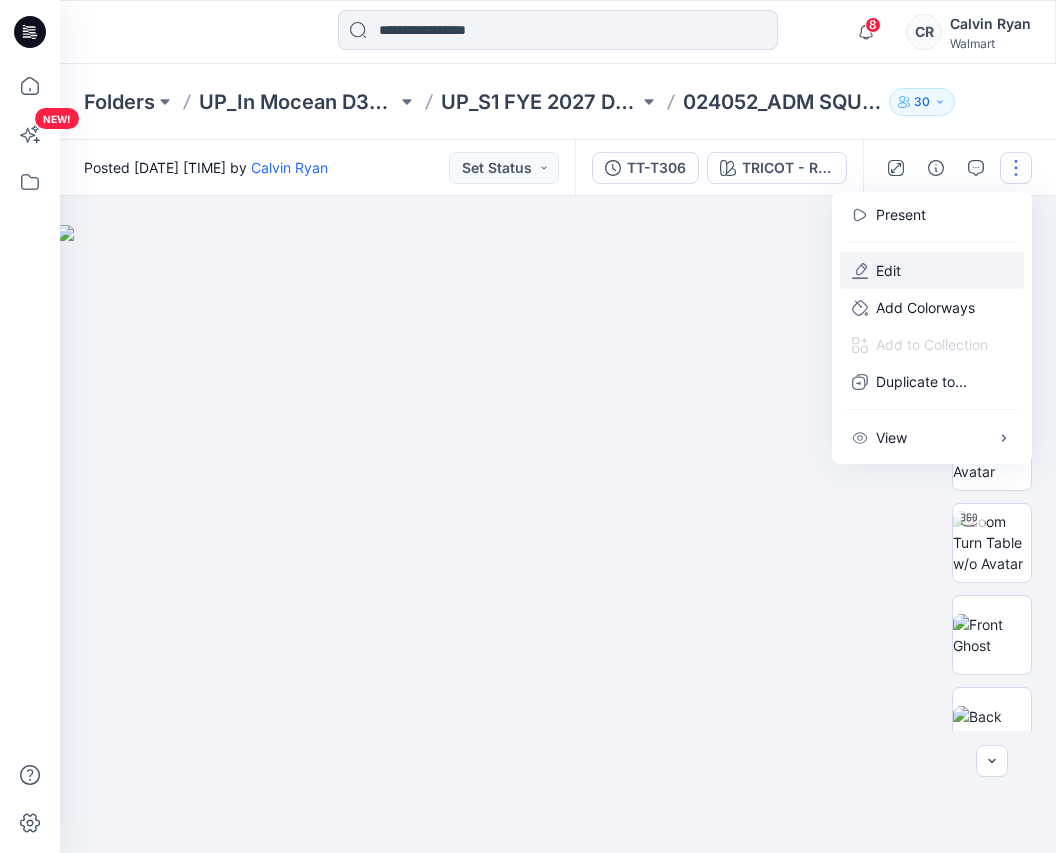 click on "Edit" at bounding box center [888, 270] 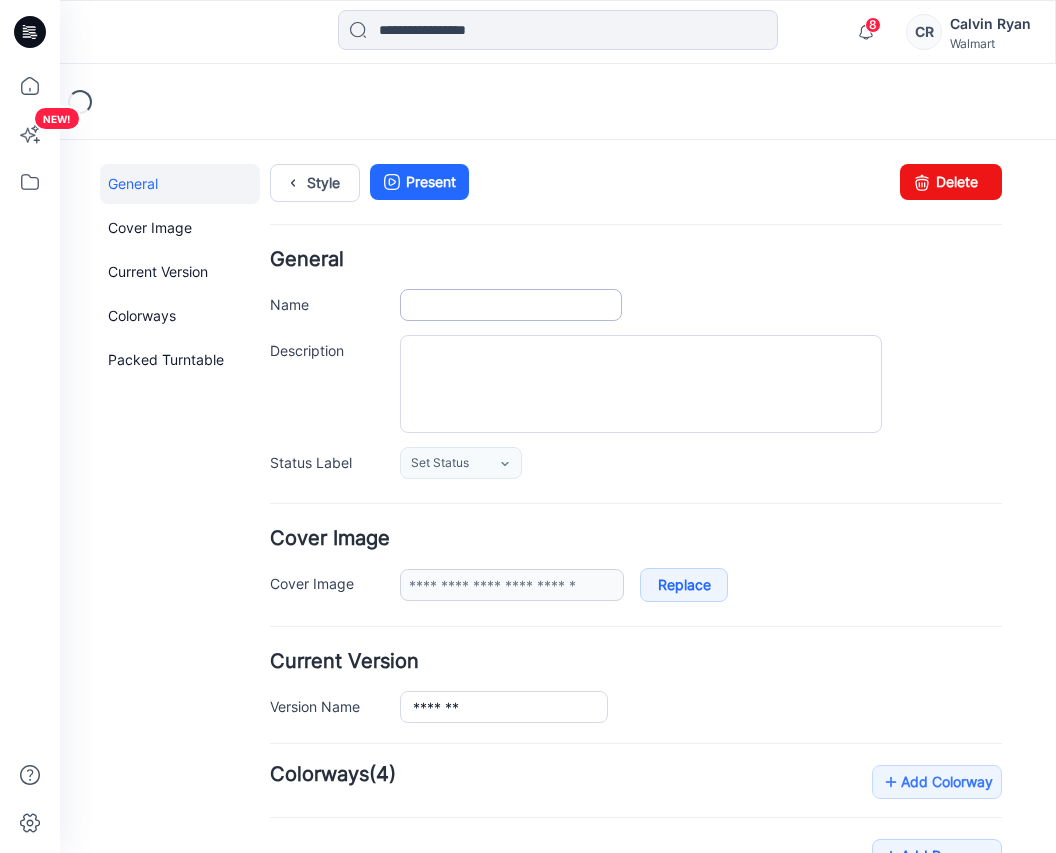scroll, scrollTop: 0, scrollLeft: 0, axis: both 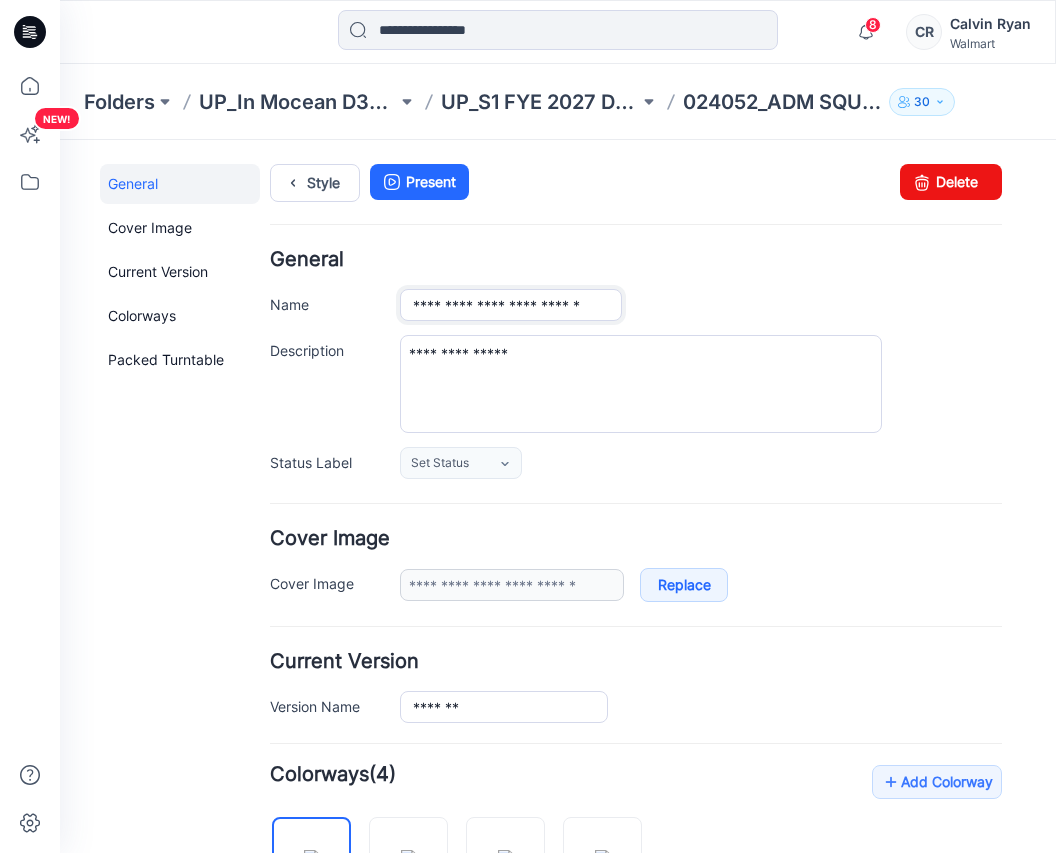 click on "**********" at bounding box center (511, 305) 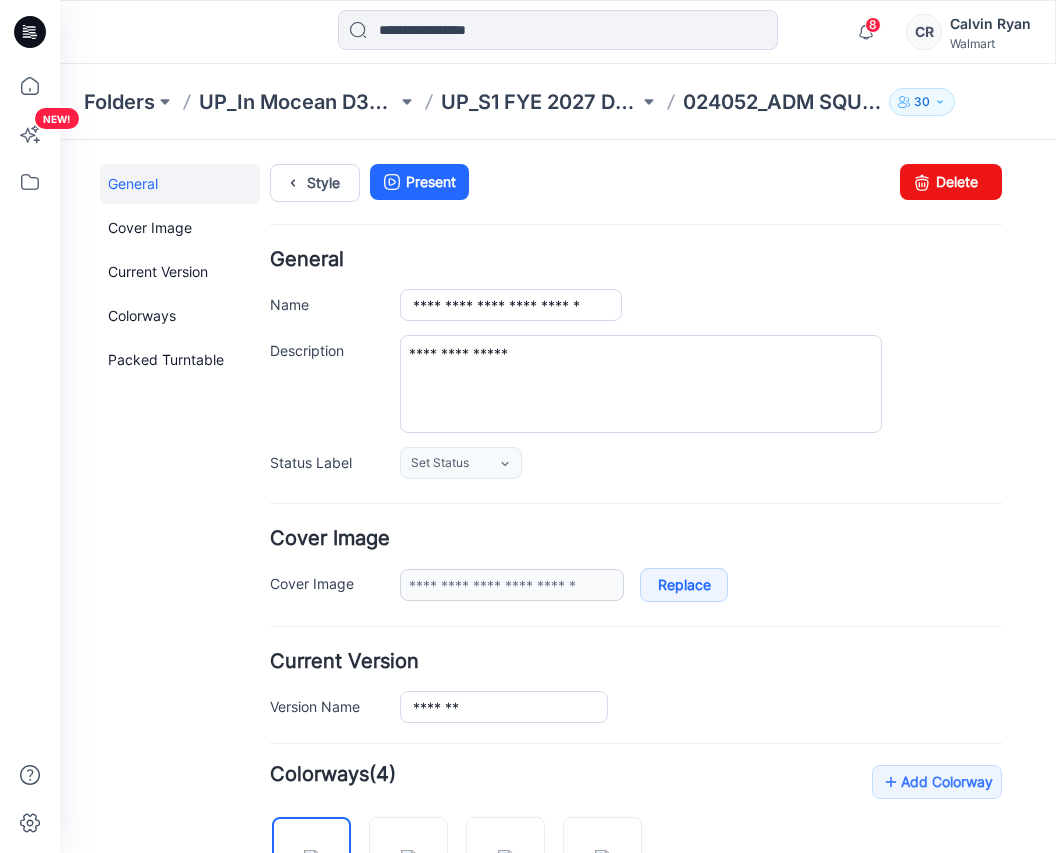 click on "**********" at bounding box center (636, 364) 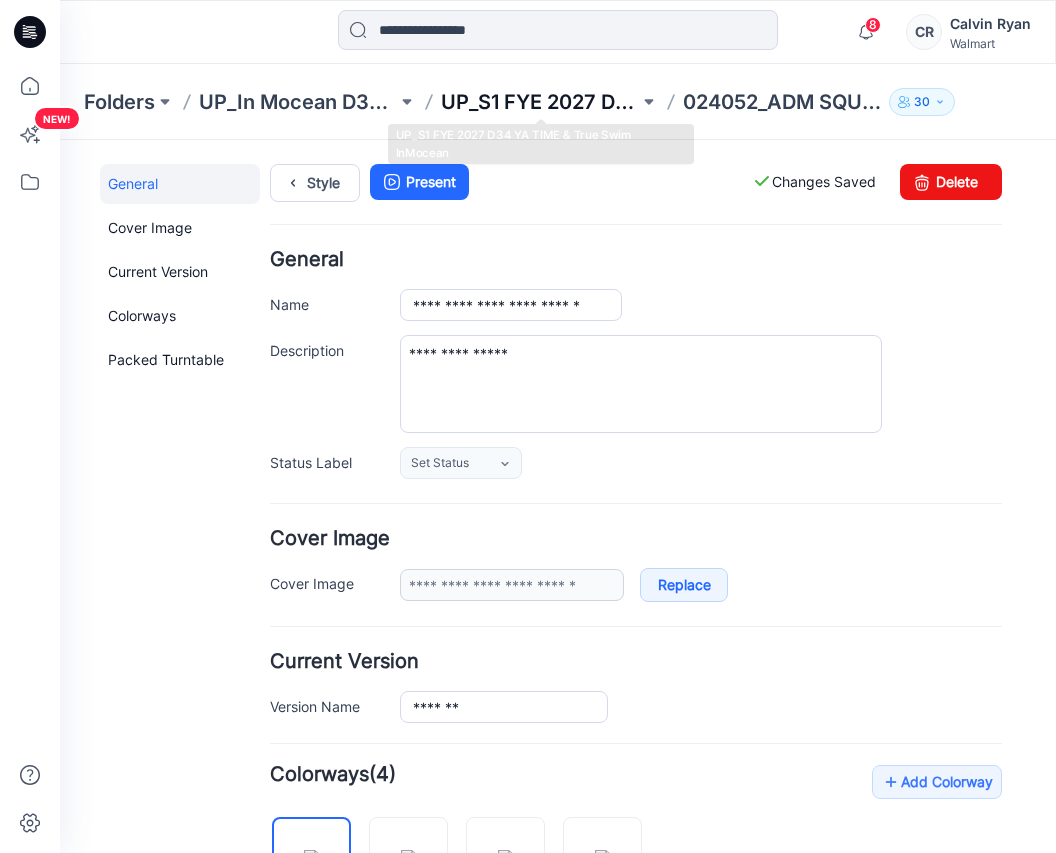 click on "UP_S1 FYE 2027 D34 YA TIME & True Swim InMocean" at bounding box center [540, 102] 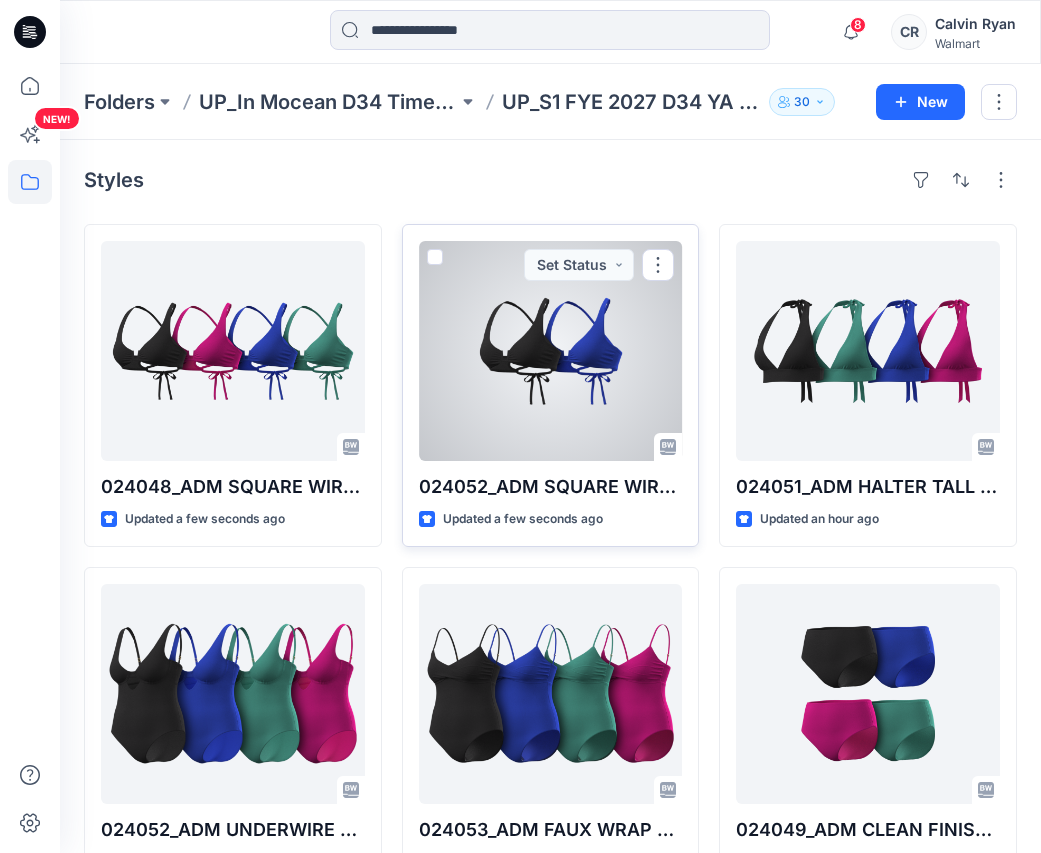 click at bounding box center (551, 351) 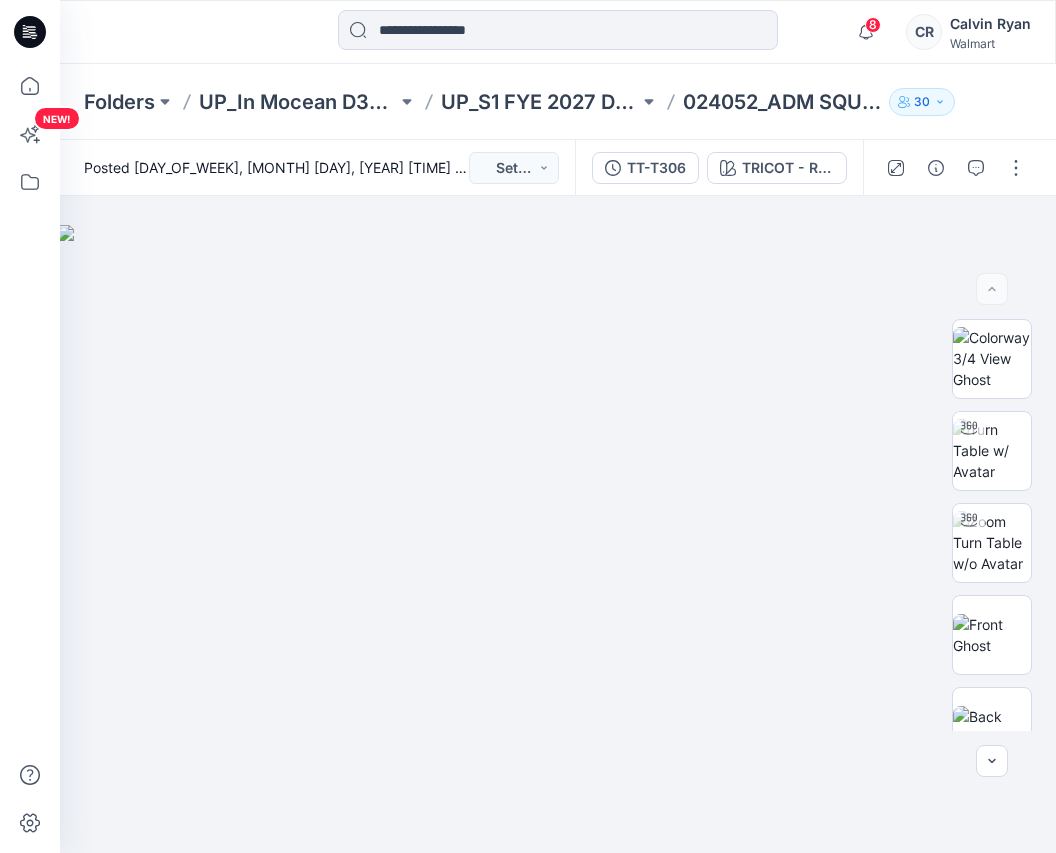 click at bounding box center [1016, 168] 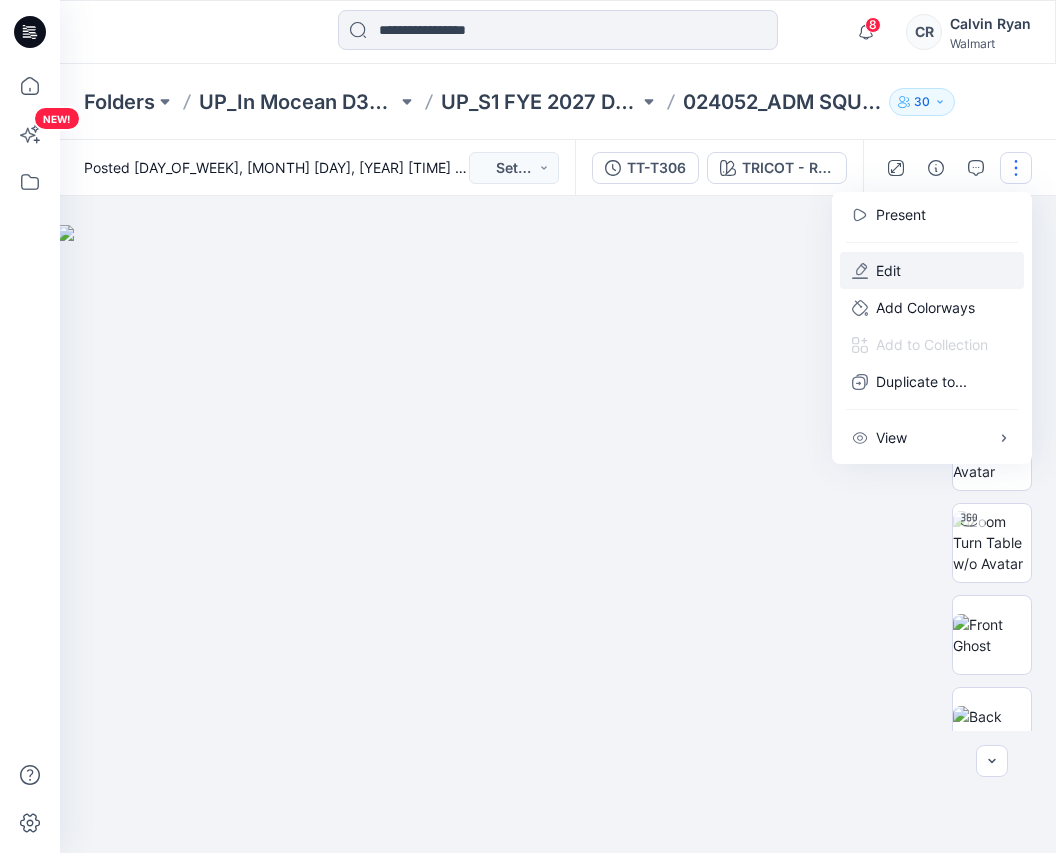 click on "Edit" at bounding box center [932, 270] 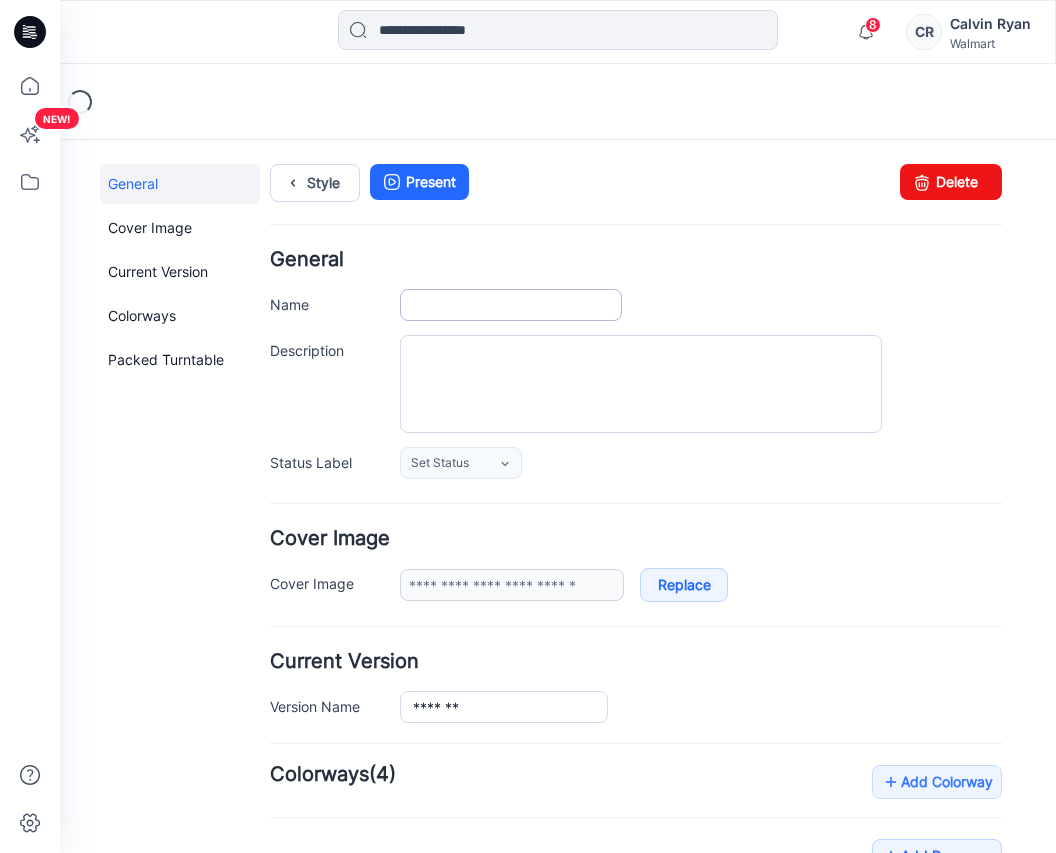 scroll, scrollTop: 0, scrollLeft: 0, axis: both 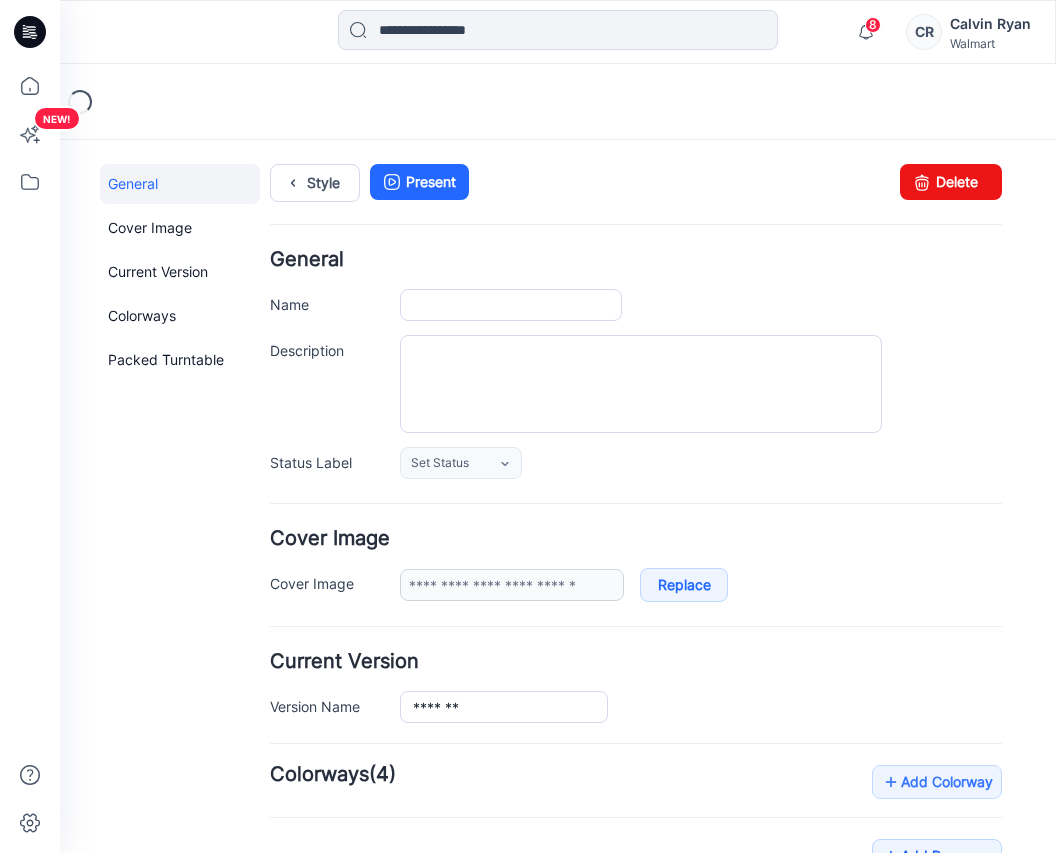 type on "**********" 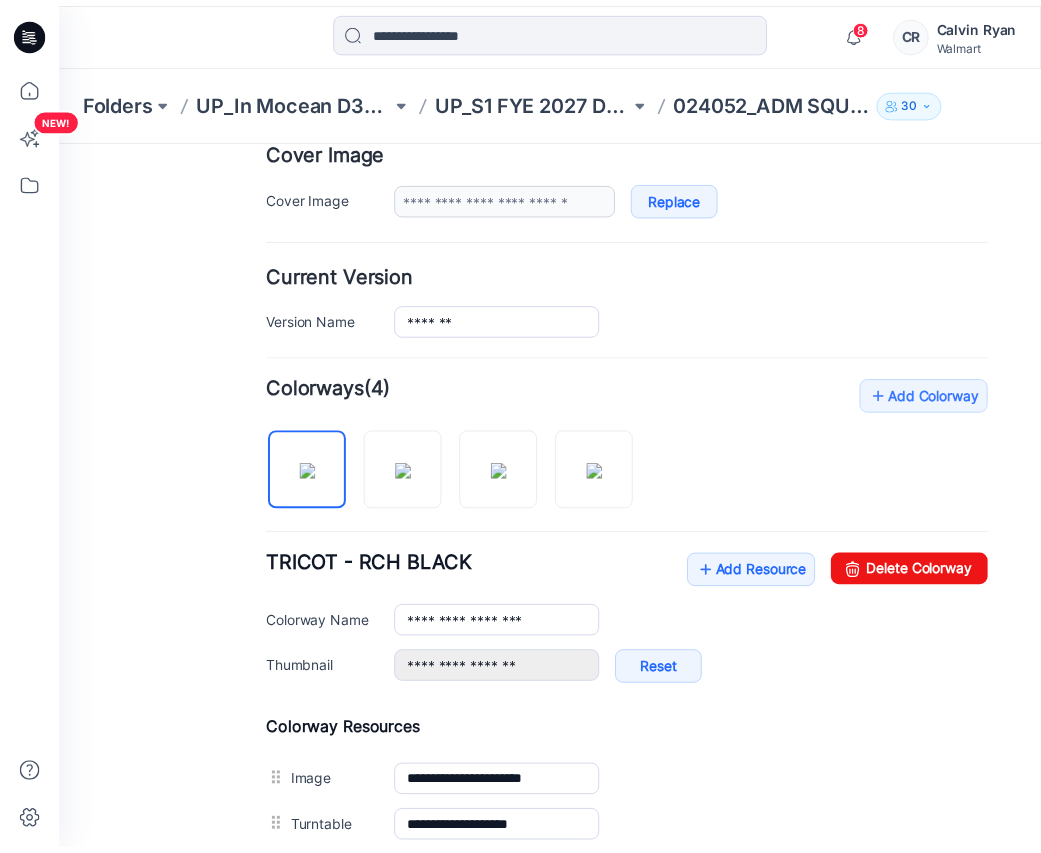 scroll, scrollTop: 400, scrollLeft: 0, axis: vertical 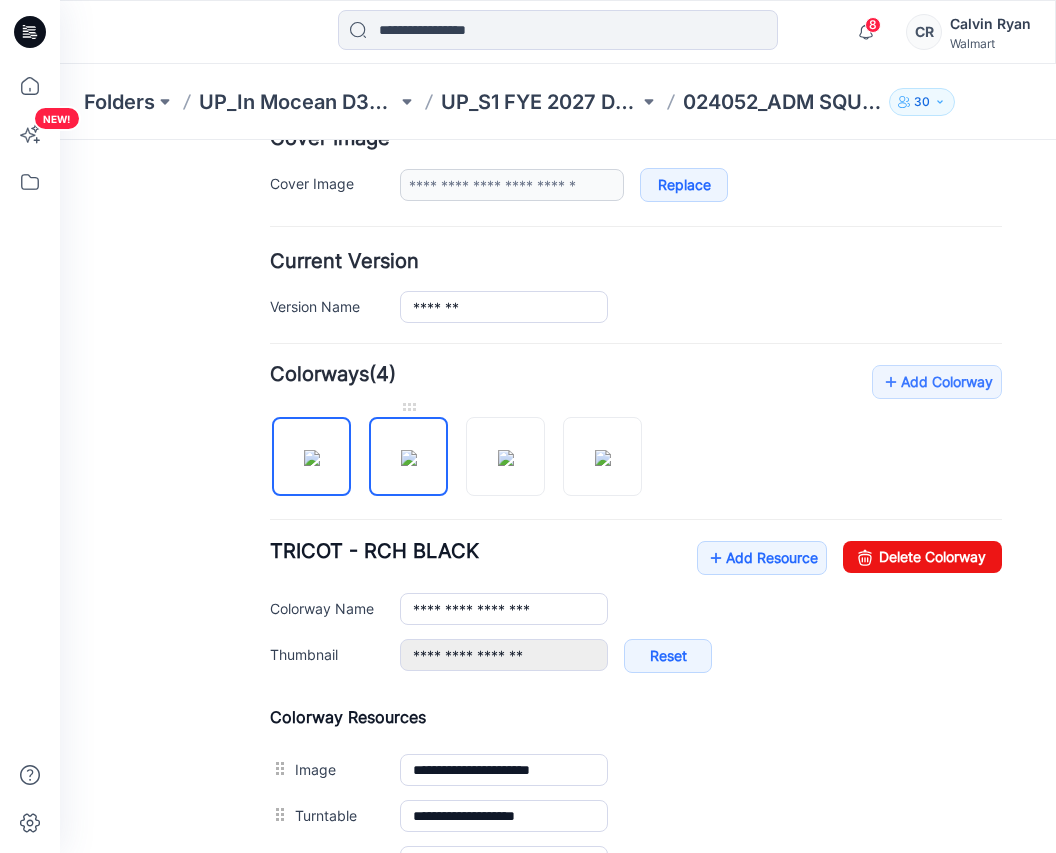 click at bounding box center [409, 458] 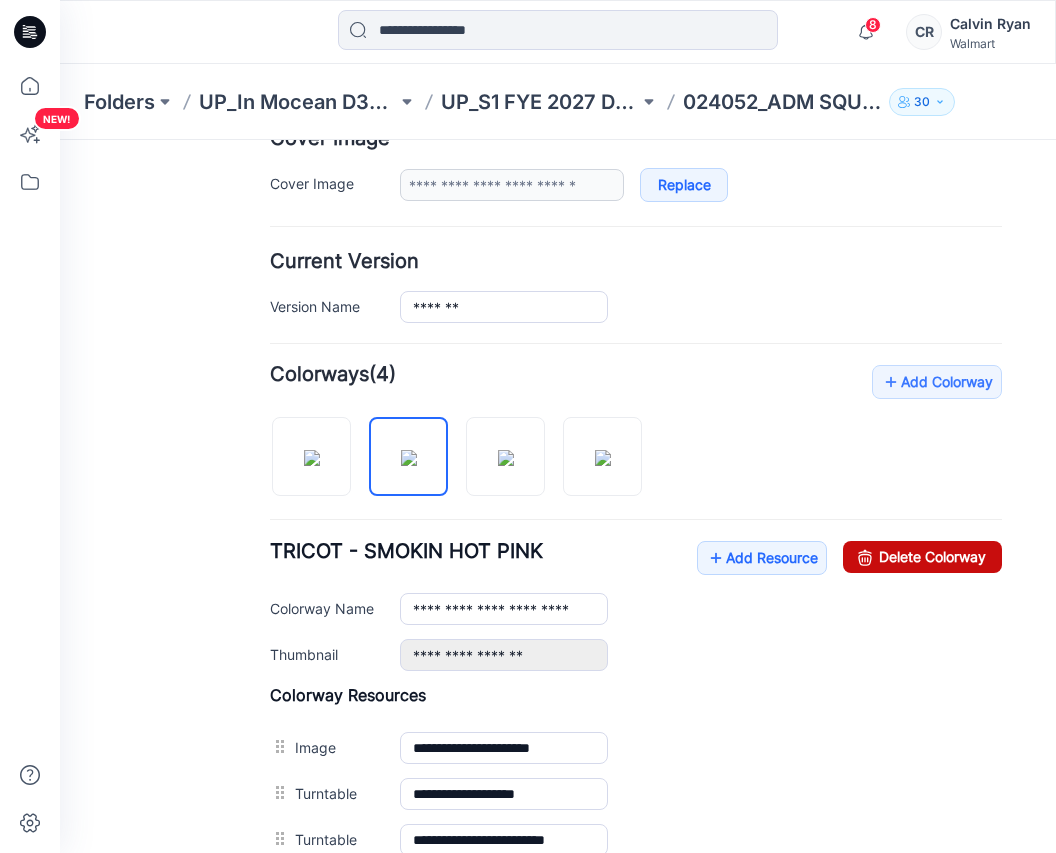 drag, startPoint x: 926, startPoint y: 563, endPoint x: 689, endPoint y: 227, distance: 411.17514 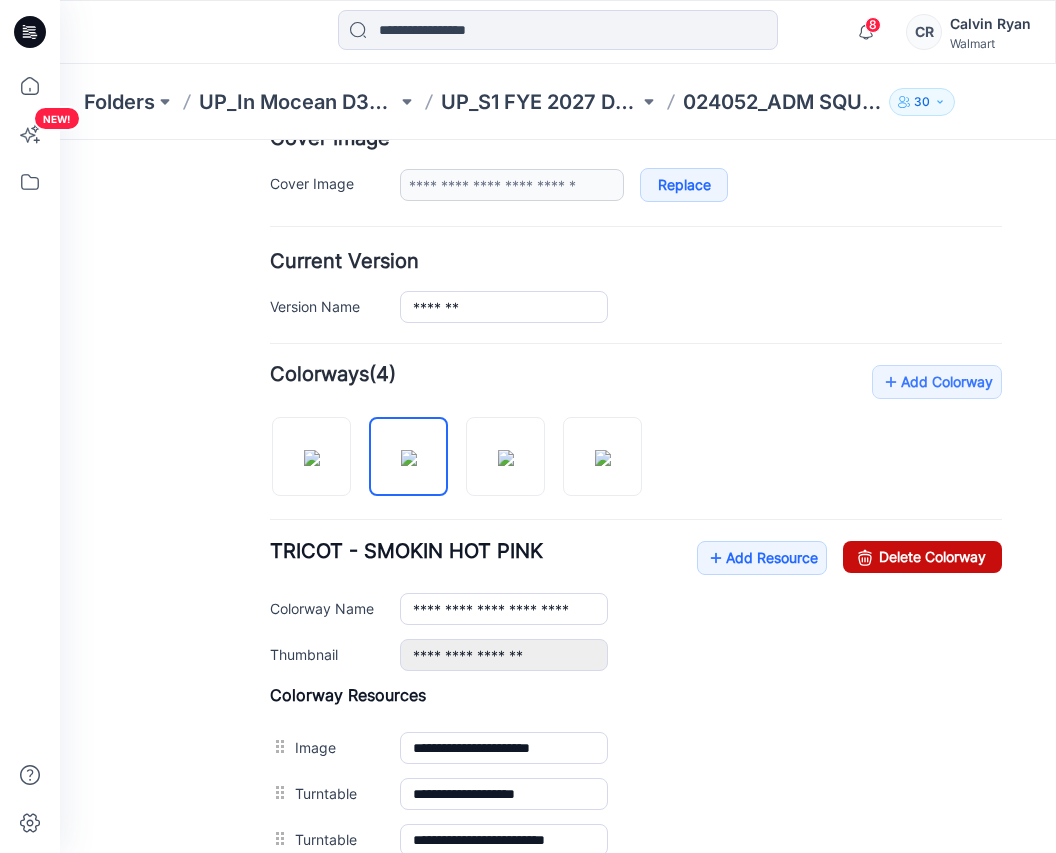 click on "Delete Colorway" at bounding box center (922, 557) 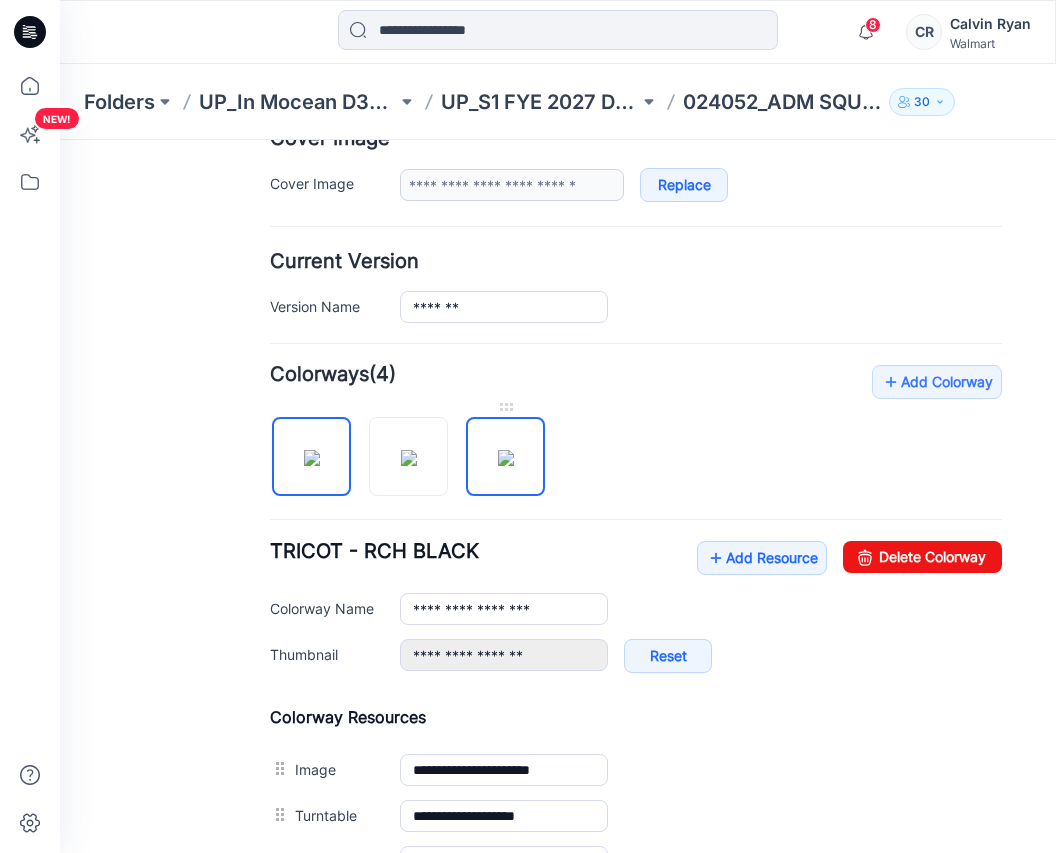 click at bounding box center (506, 458) 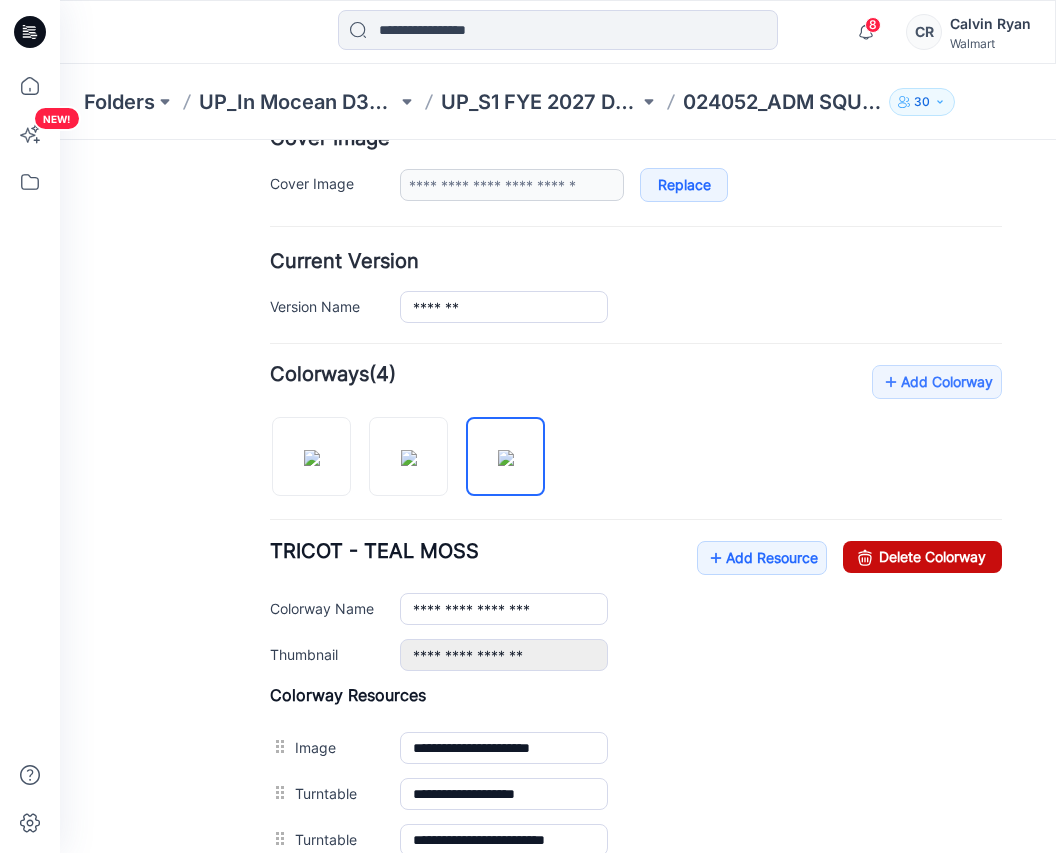 click on "Delete Colorway" at bounding box center [922, 557] 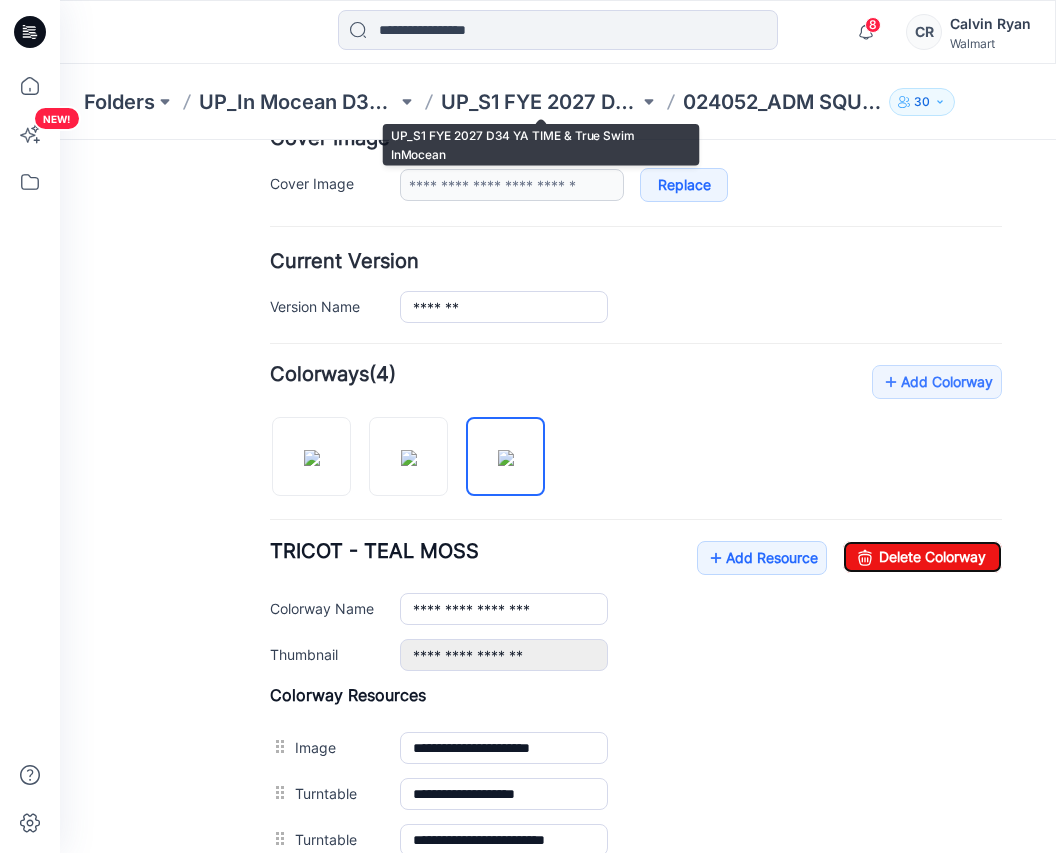 type on "**********" 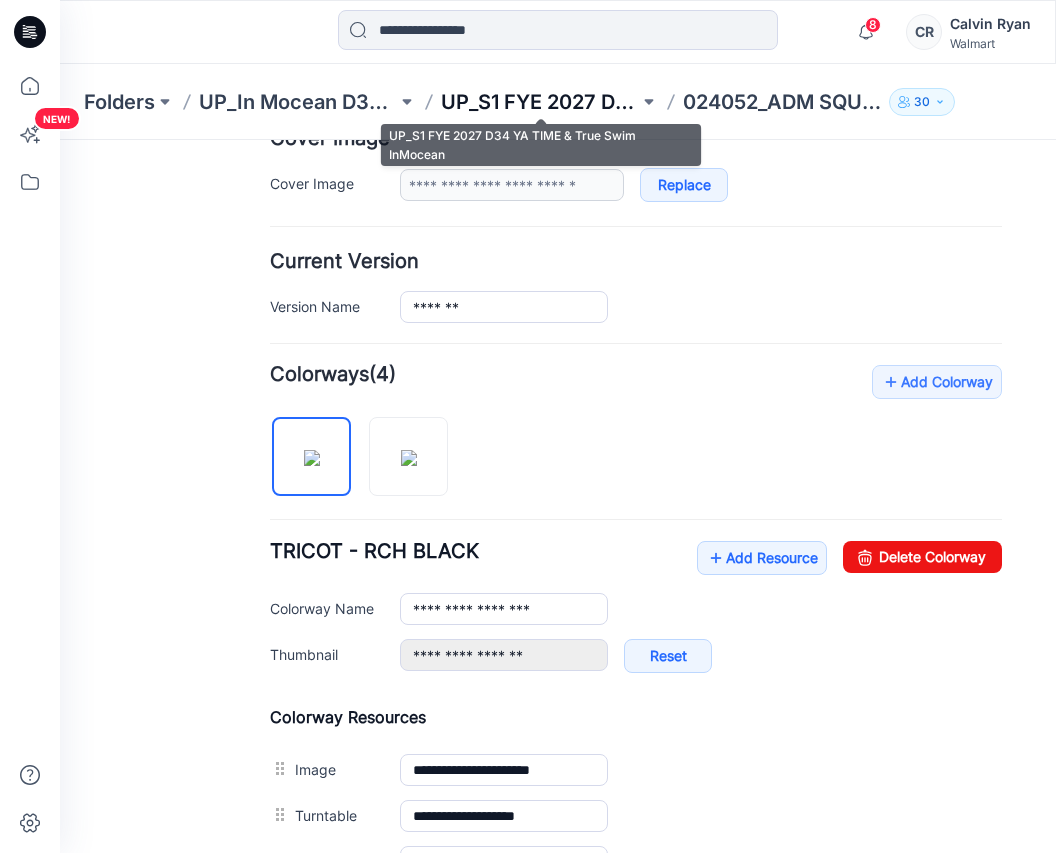 click on "UP_S1 FYE 2027 D34 YA TIME & True Swim InMocean" at bounding box center (540, 102) 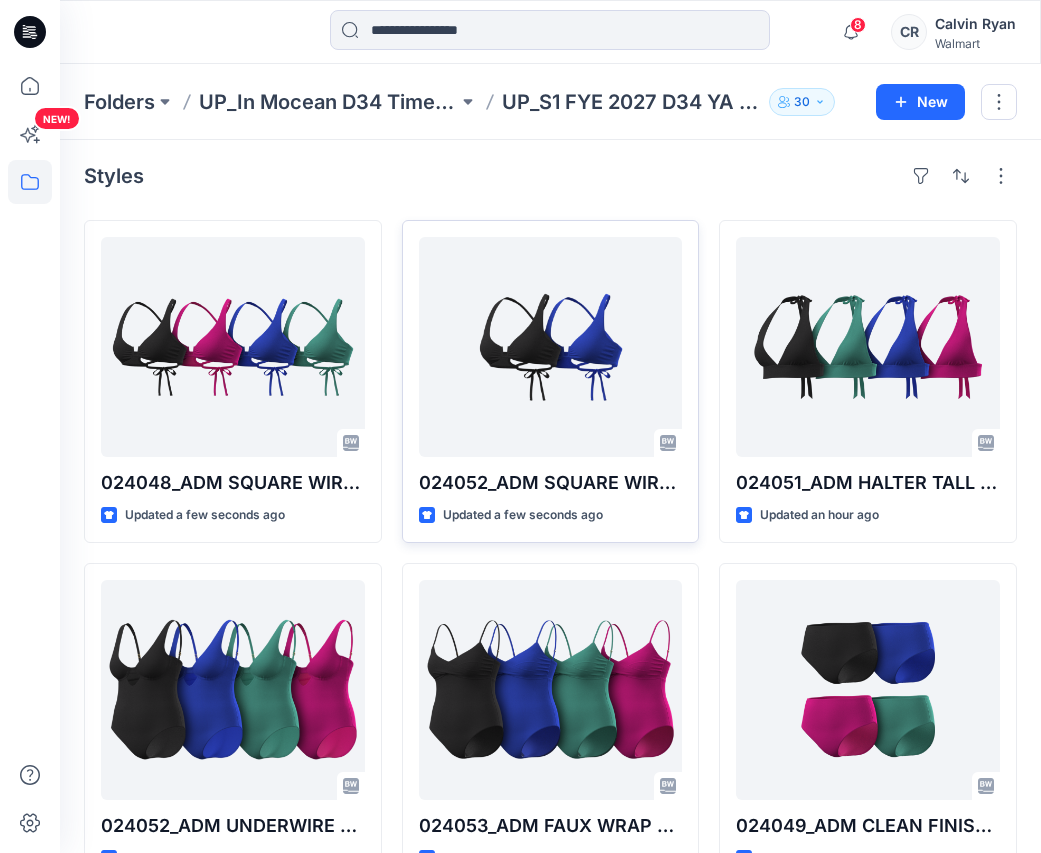 scroll, scrollTop: 0, scrollLeft: 0, axis: both 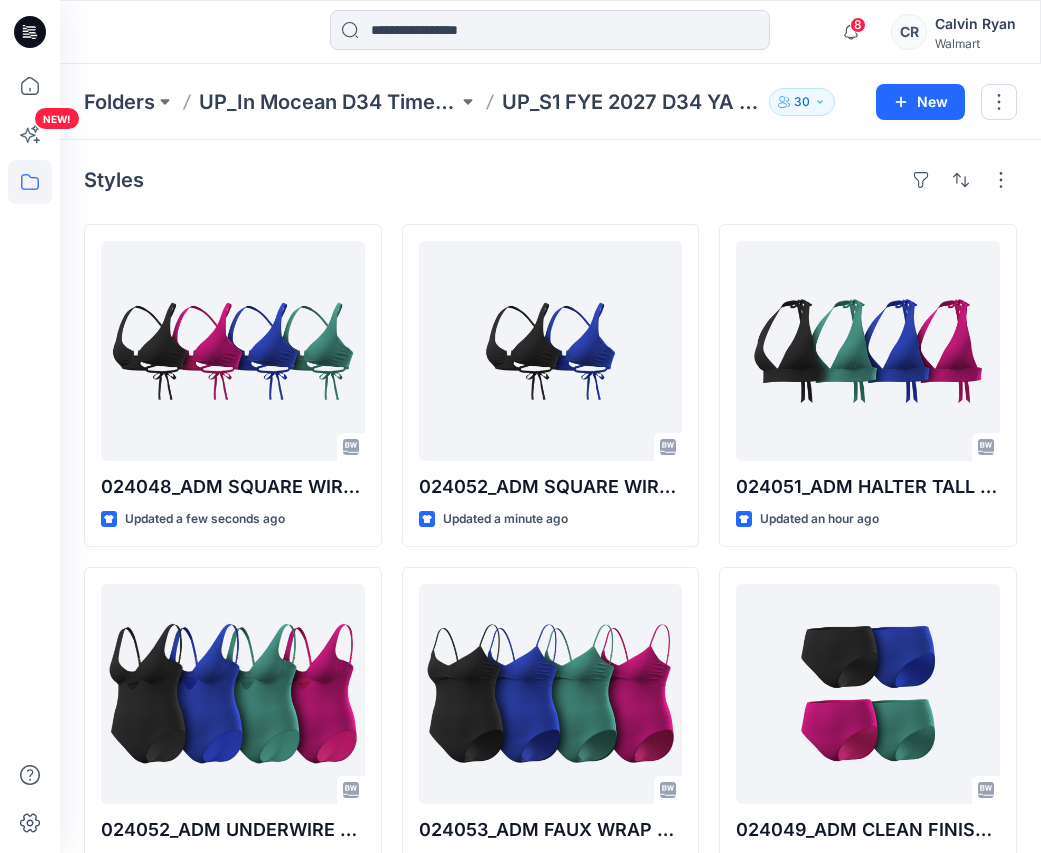 click at bounding box center [182, 32] 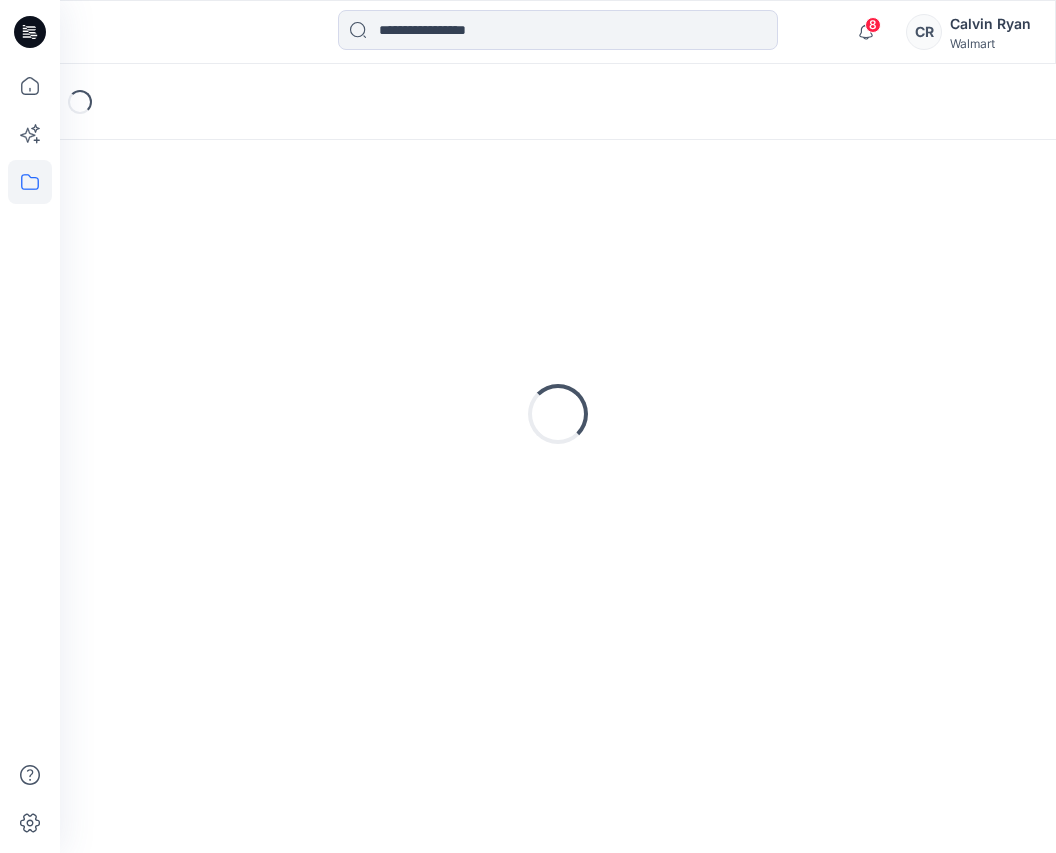 scroll, scrollTop: 0, scrollLeft: 0, axis: both 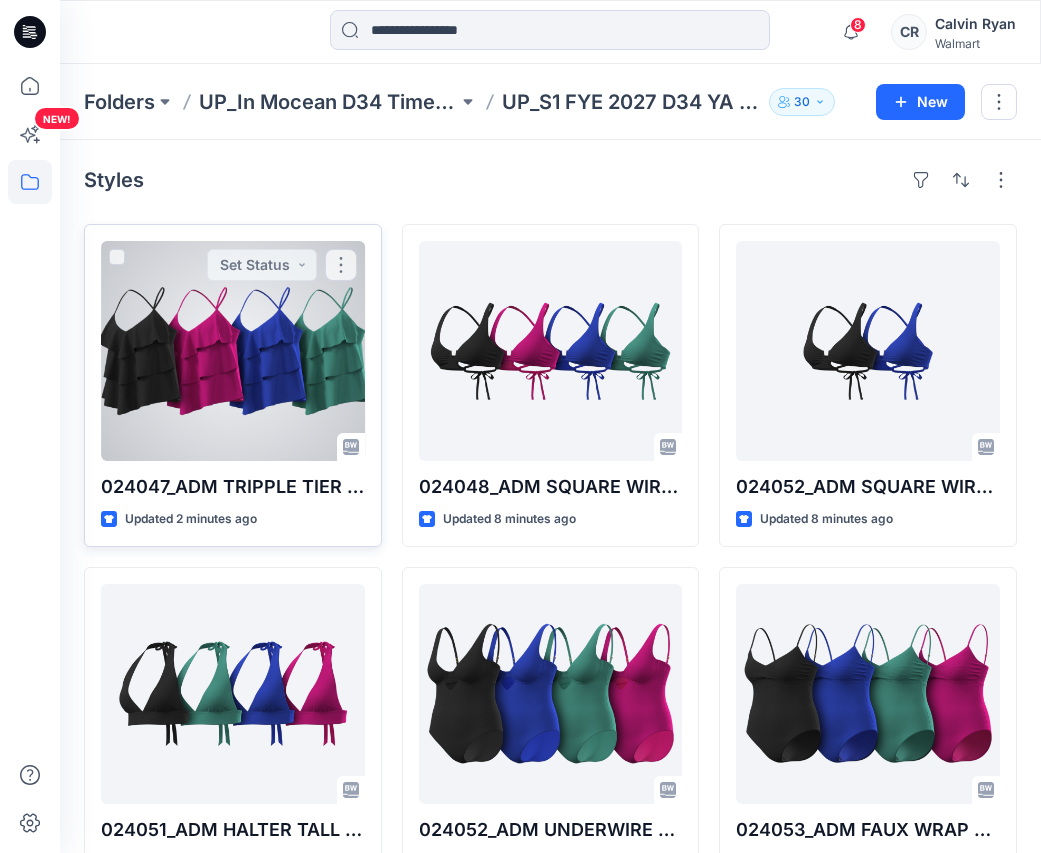 click at bounding box center (233, 351) 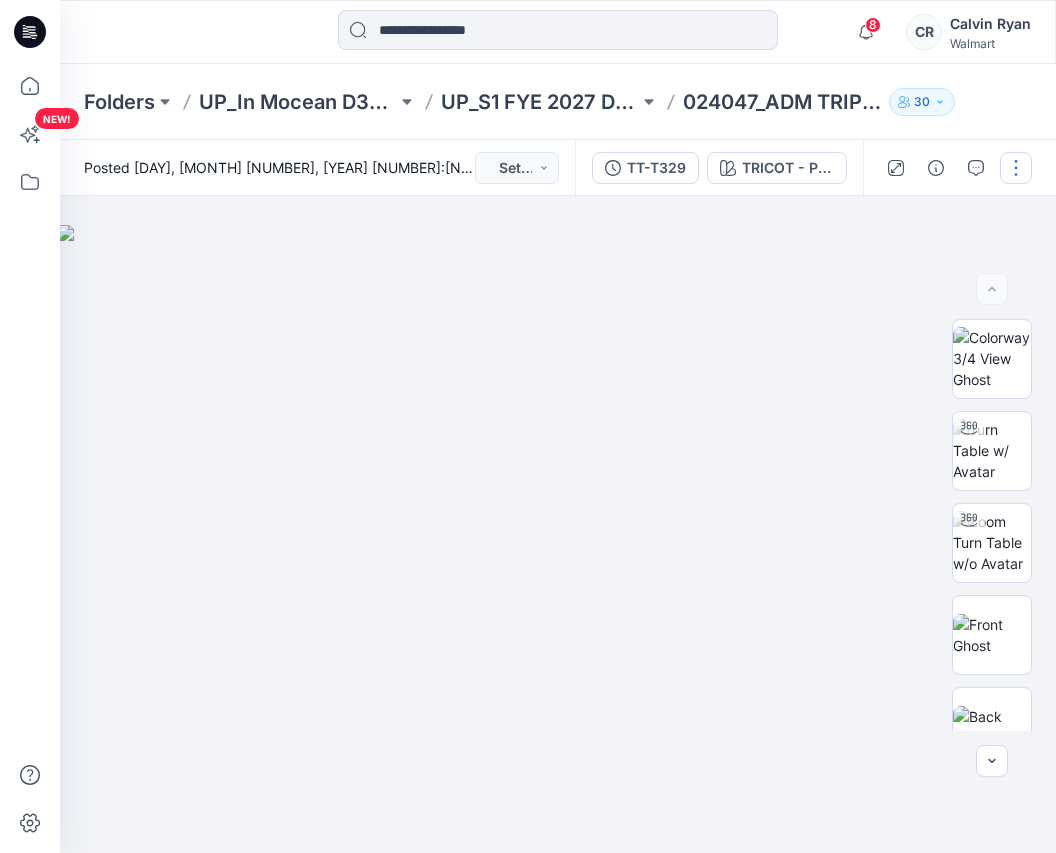 click at bounding box center [1016, 168] 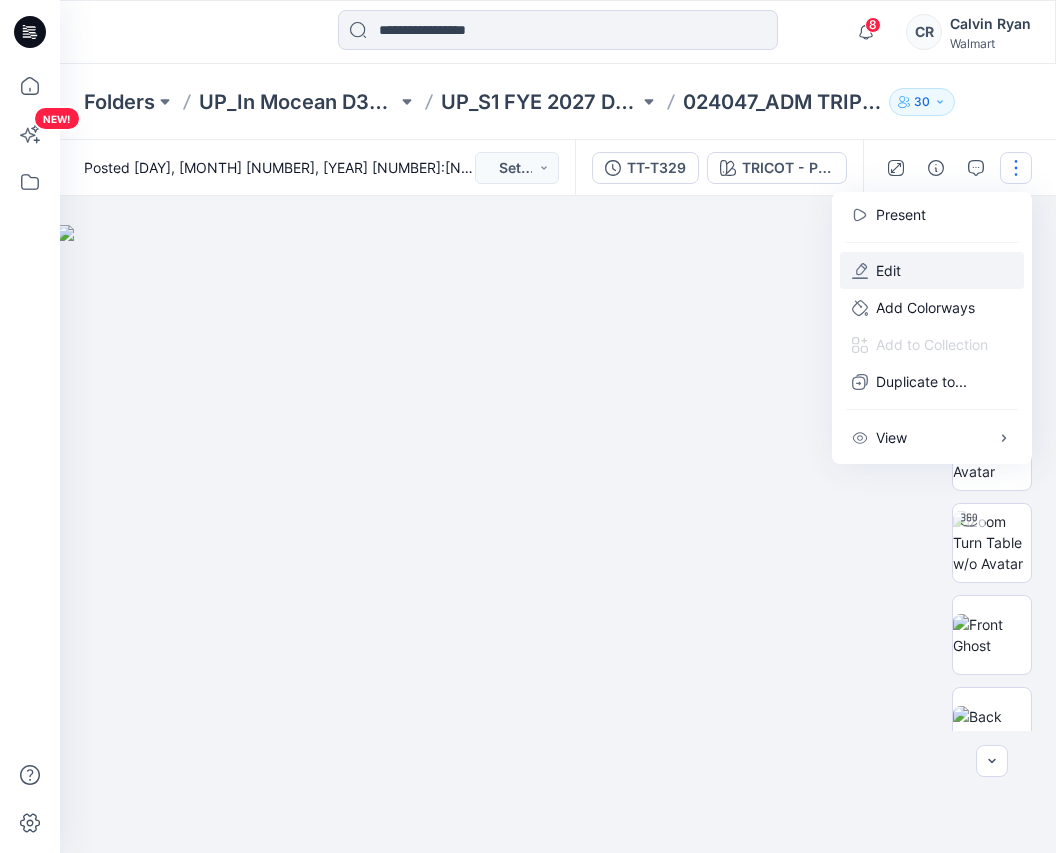 click on "Edit" at bounding box center [932, 270] 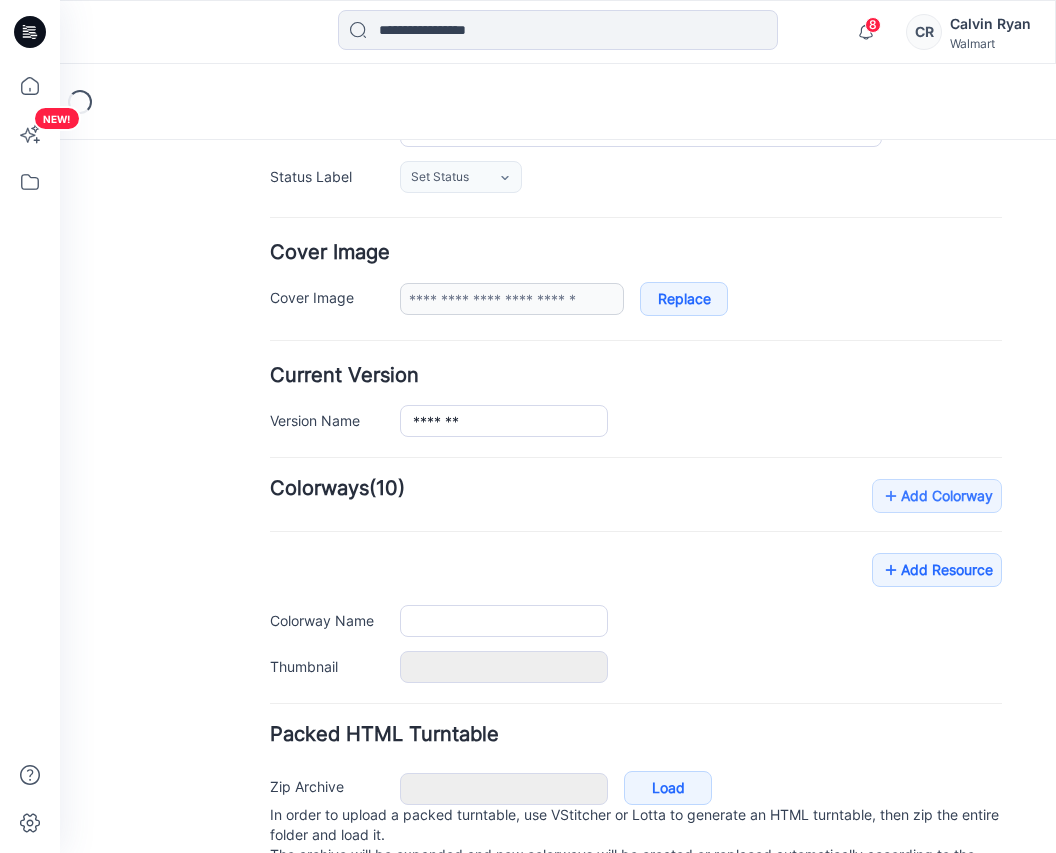 scroll, scrollTop: 300, scrollLeft: 0, axis: vertical 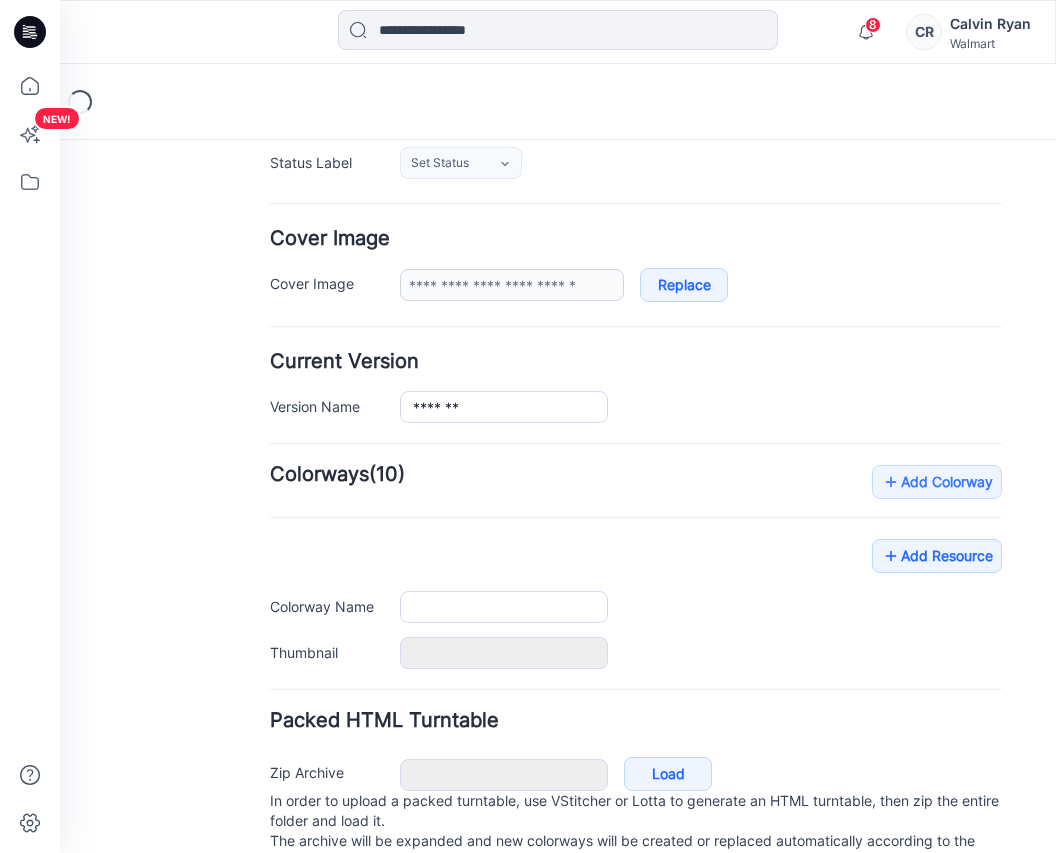type on "**********" 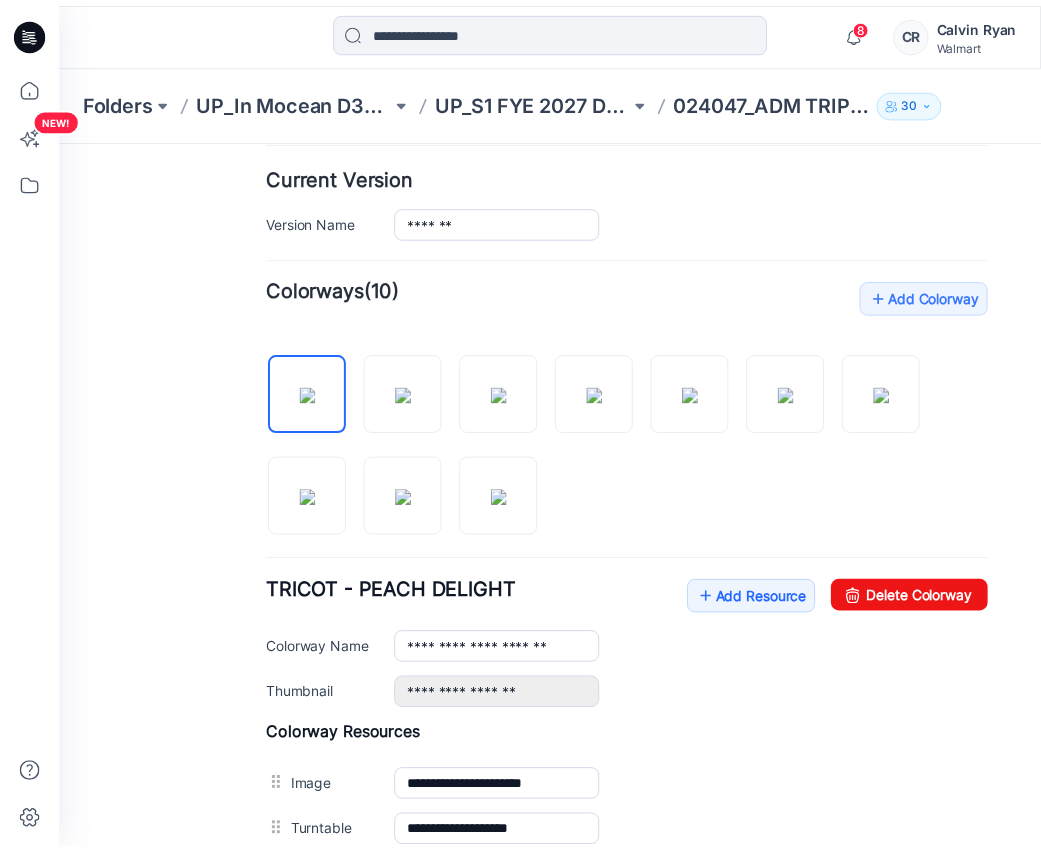 scroll, scrollTop: 600, scrollLeft: 0, axis: vertical 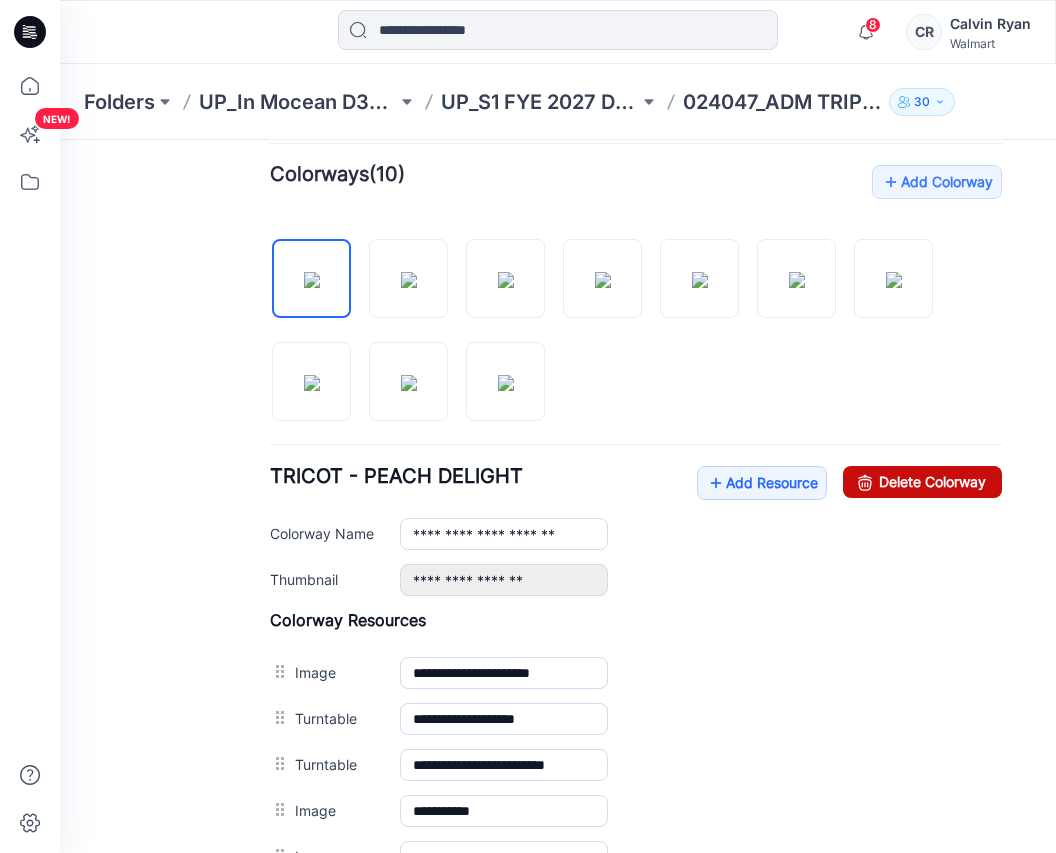click on "Delete Colorway" at bounding box center [922, 482] 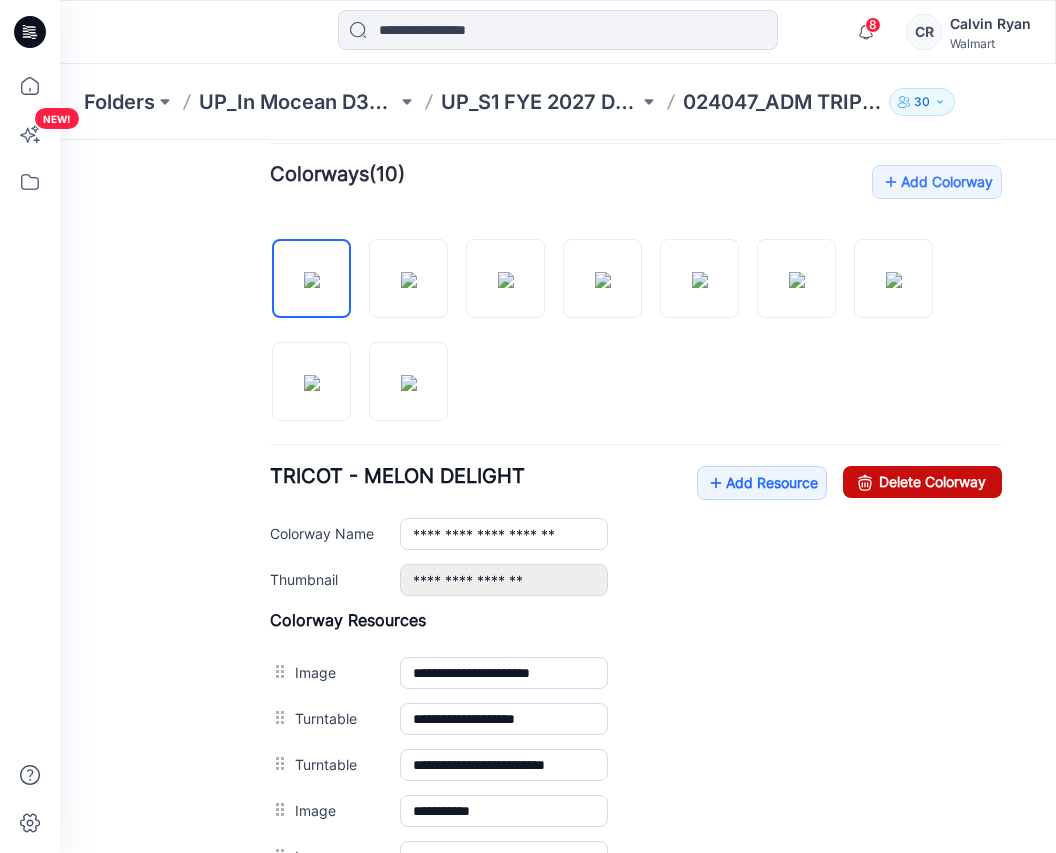 click on "Delete Colorway" at bounding box center [922, 482] 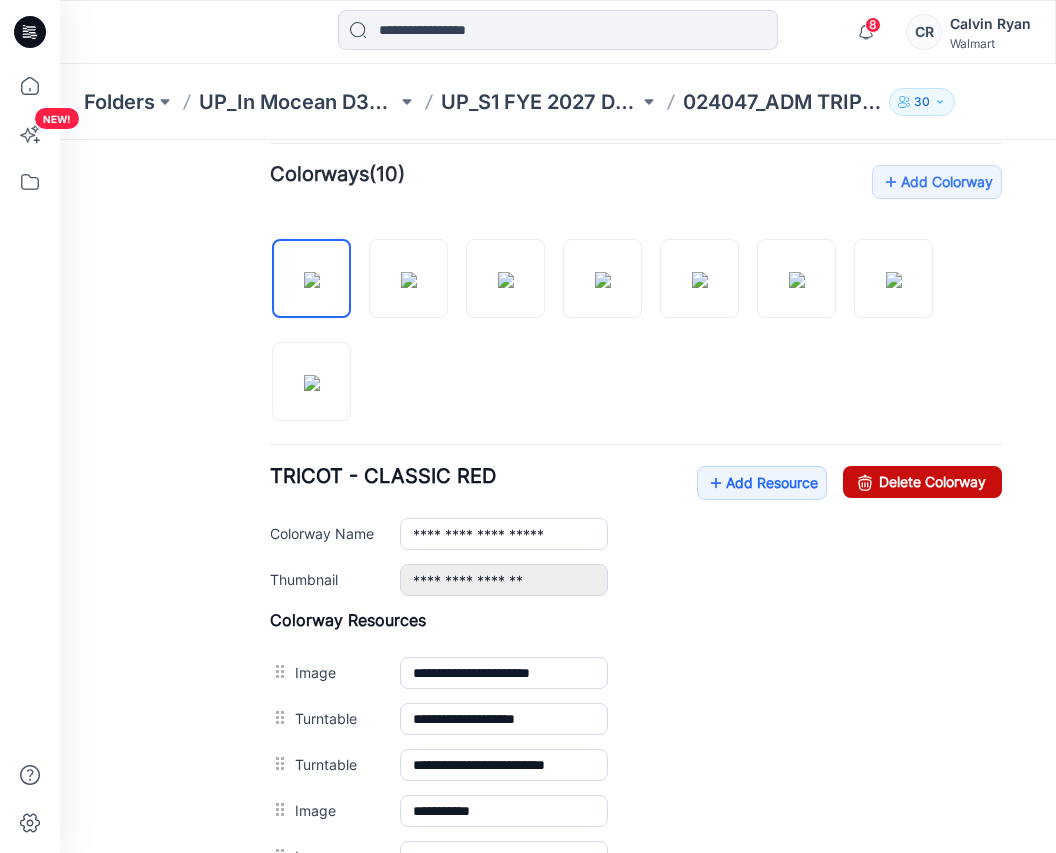 click on "Delete Colorway" at bounding box center [922, 482] 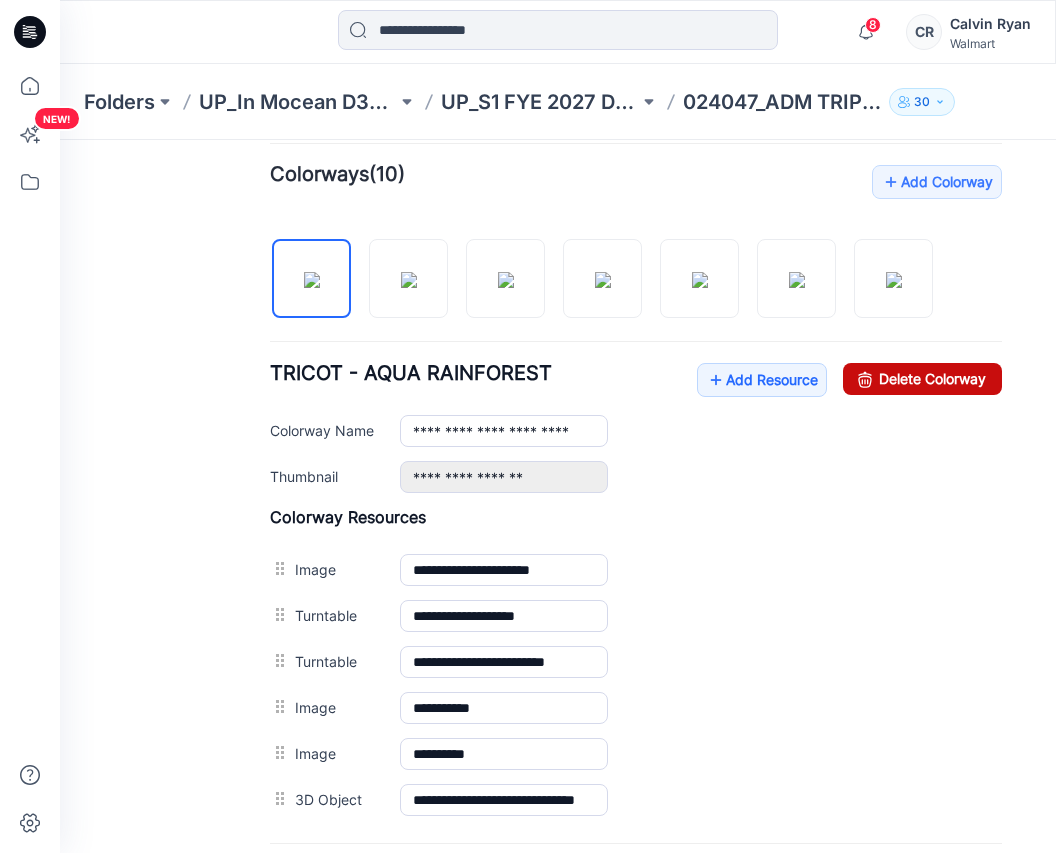 click at bounding box center (865, 379) 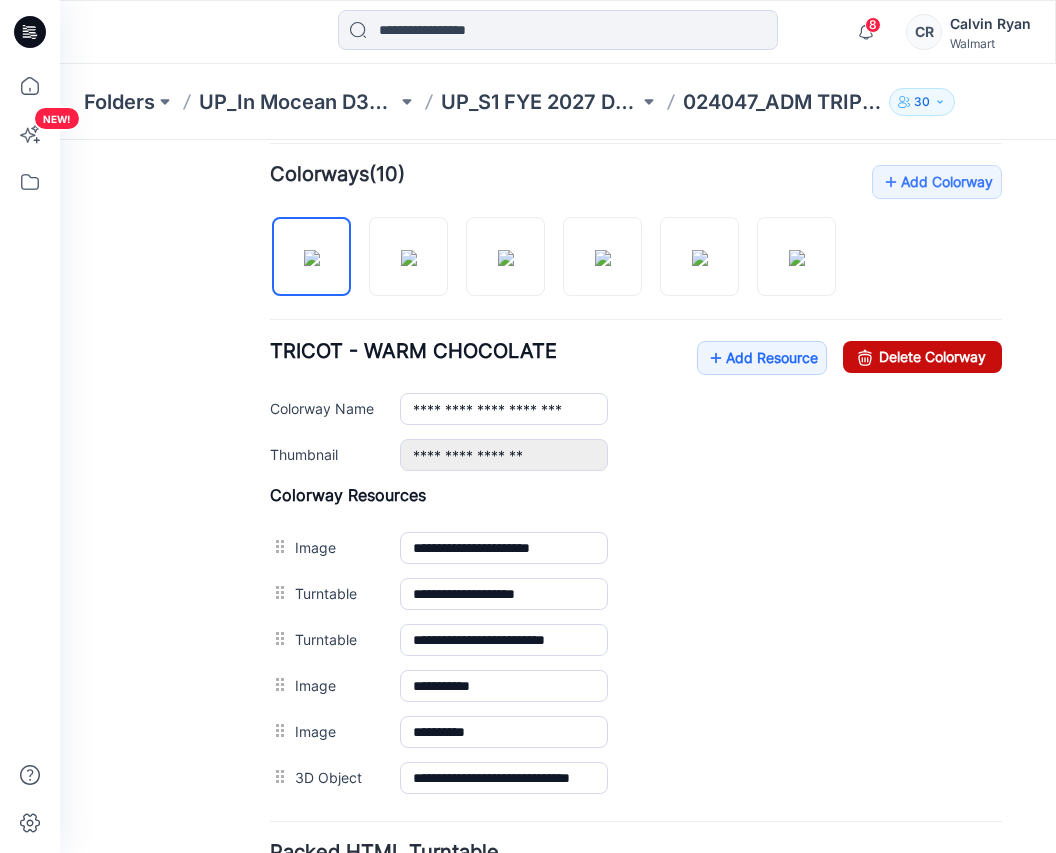 click on "Delete Colorway" at bounding box center [922, 357] 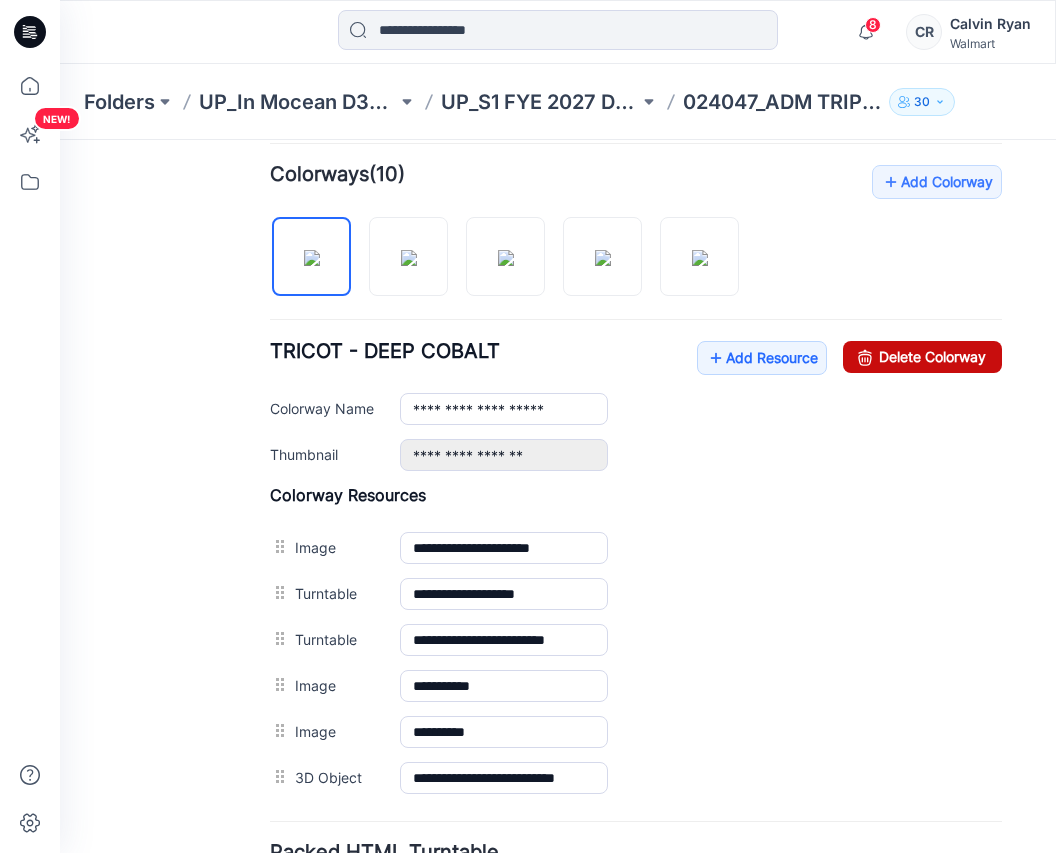 click on "Delete Colorway" at bounding box center [922, 357] 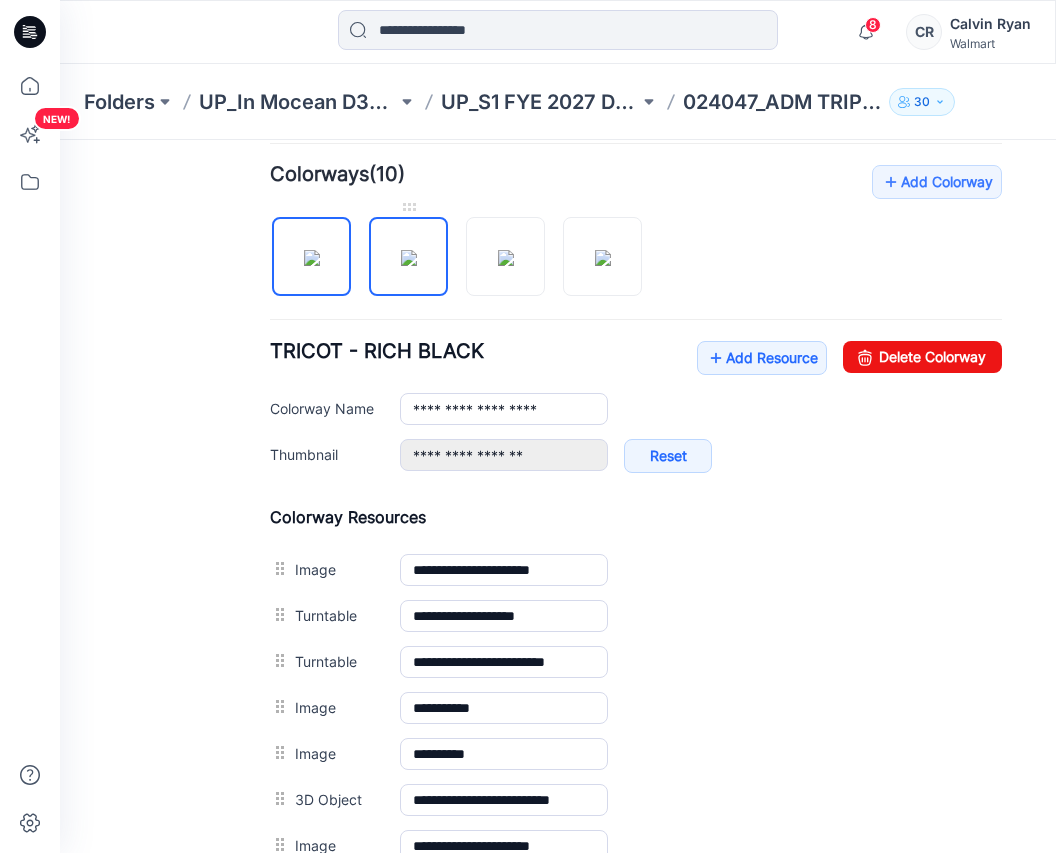 click at bounding box center [409, 258] 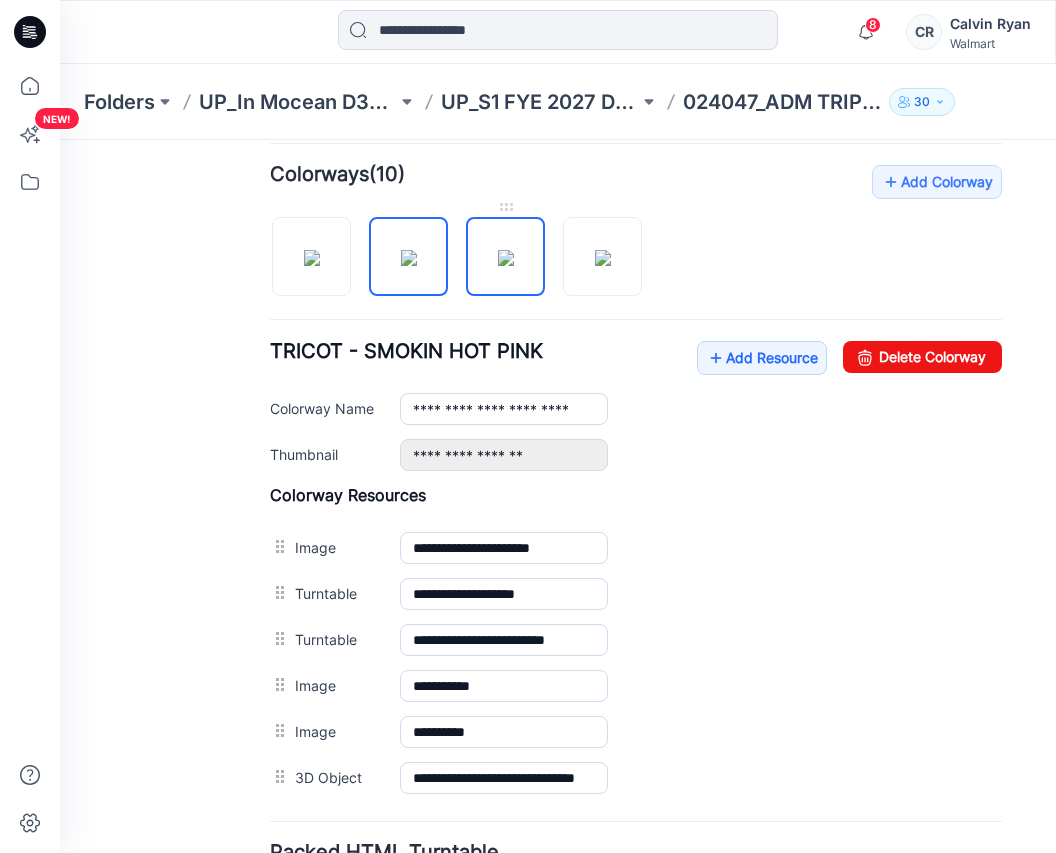 click at bounding box center (506, 258) 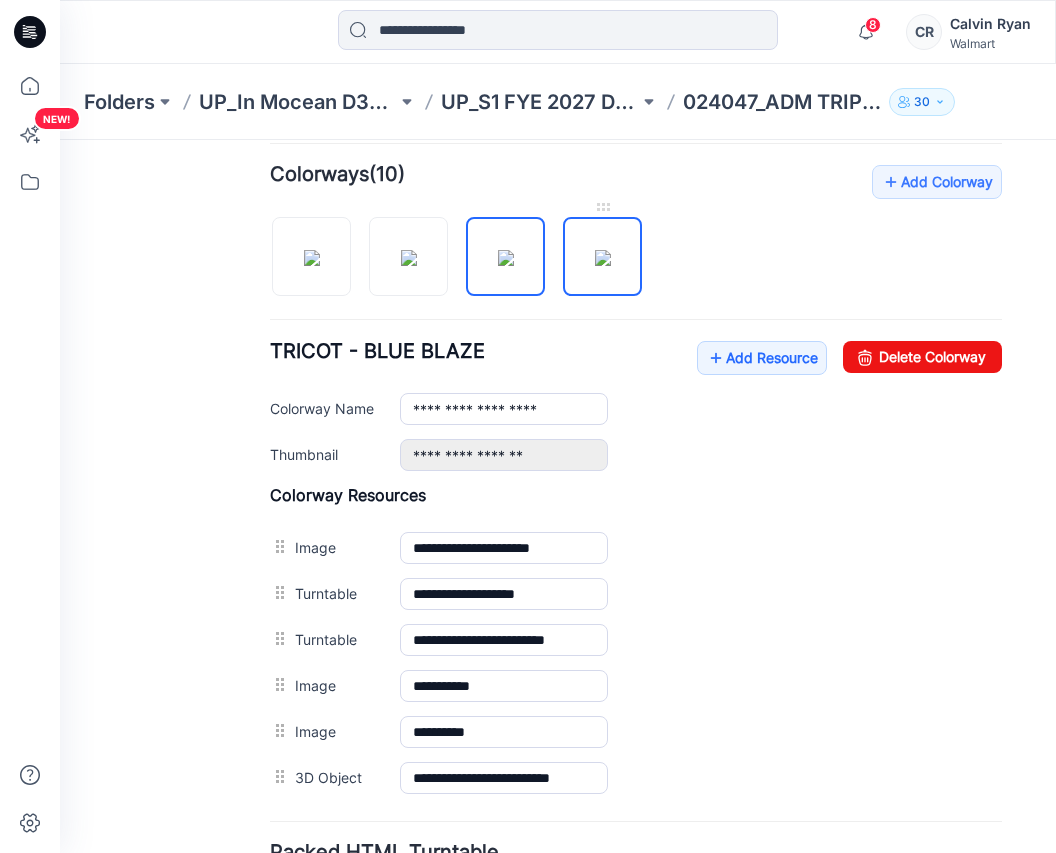 click at bounding box center [603, 258] 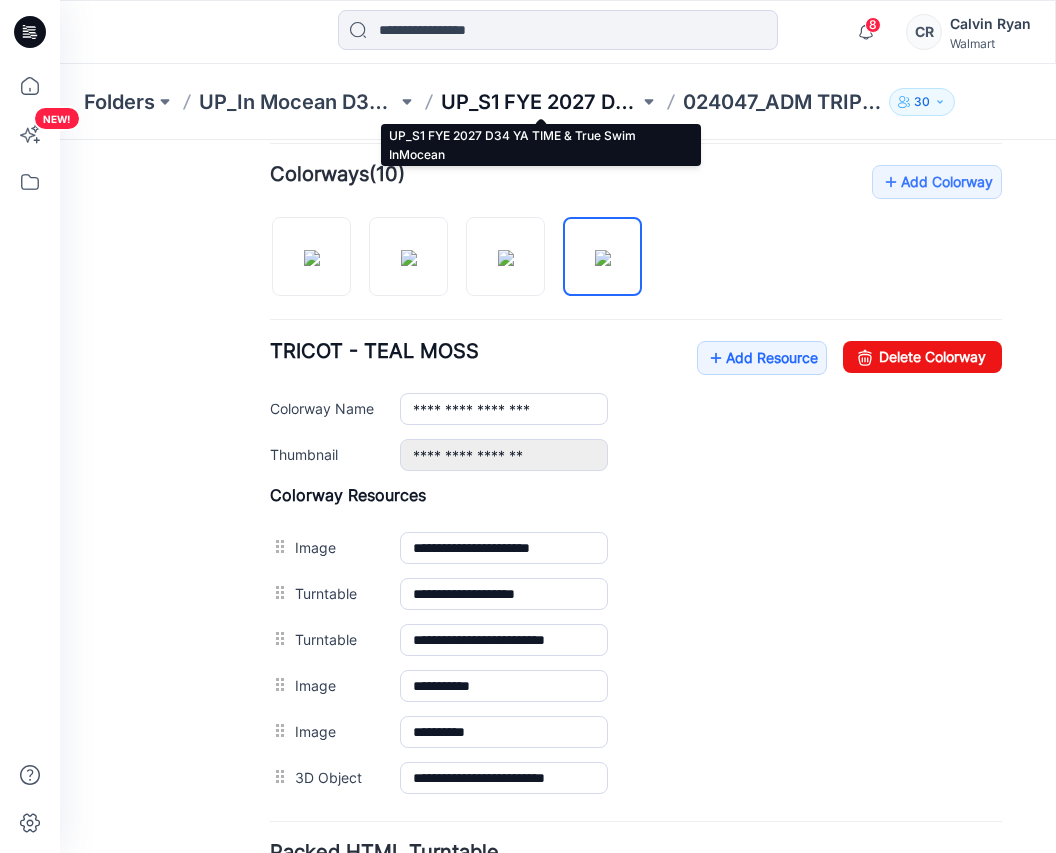 click on "UP_S1 FYE 2027 D34 YA TIME & True Swim InMocean" at bounding box center [540, 102] 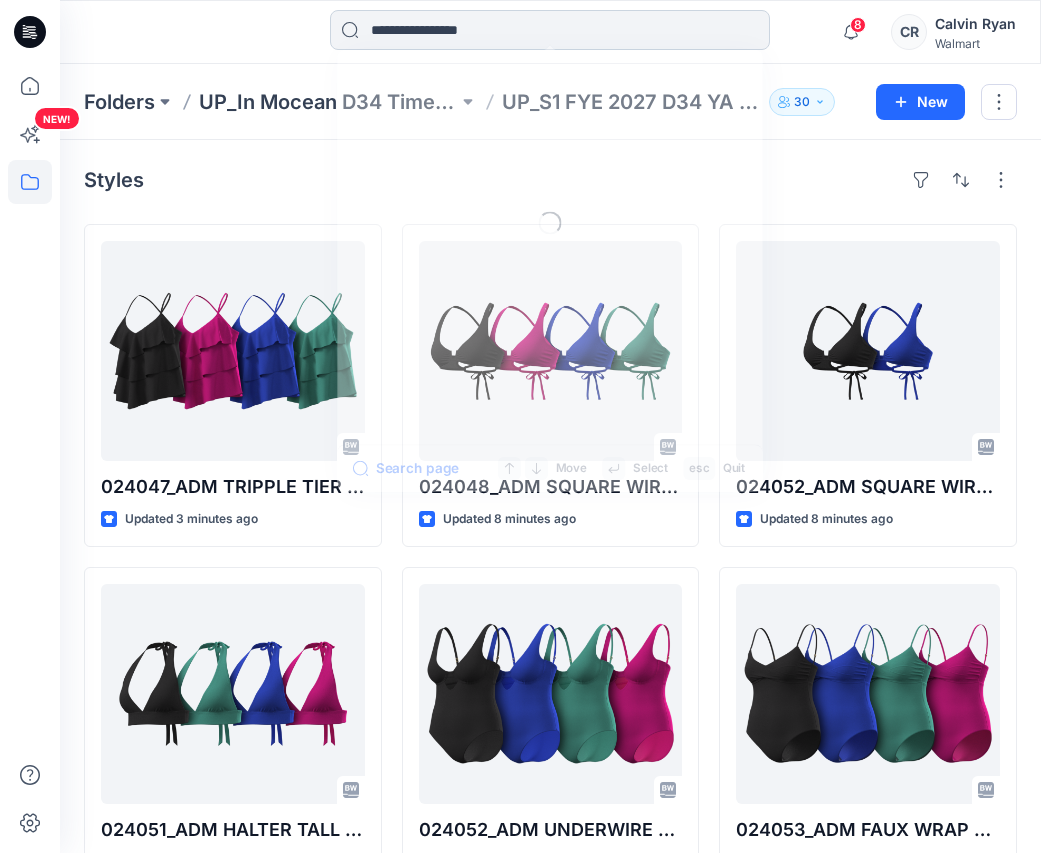 click at bounding box center [550, 30] 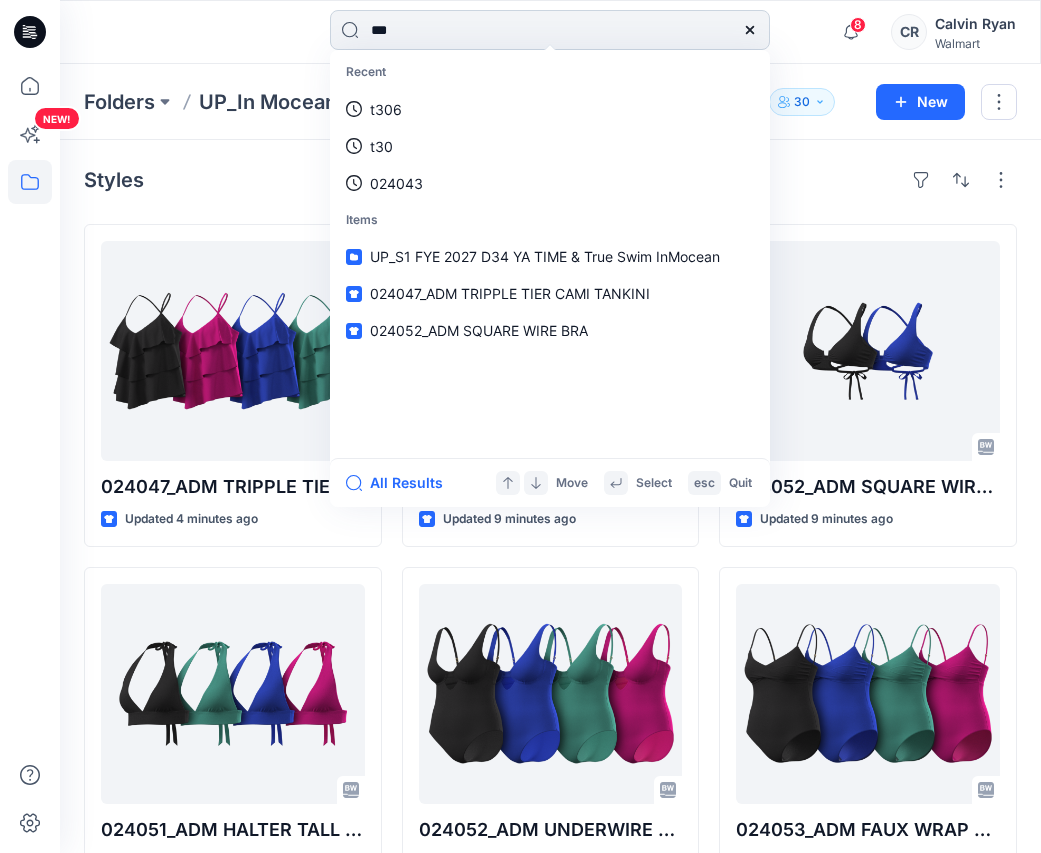 type on "****" 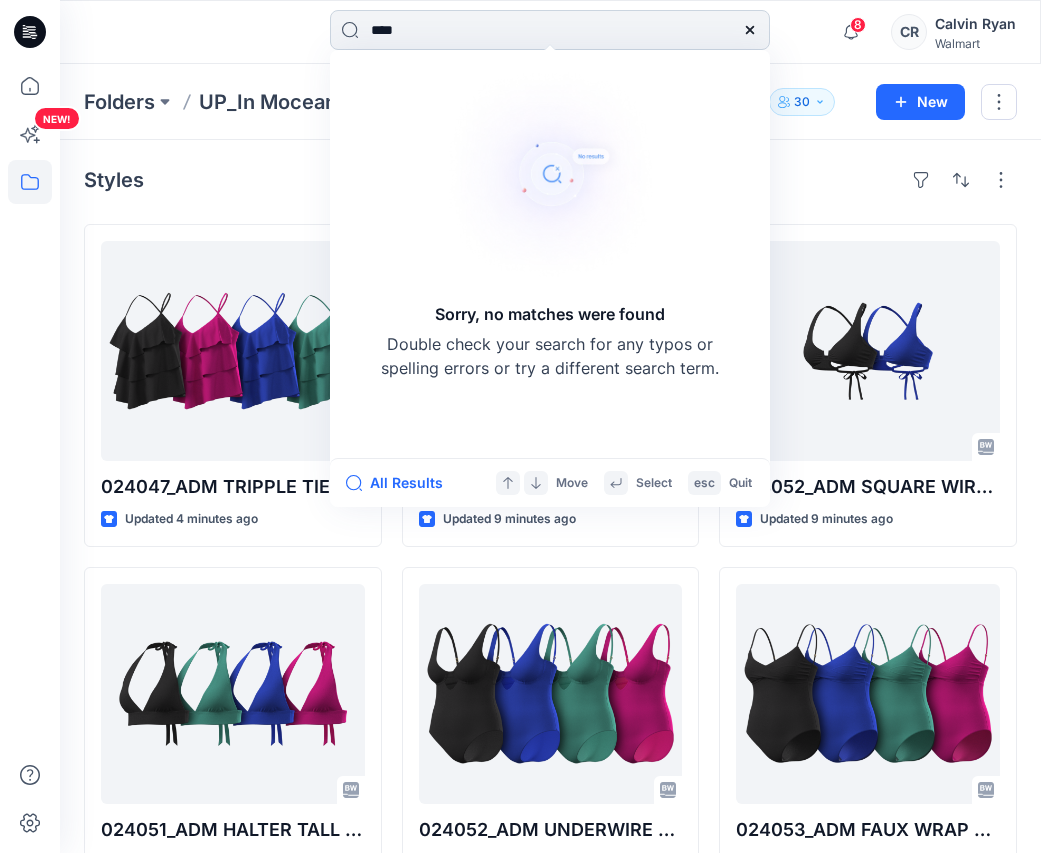 click on "****" at bounding box center (550, 30) 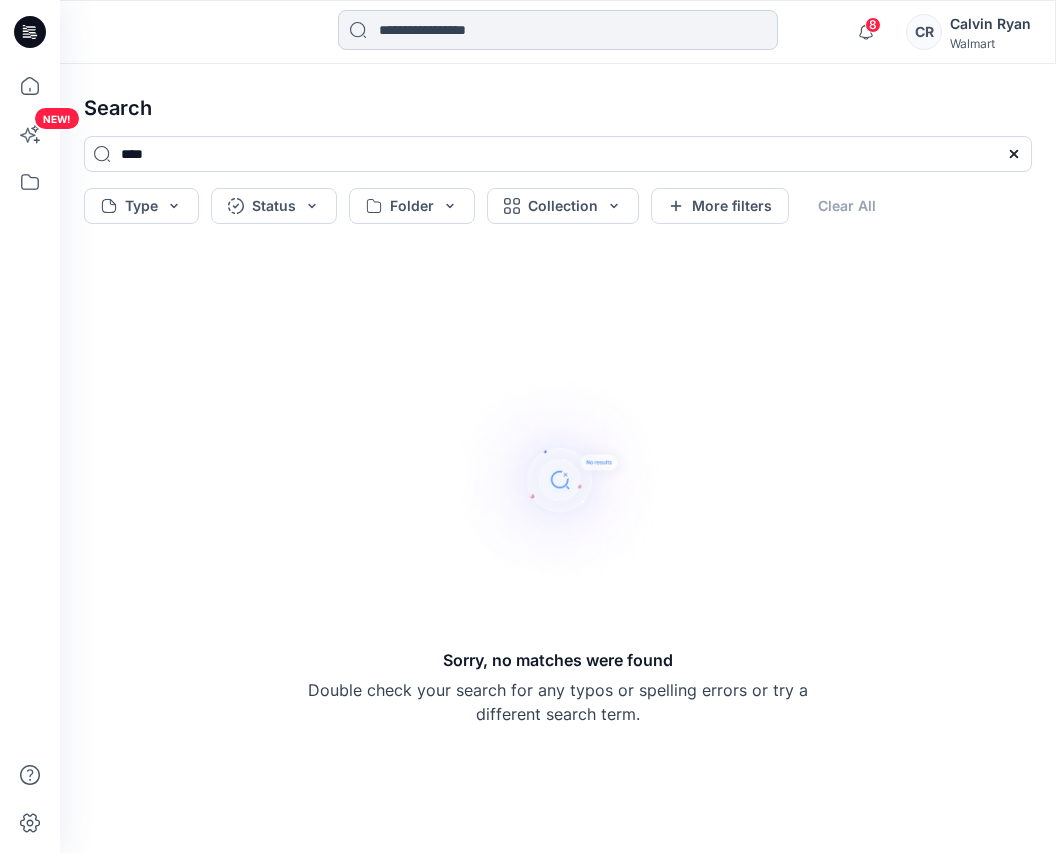 click at bounding box center (558, 30) 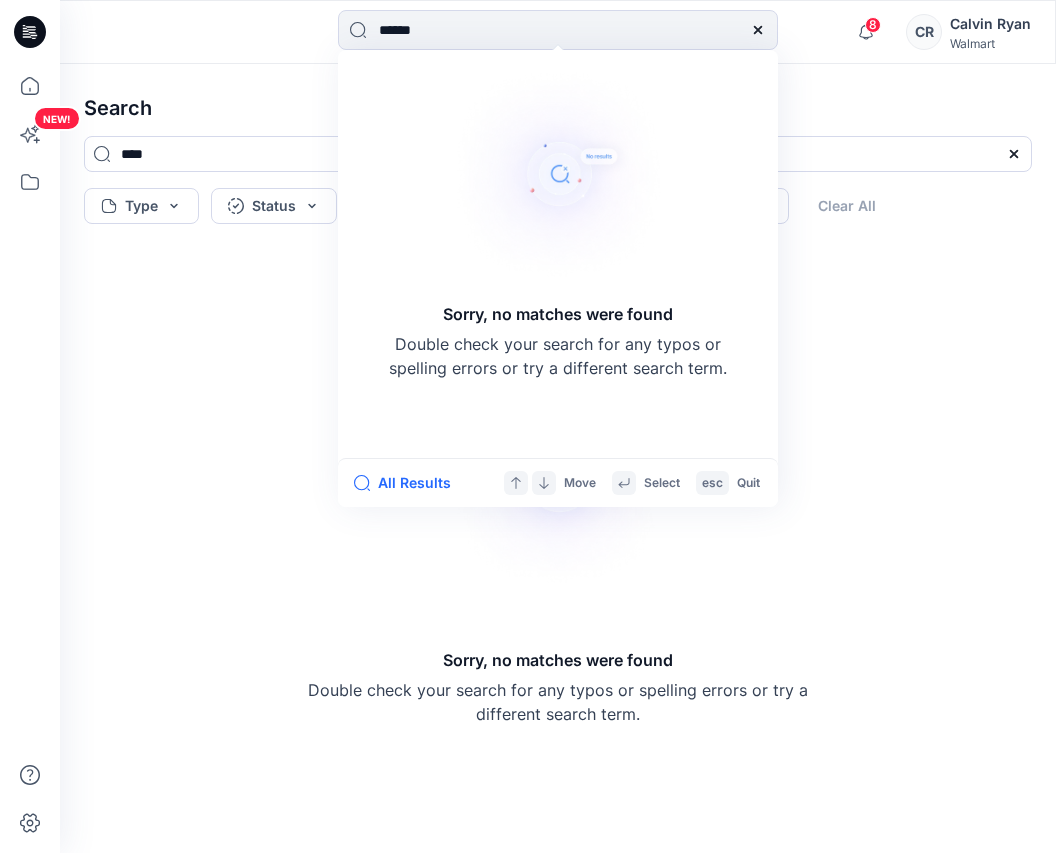 type on "******" 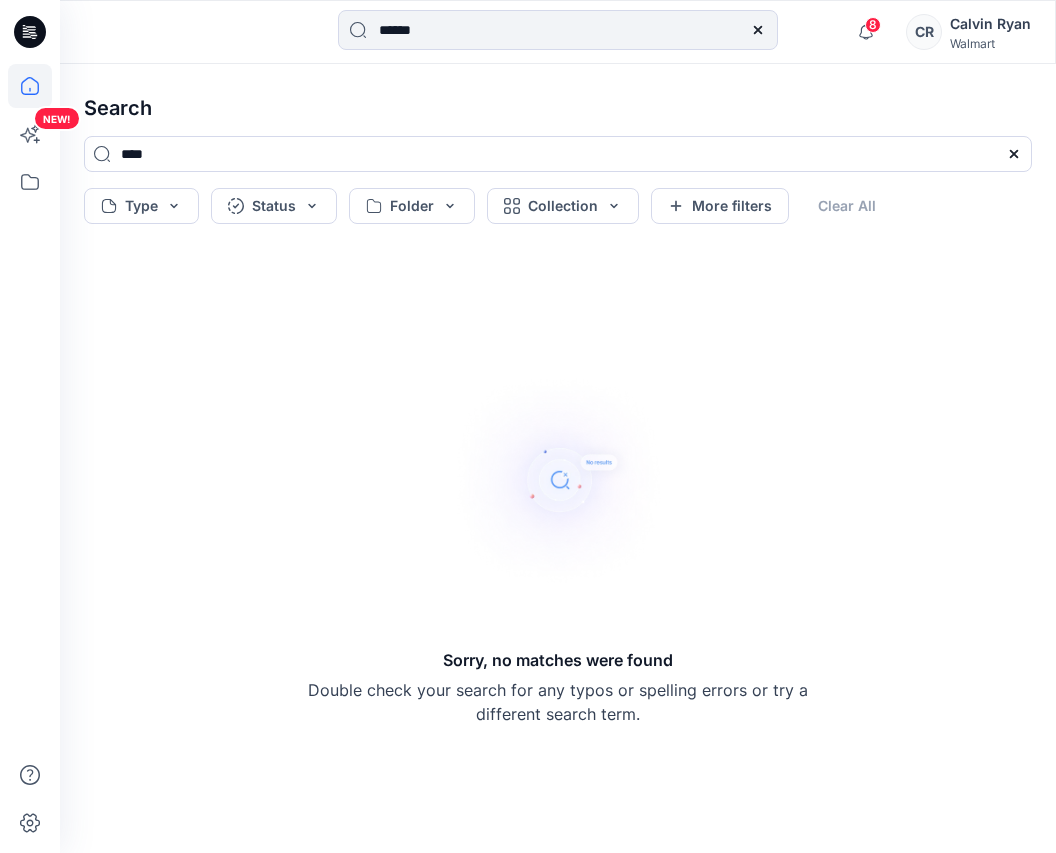 click 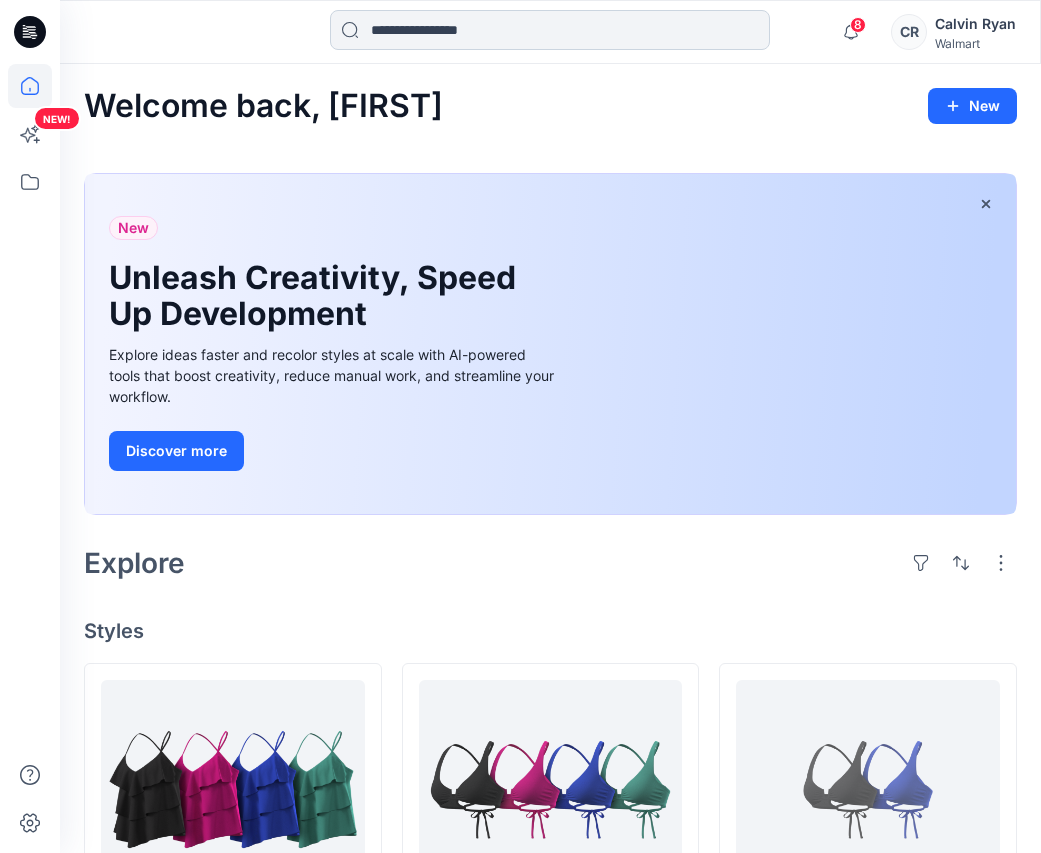click at bounding box center (550, 30) 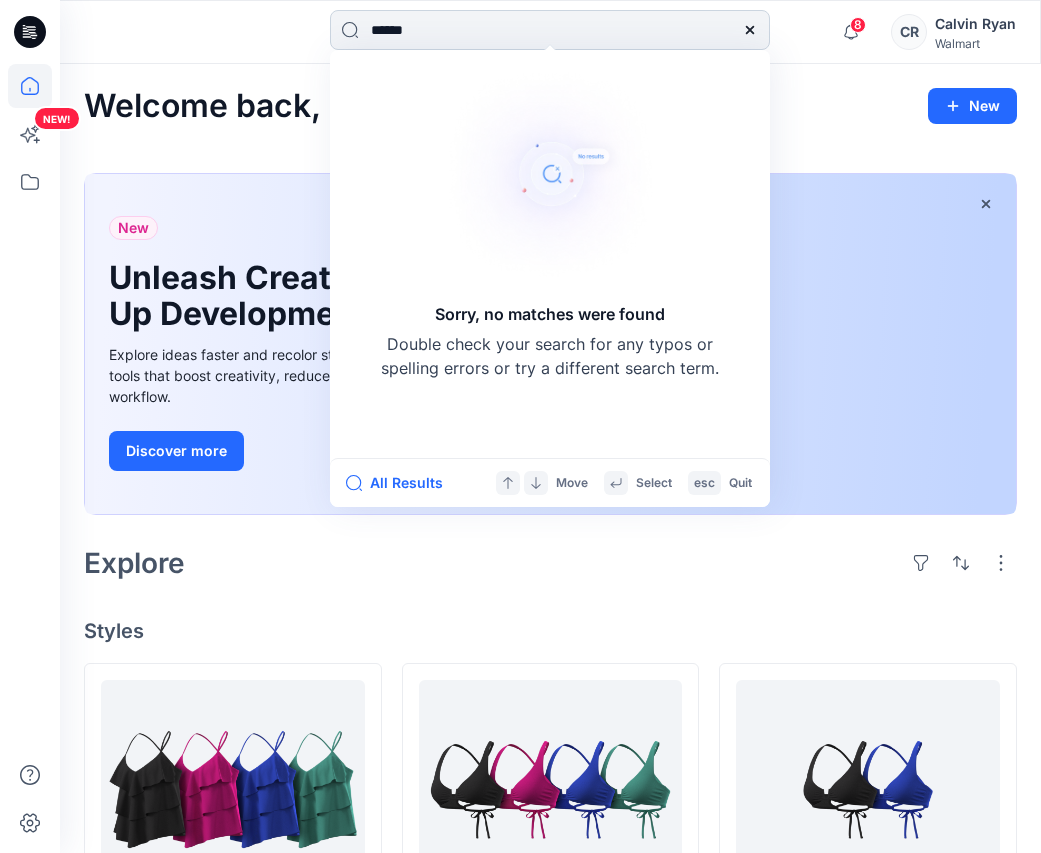 drag, startPoint x: 467, startPoint y: 35, endPoint x: 330, endPoint y: 37, distance: 137.0146 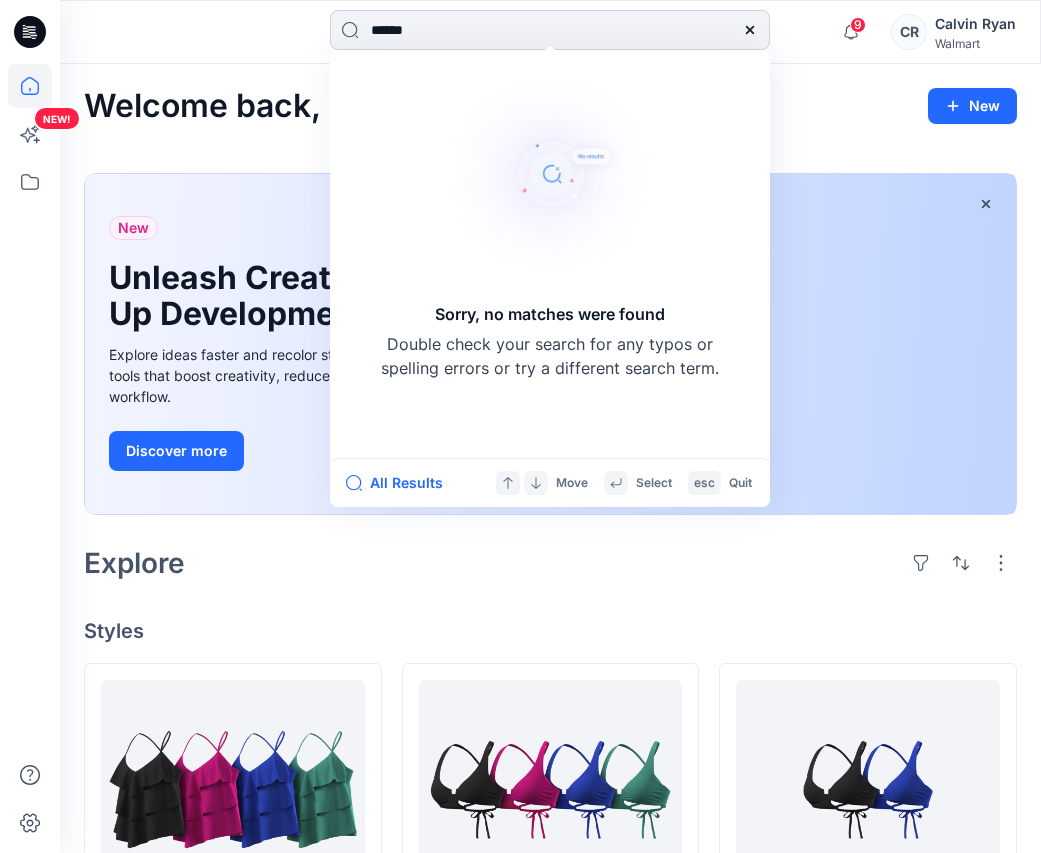 click on "******" at bounding box center [550, 30] 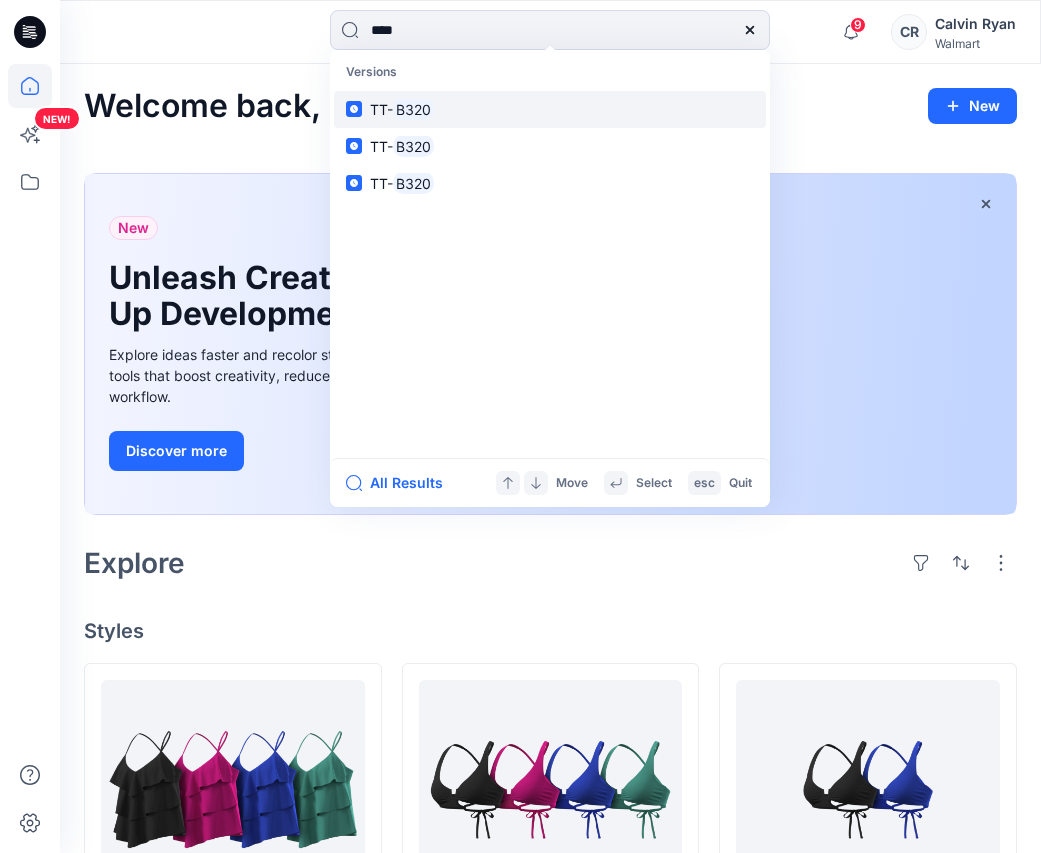 type on "****" 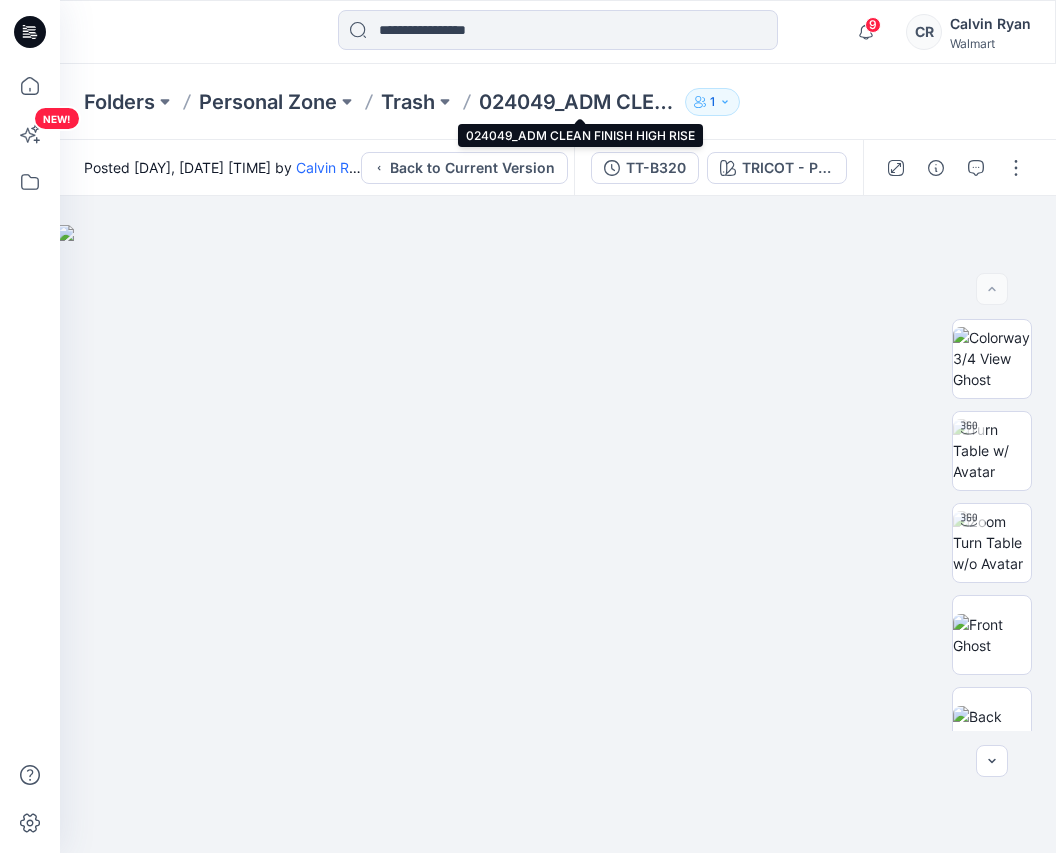 click on "024049_ADM CLEAN FINISH HIGH RISE" at bounding box center [578, 102] 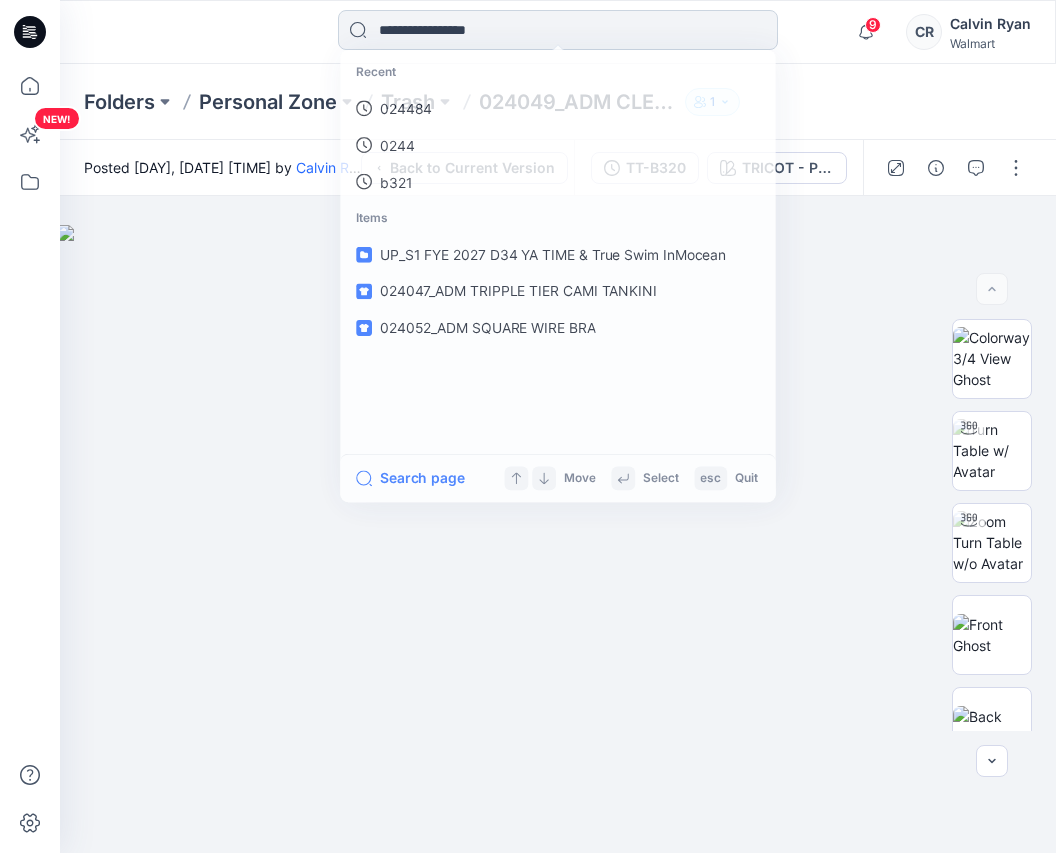 click at bounding box center [558, 30] 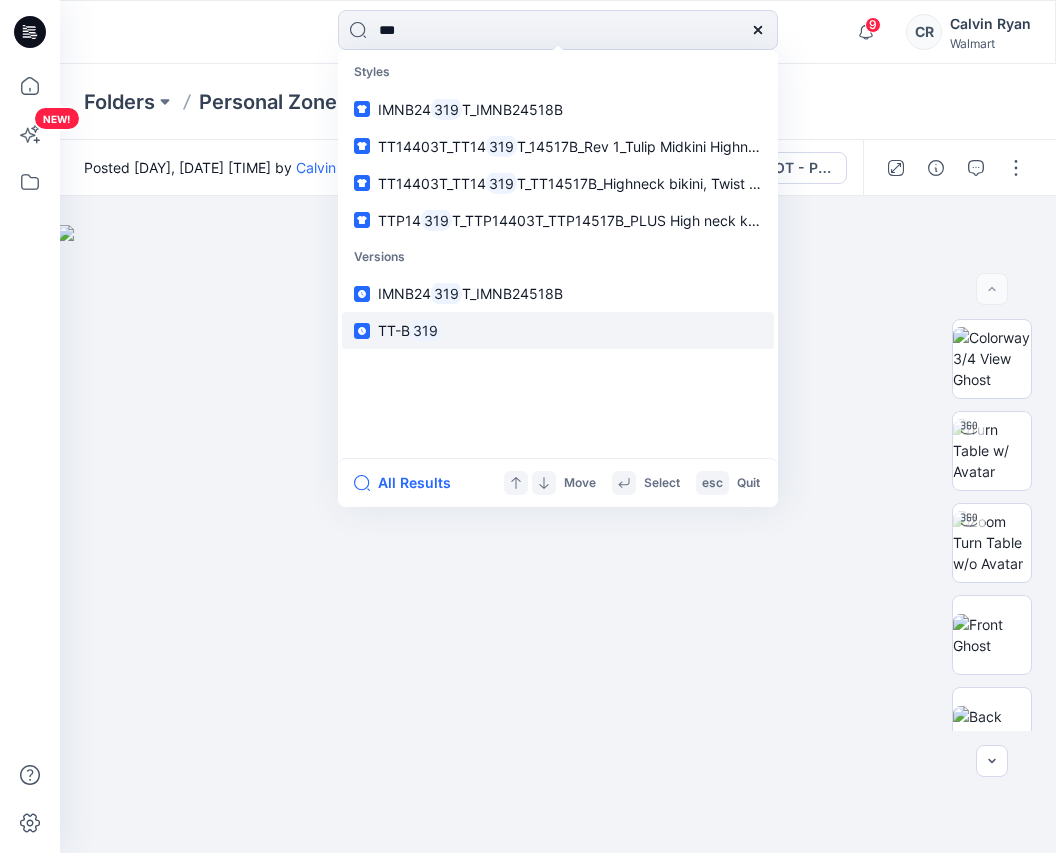 type on "***" 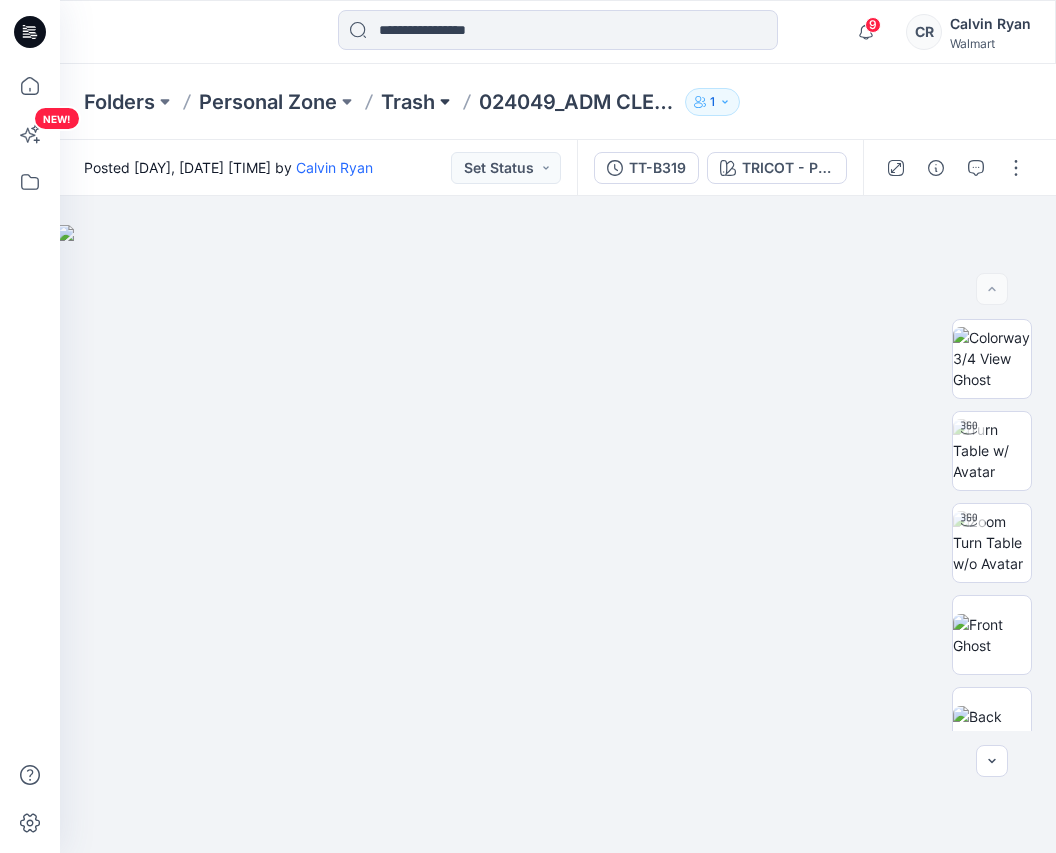 click at bounding box center [445, 102] 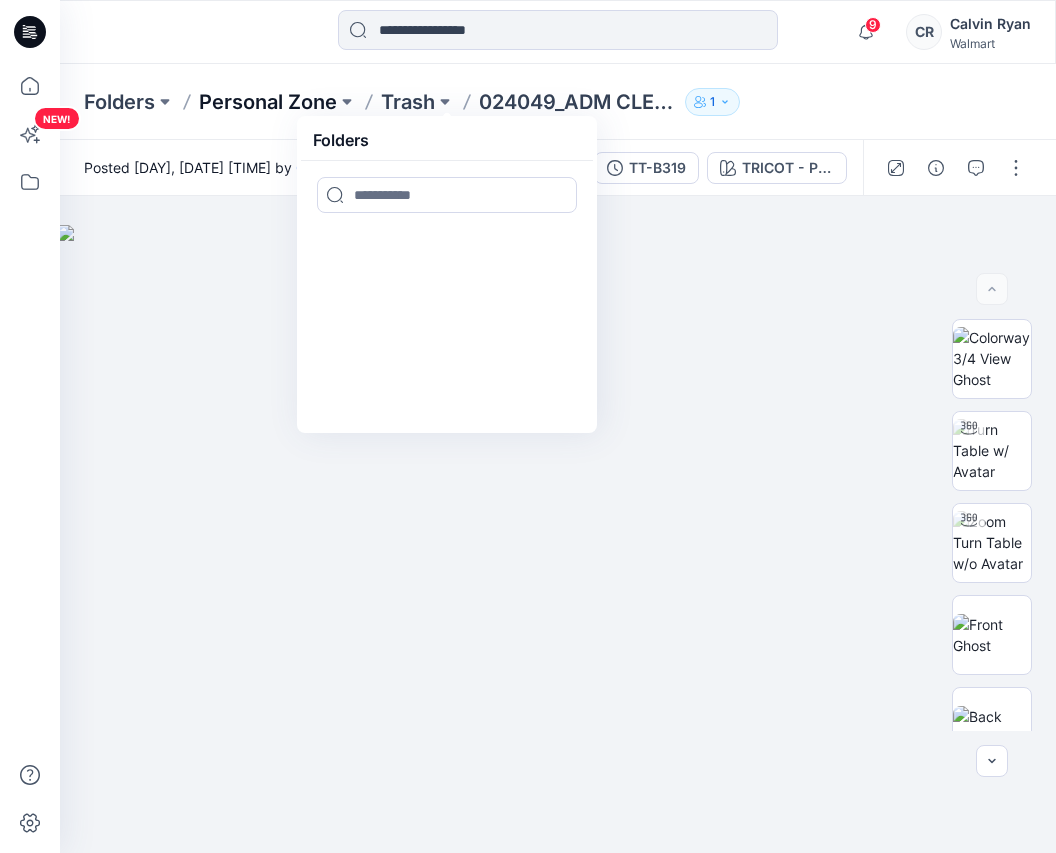click on "Personal Zone" at bounding box center [268, 102] 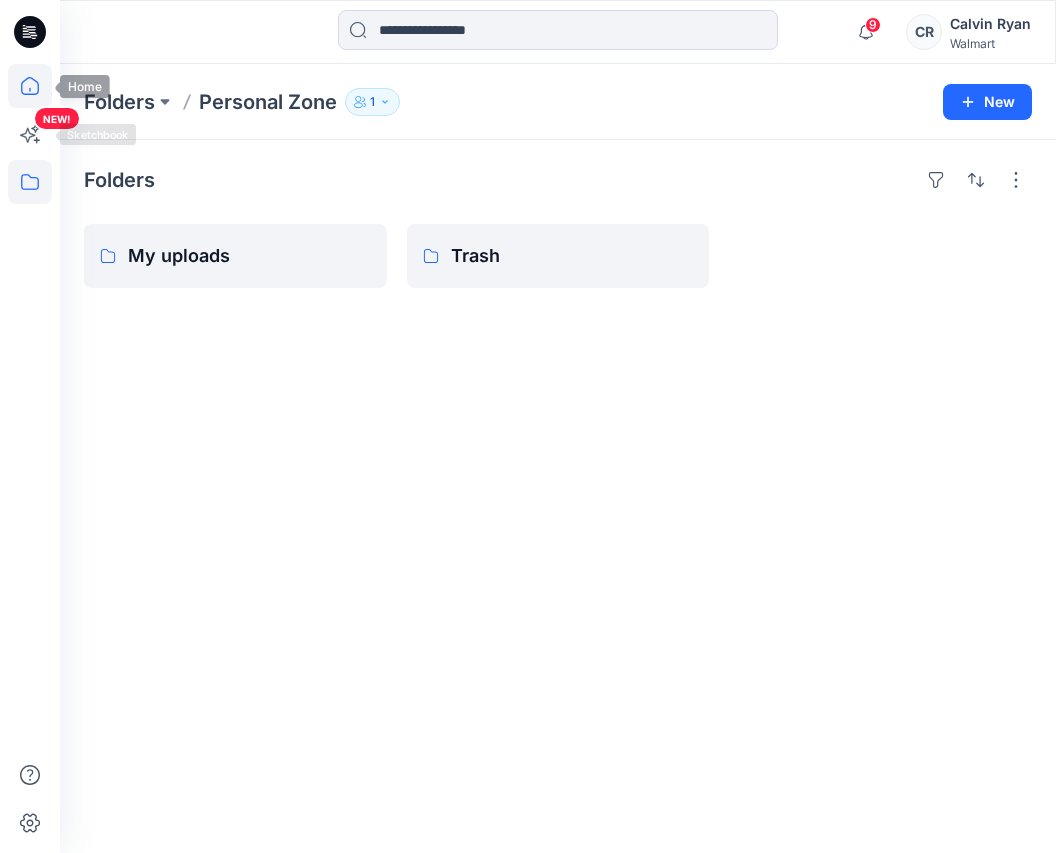 click 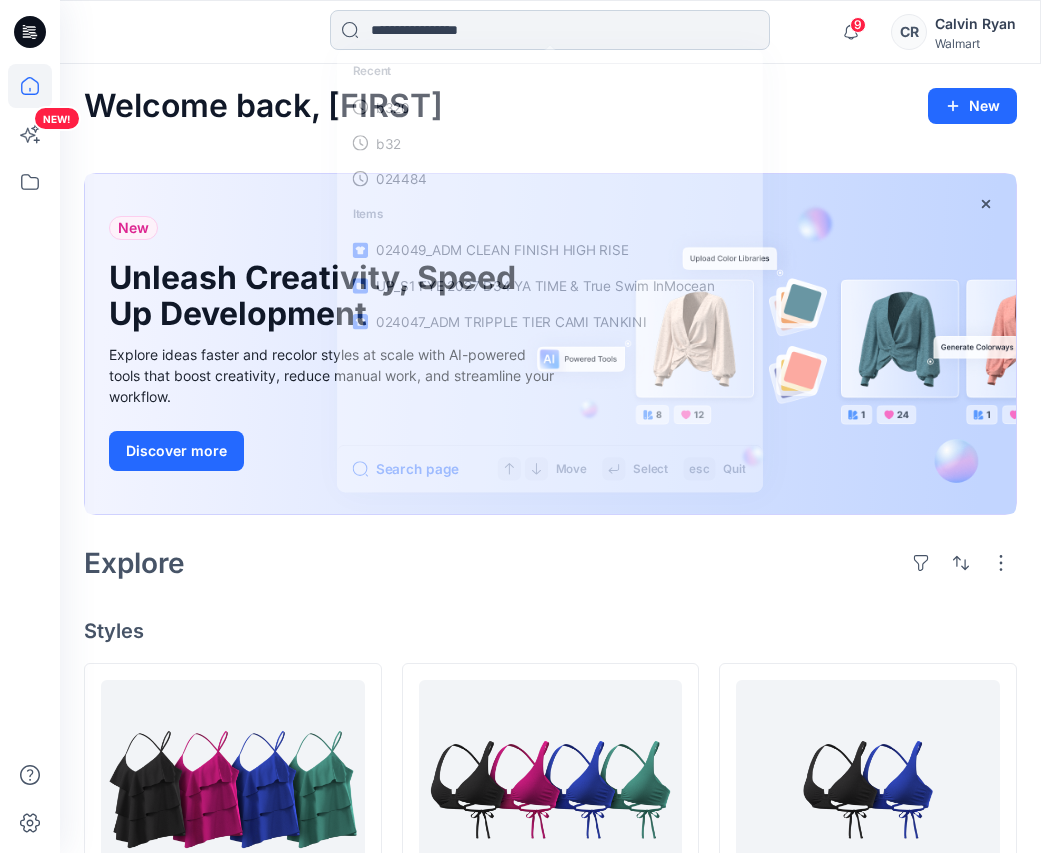 click at bounding box center [550, 30] 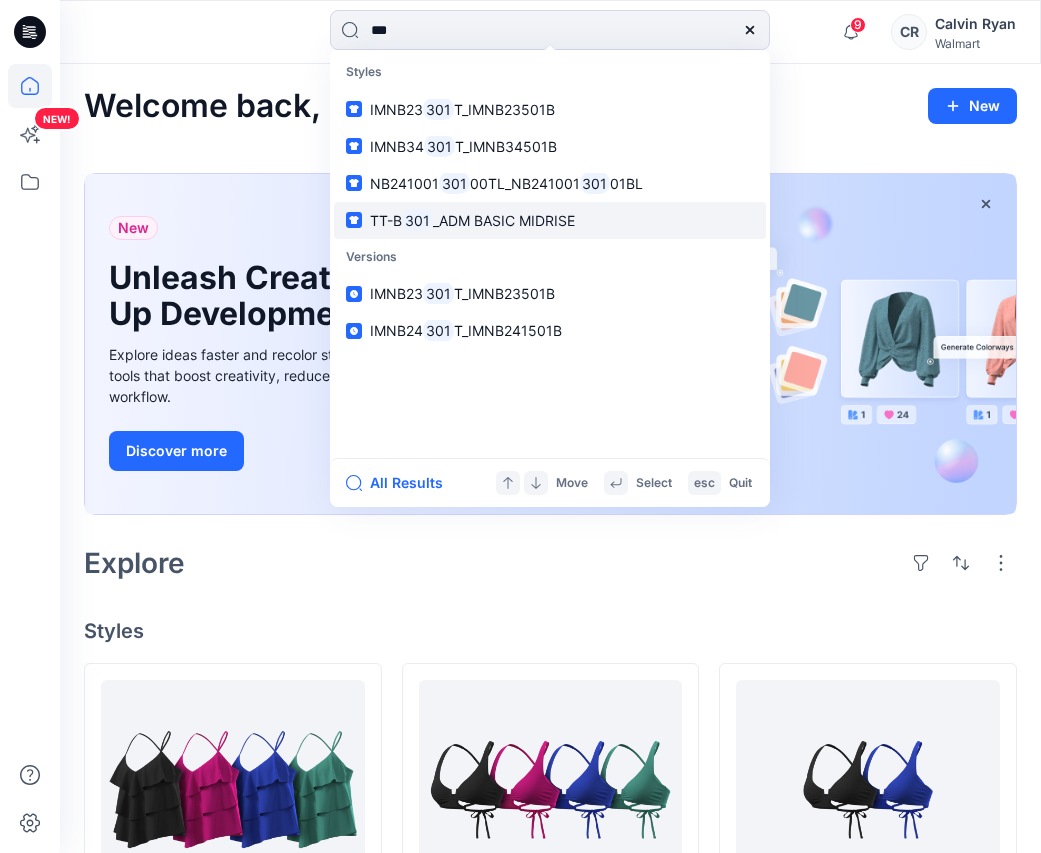 type on "***" 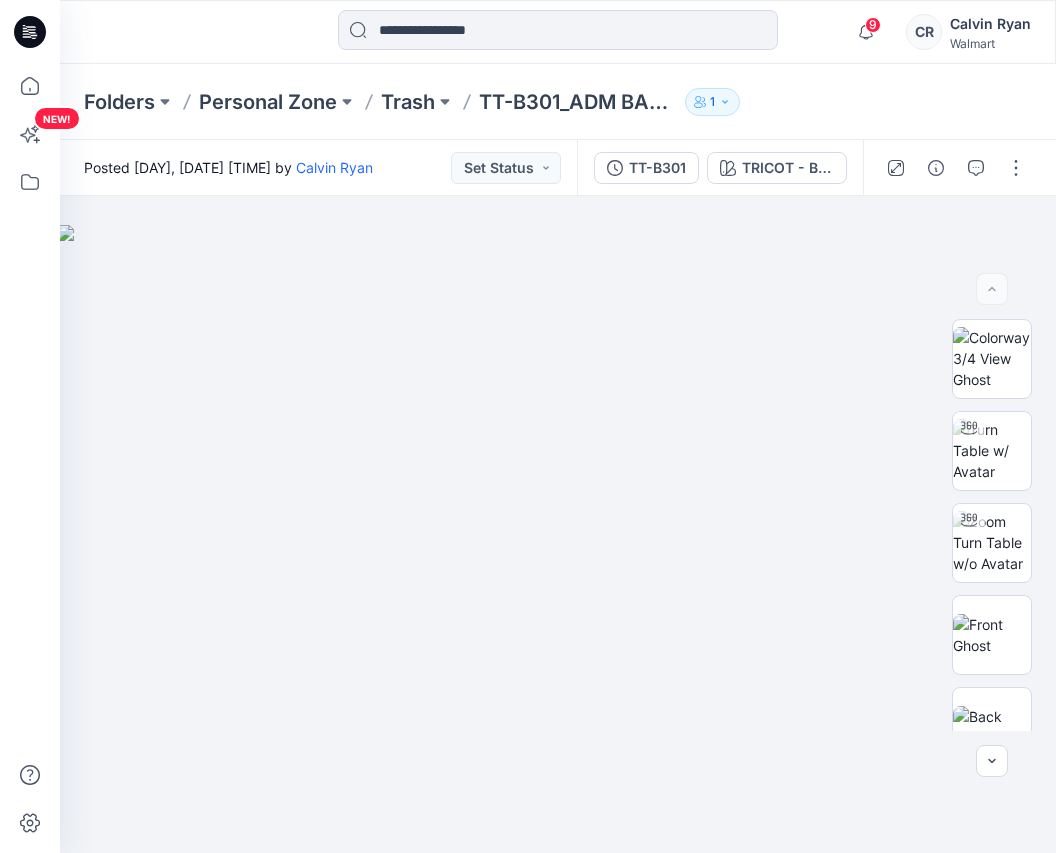 click on "[POSTAL_CODE] Your style  024052_ADM SQUARE WIRE BRA  is ready 8 minutes ago Your style  024048_ADM SQUARE WIRE BRA  is ready 11 minutes ago Your style  024051_ADM HALTER TALL TRI BANDED BRA  is ready 53 minutes ago Your style  024052_ADM UNDERWIRE ONE PIECE  is ready 3 hours ago Your style  024053_ADM FAUX WRAP CAMI ONE PIECE  is ready 3 hours ago Your style  024049_ADM CLEAN FINISH HIGH RISE  is ready 3 hours ago Your style  024049_ADM CLEAN FINISH HIGH RISE  is ready 6 hours ago Your style  024044_ADM UNDERWIRE BRA  is ready 24 hours ago Your style  025052_ADM STRIGHT NECK ONE PIECE  is ready 27 hours ago Your style  025049_ADM_RING FRONT BANDEAU  is ready 28 hours ago Mark all as read View all notifications CR [LAST] Walmart" at bounding box center [558, 32] 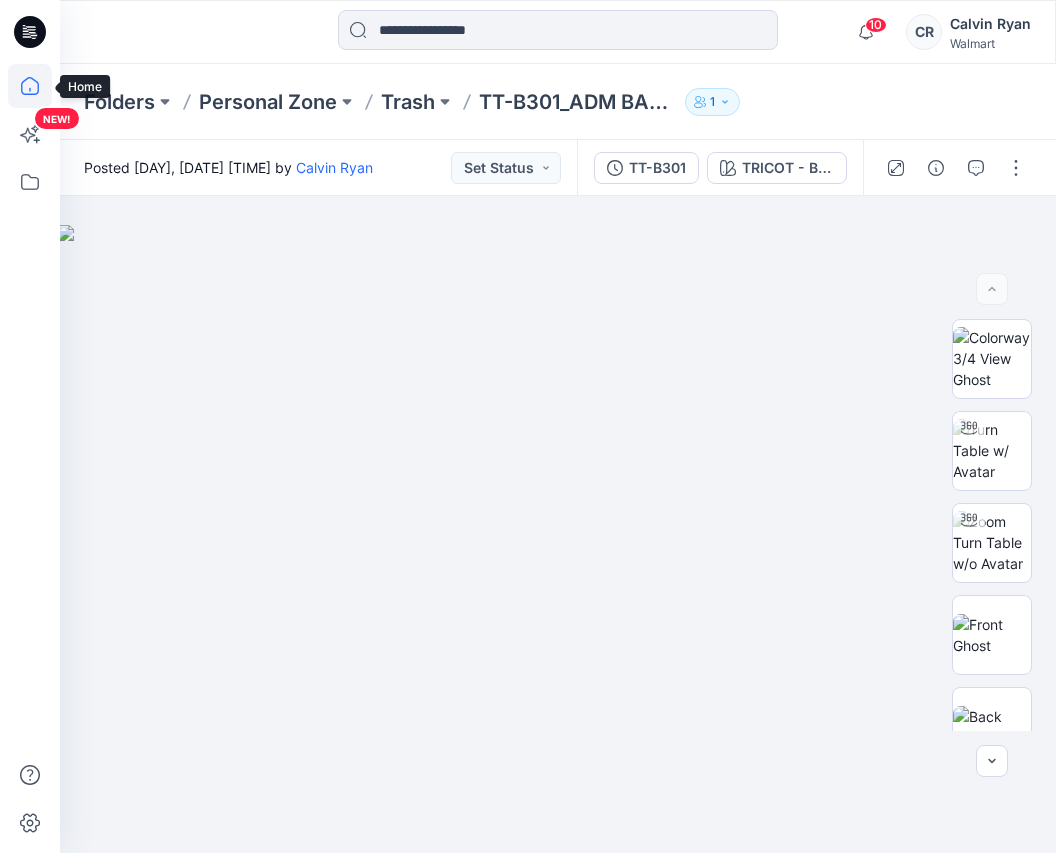 click 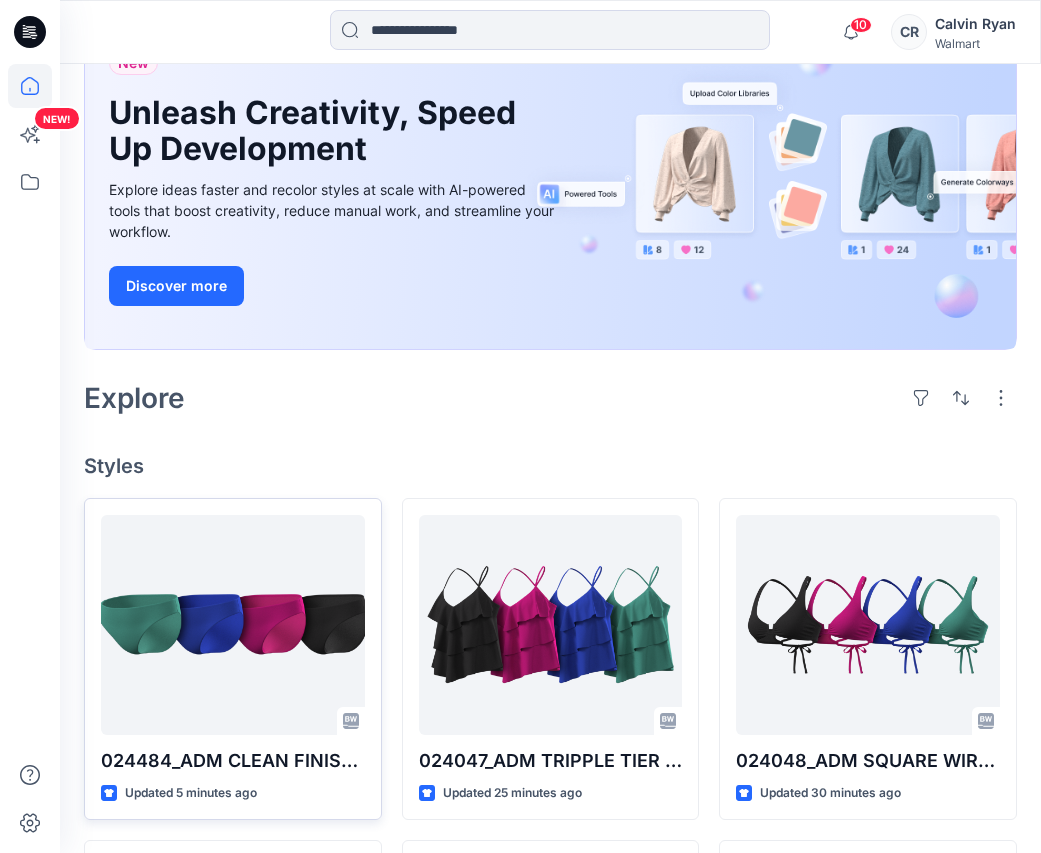 scroll, scrollTop: 200, scrollLeft: 0, axis: vertical 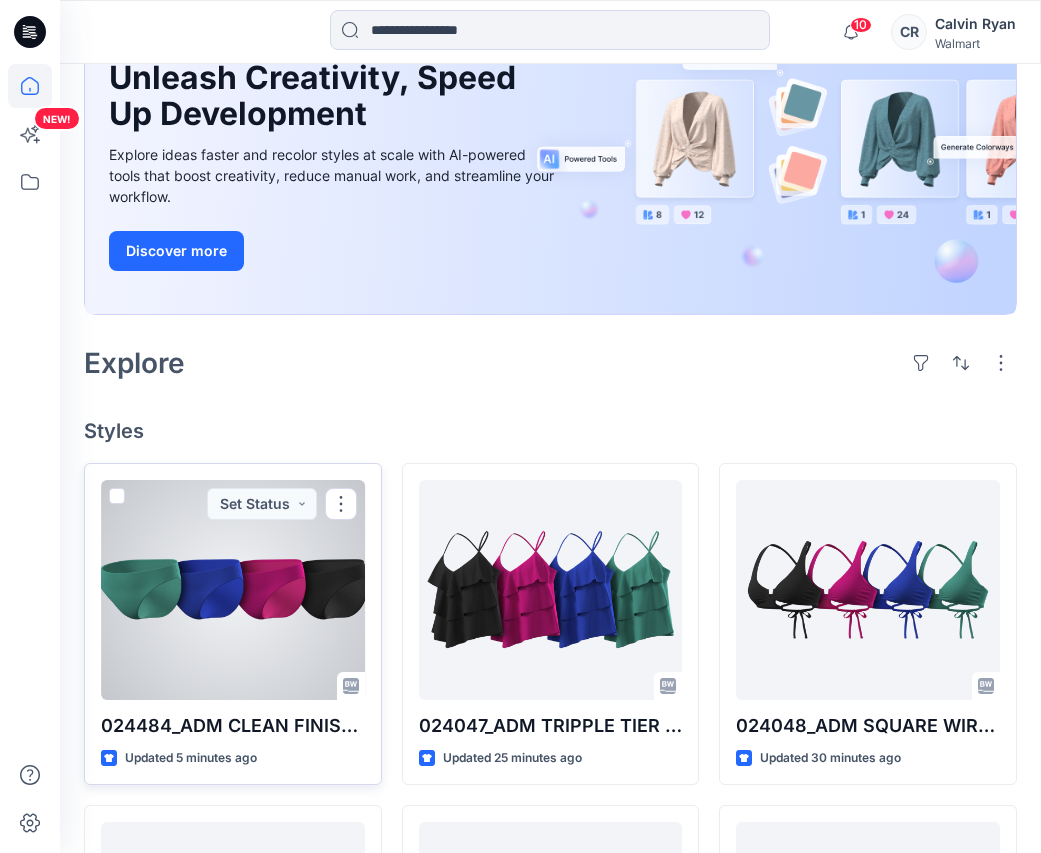 click at bounding box center [233, 590] 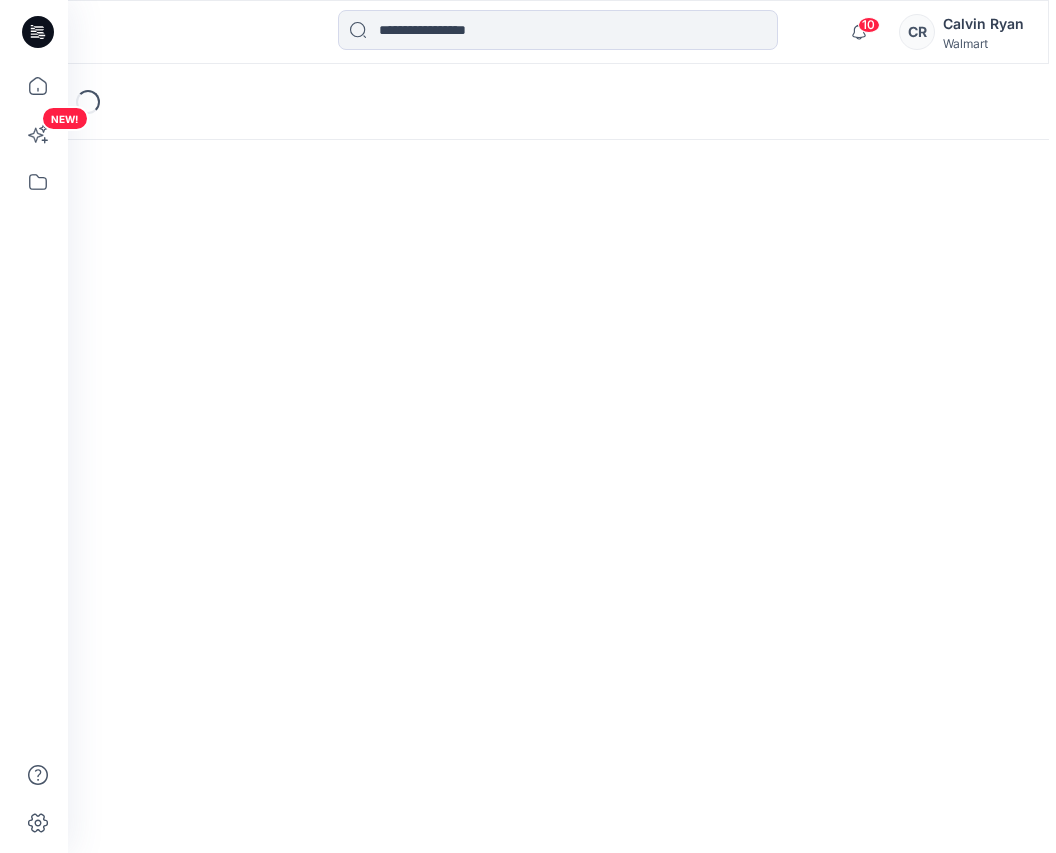 scroll, scrollTop: 0, scrollLeft: 0, axis: both 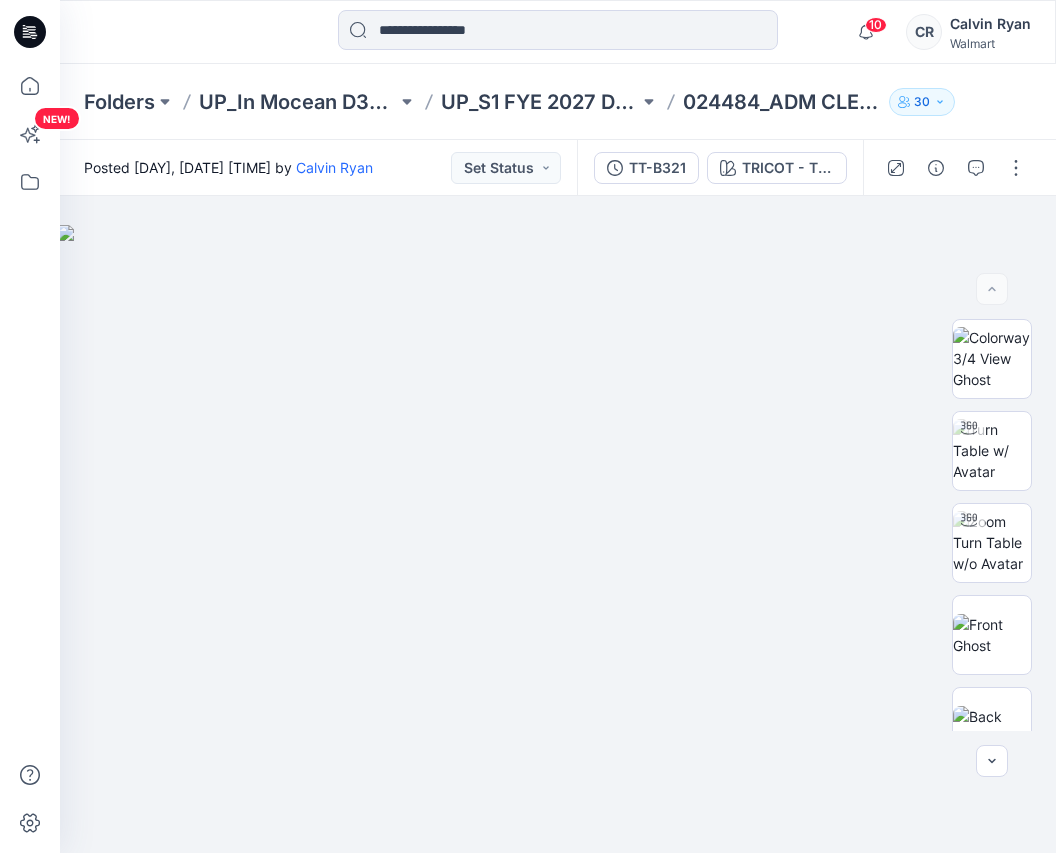 click on "Posted [DAY], [DATE] [TIME] by   [FIRST] [LAST]   Set Status" at bounding box center (318, 167) 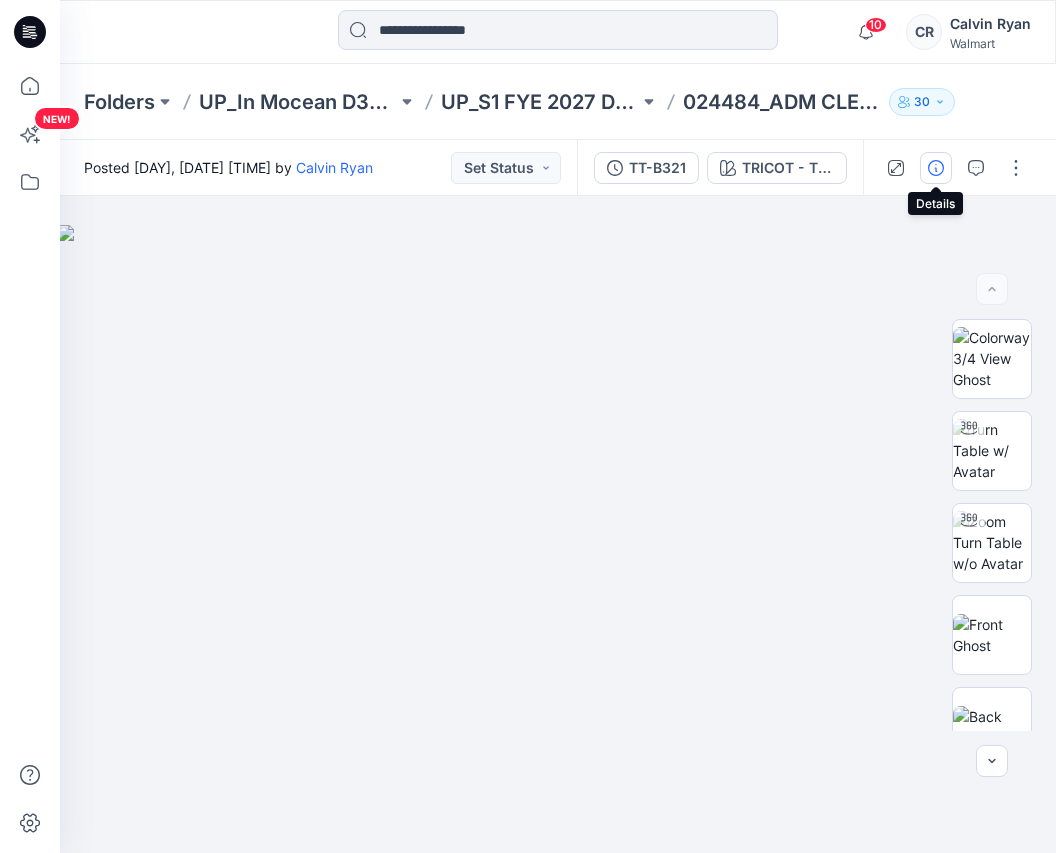 click 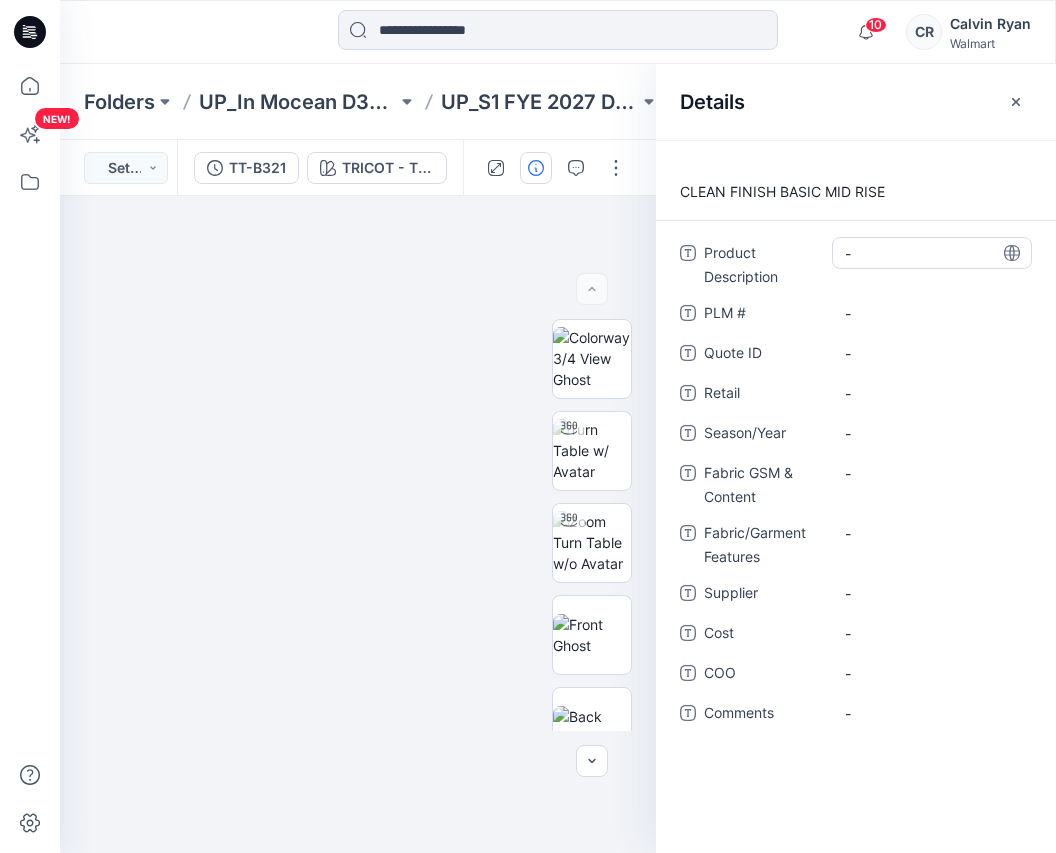 click on "-" at bounding box center (932, 253) 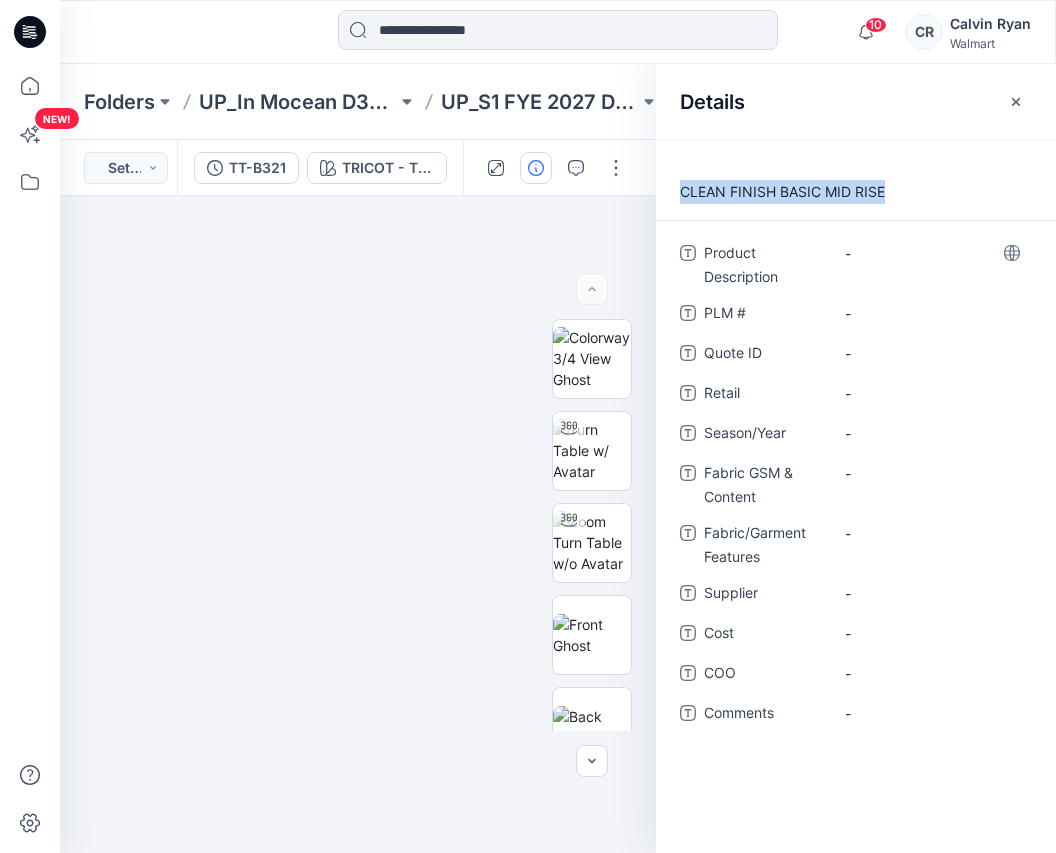 drag, startPoint x: 682, startPoint y: 190, endPoint x: 892, endPoint y: 196, distance: 210.0857 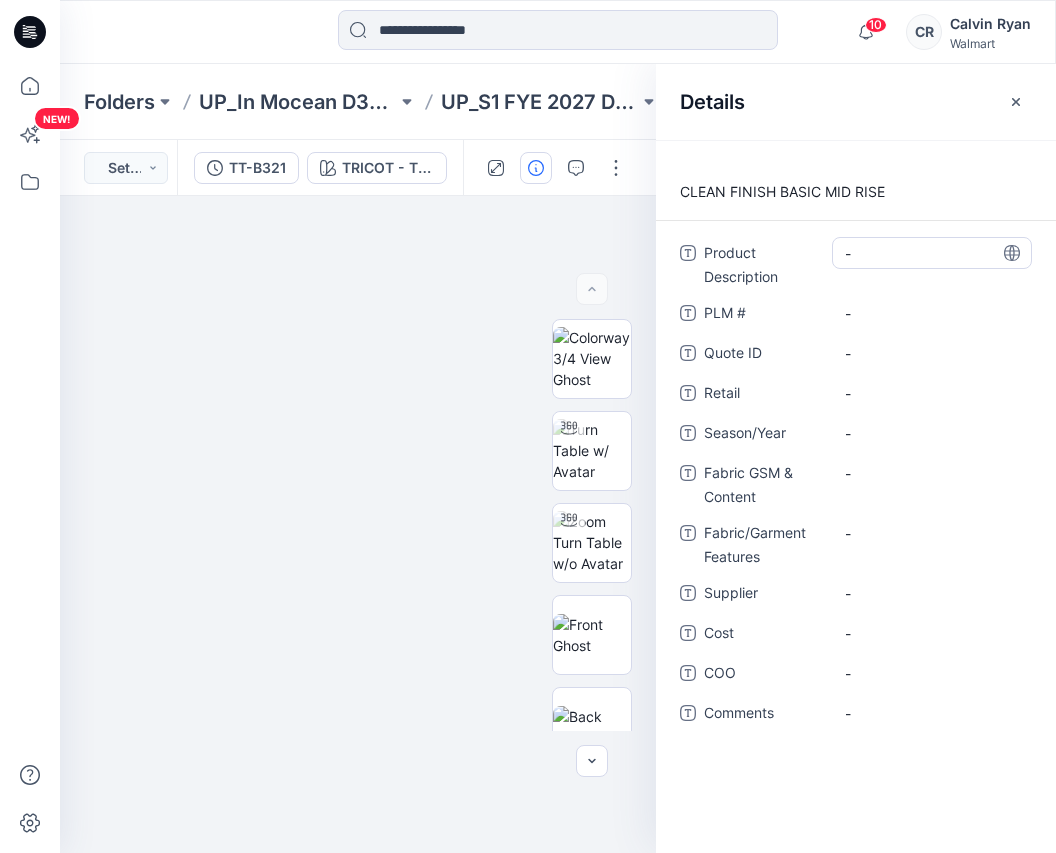 click on "-" at bounding box center (932, 253) 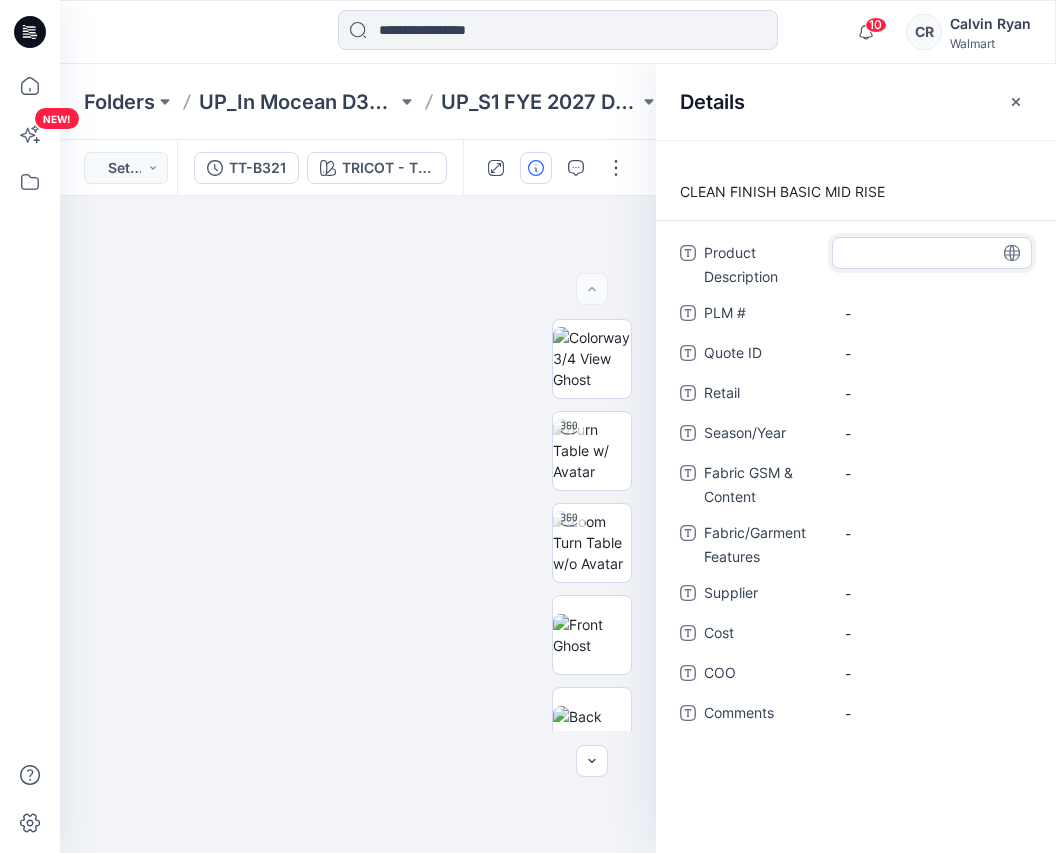 type on "**********" 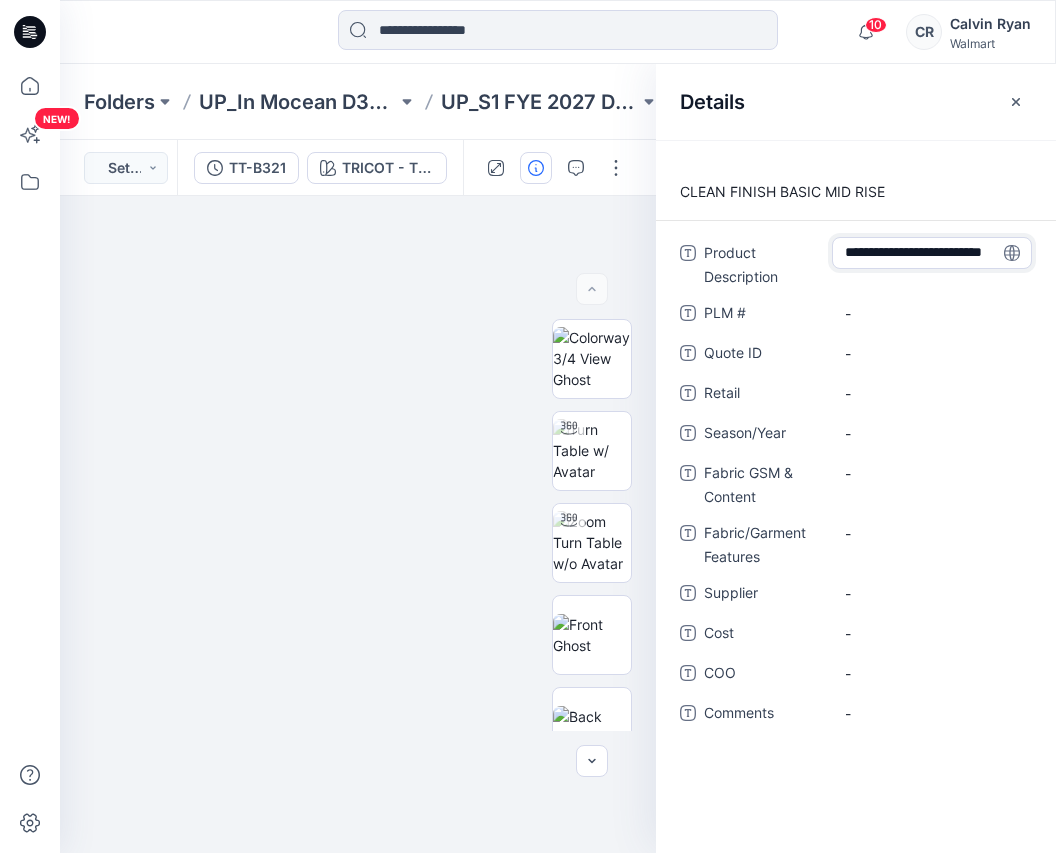 scroll, scrollTop: 14, scrollLeft: 0, axis: vertical 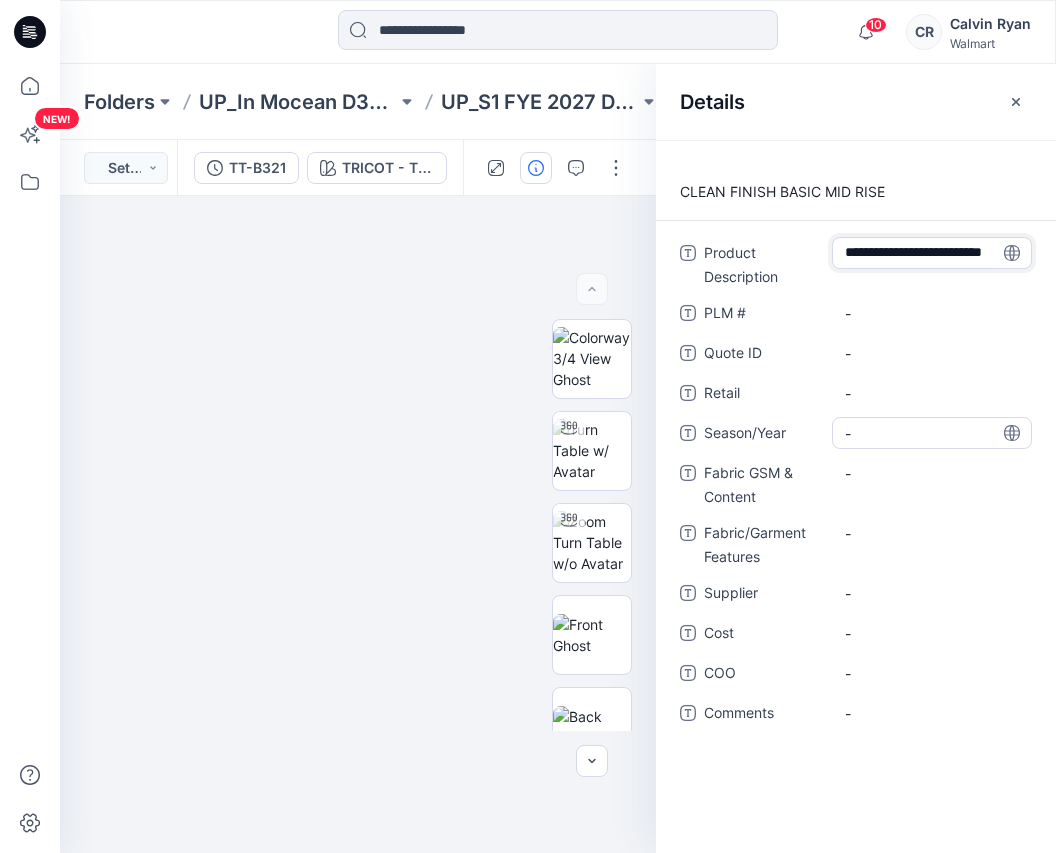 click on "-" at bounding box center (932, 433) 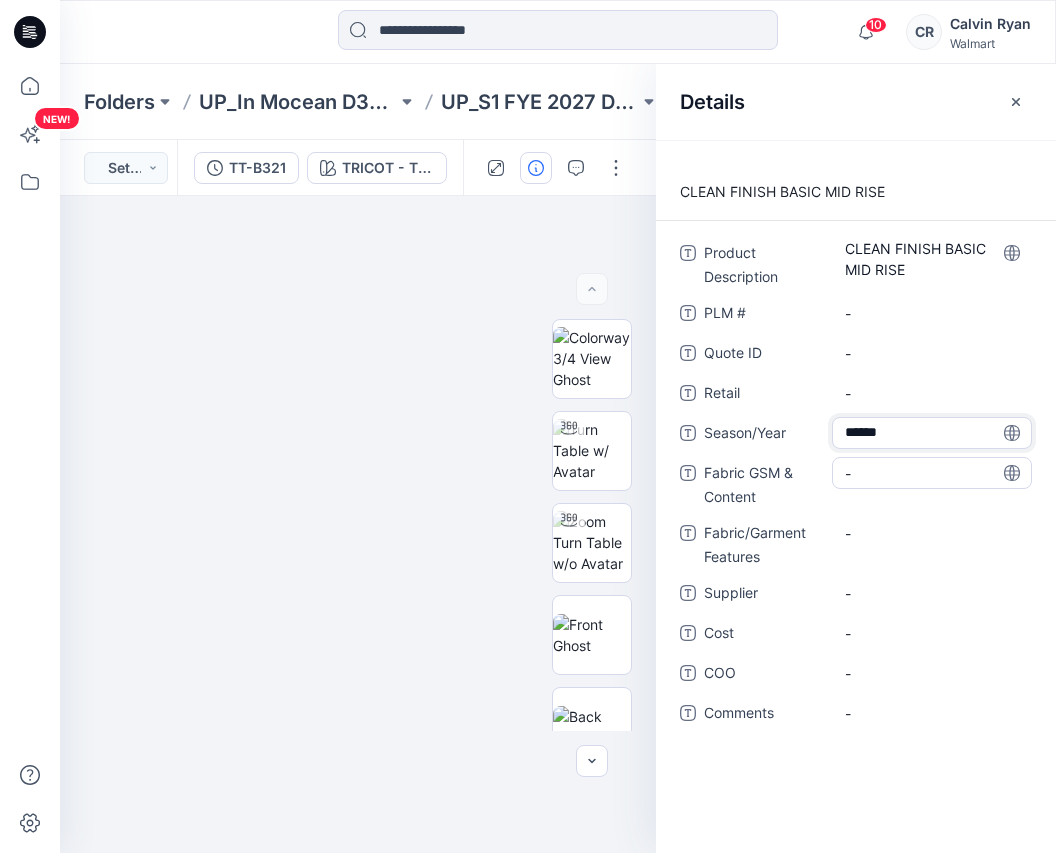 type on "*******" 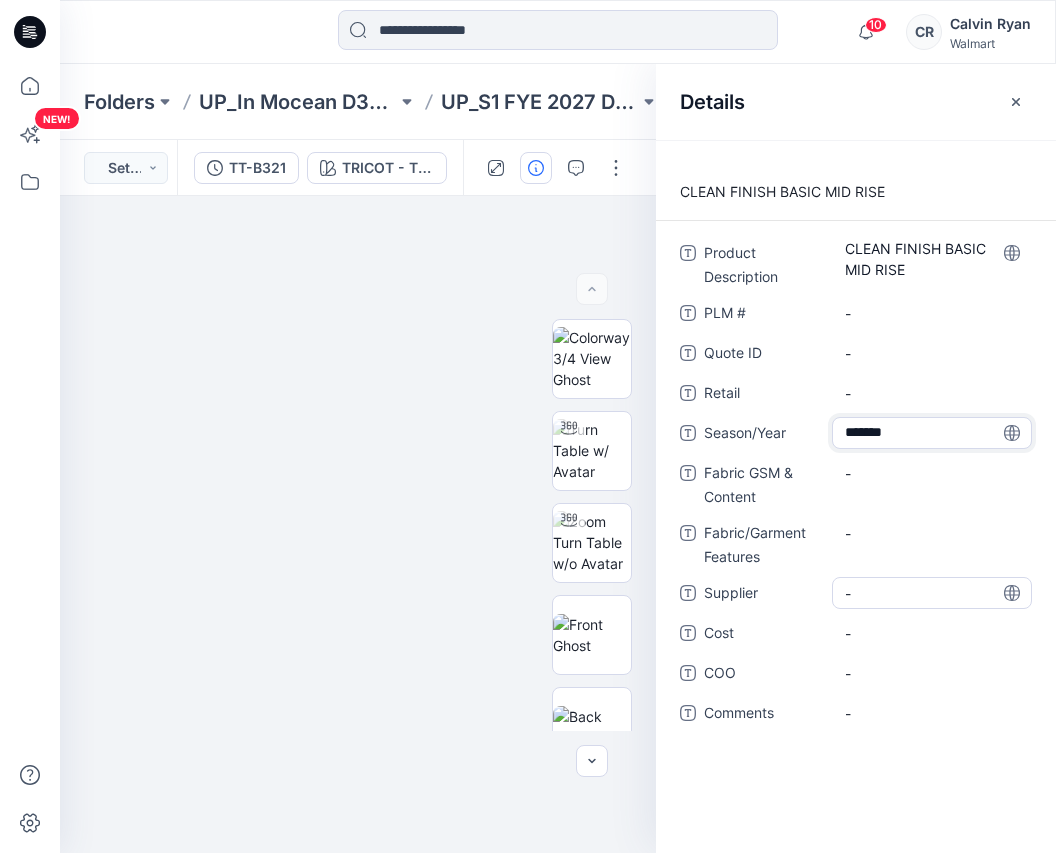 click on "-" at bounding box center [932, 593] 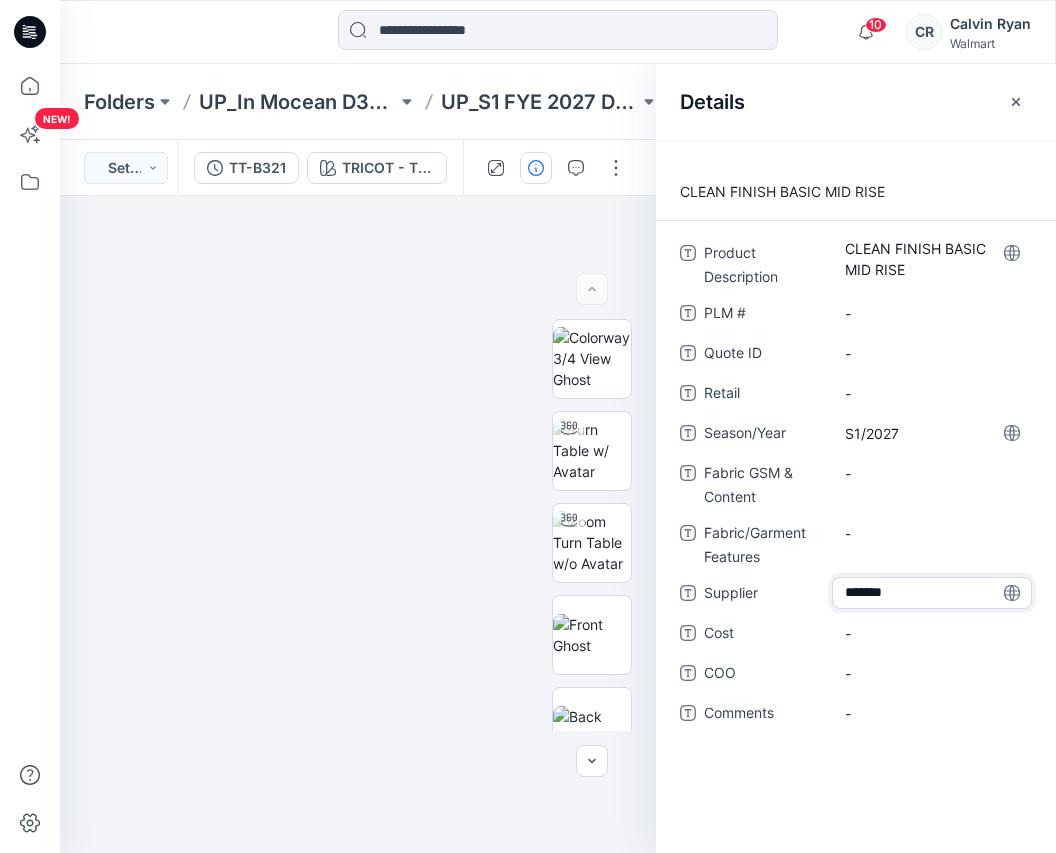 type on "********" 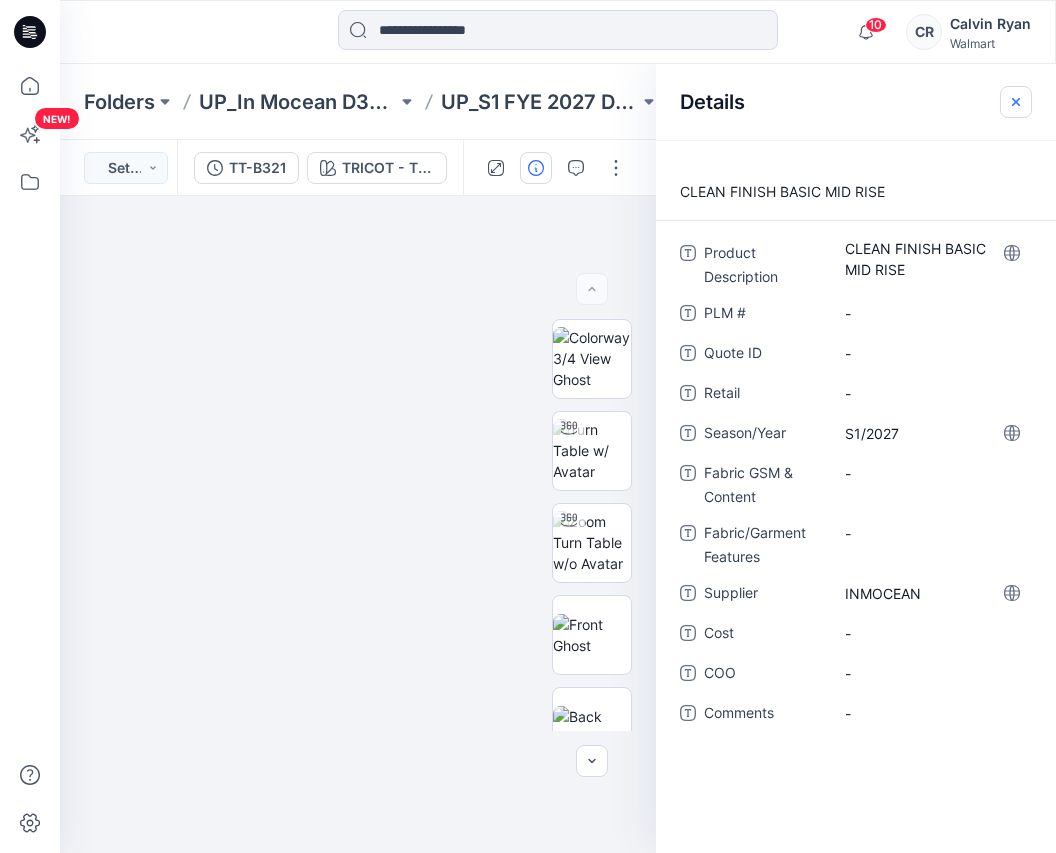 click at bounding box center [1016, 102] 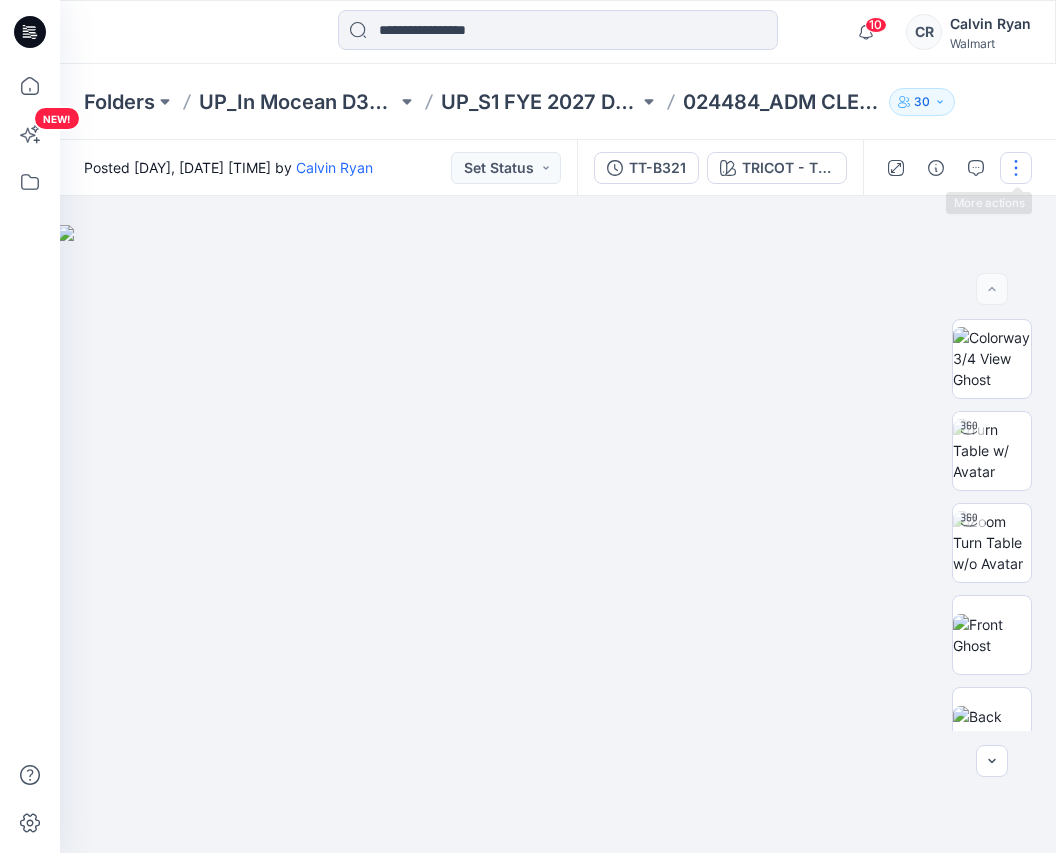 click at bounding box center (1016, 168) 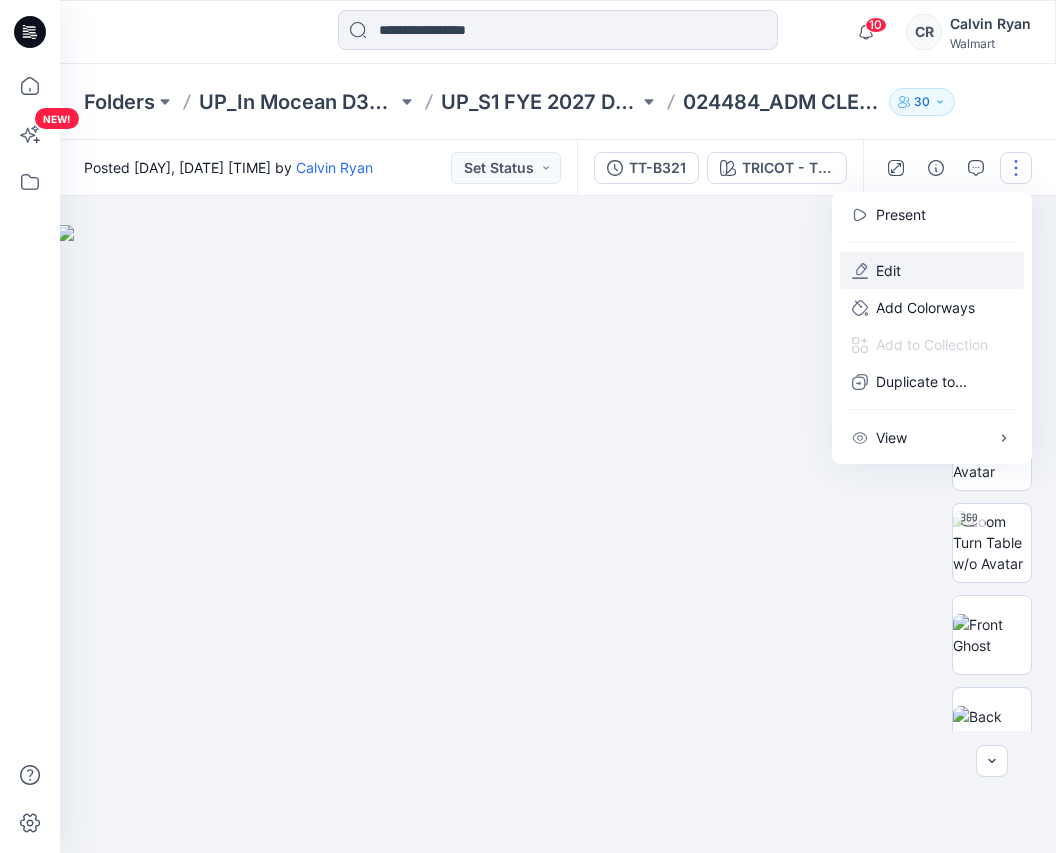 click on "Edit" at bounding box center (932, 270) 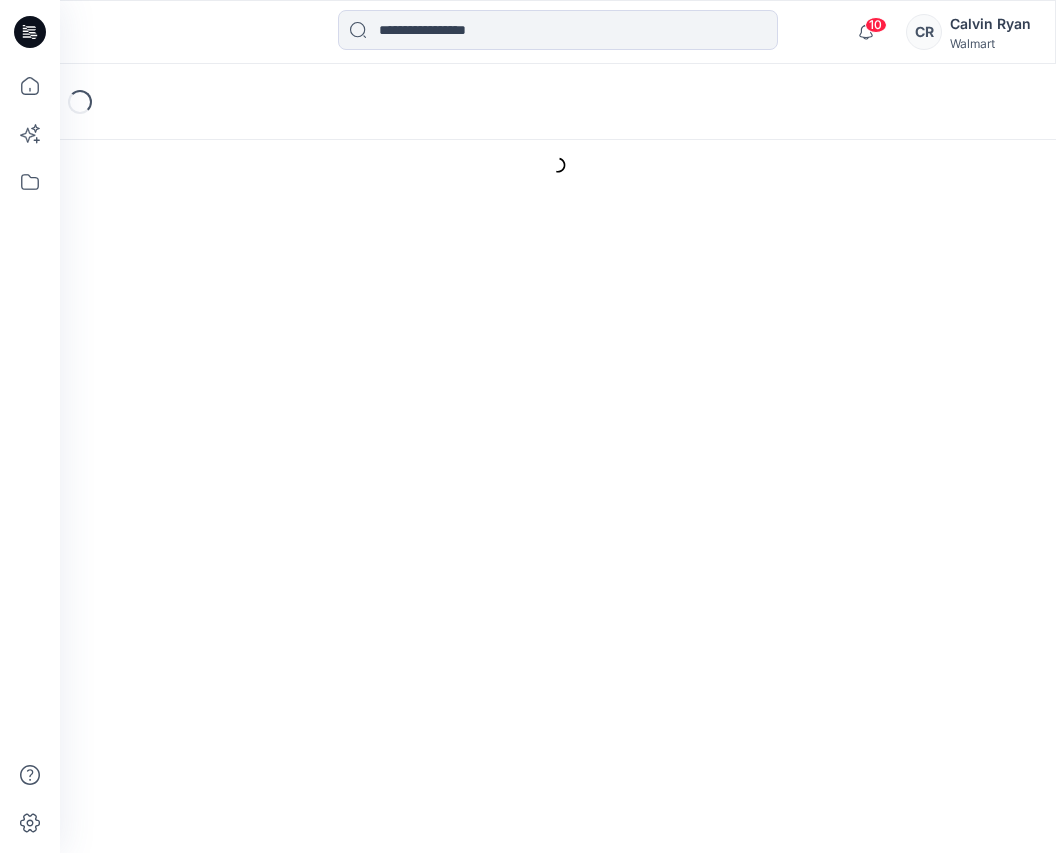 scroll, scrollTop: 0, scrollLeft: 0, axis: both 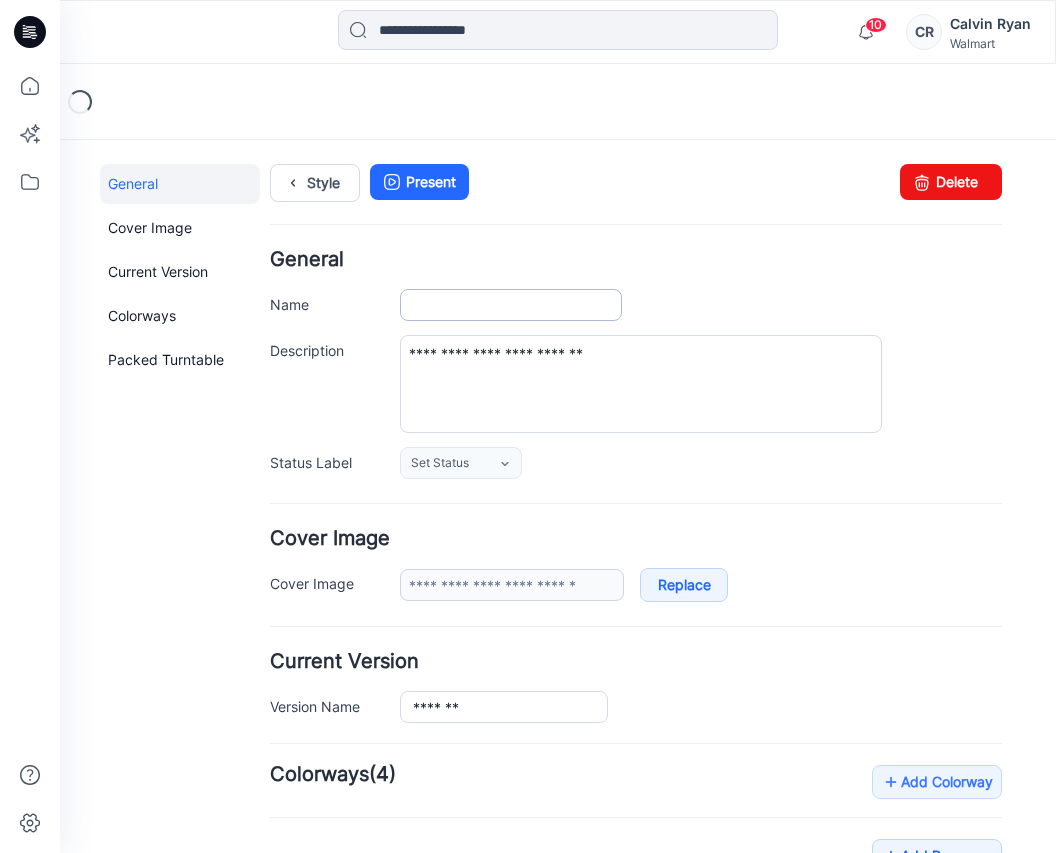 type on "**********" 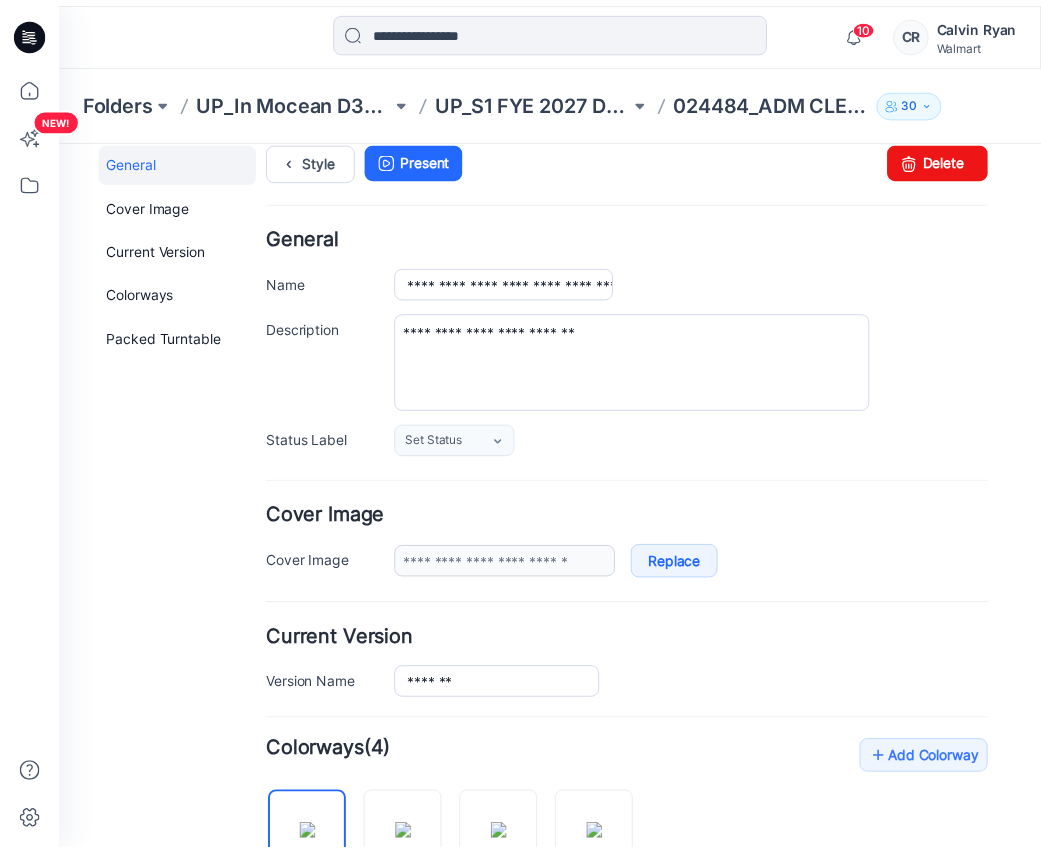 scroll, scrollTop: 0, scrollLeft: 0, axis: both 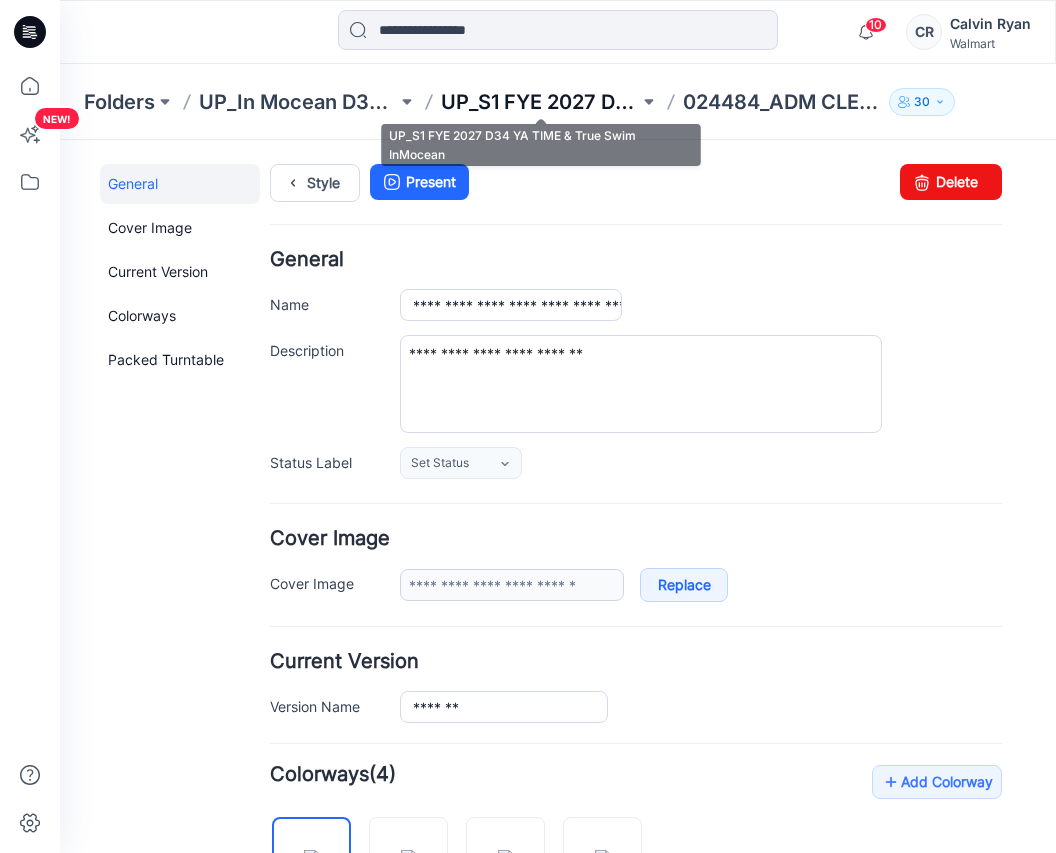 click on "UP_S1 FYE 2027 D34 YA TIME & True Swim InMocean" at bounding box center (540, 102) 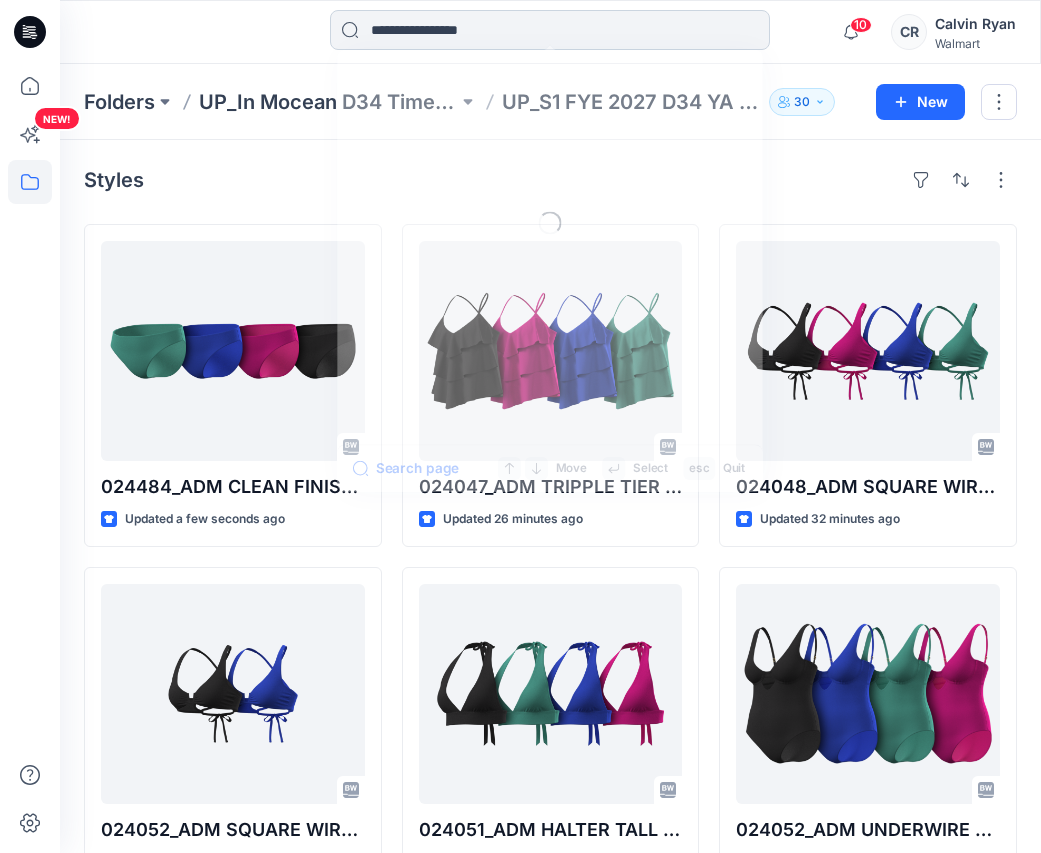 click at bounding box center (550, 30) 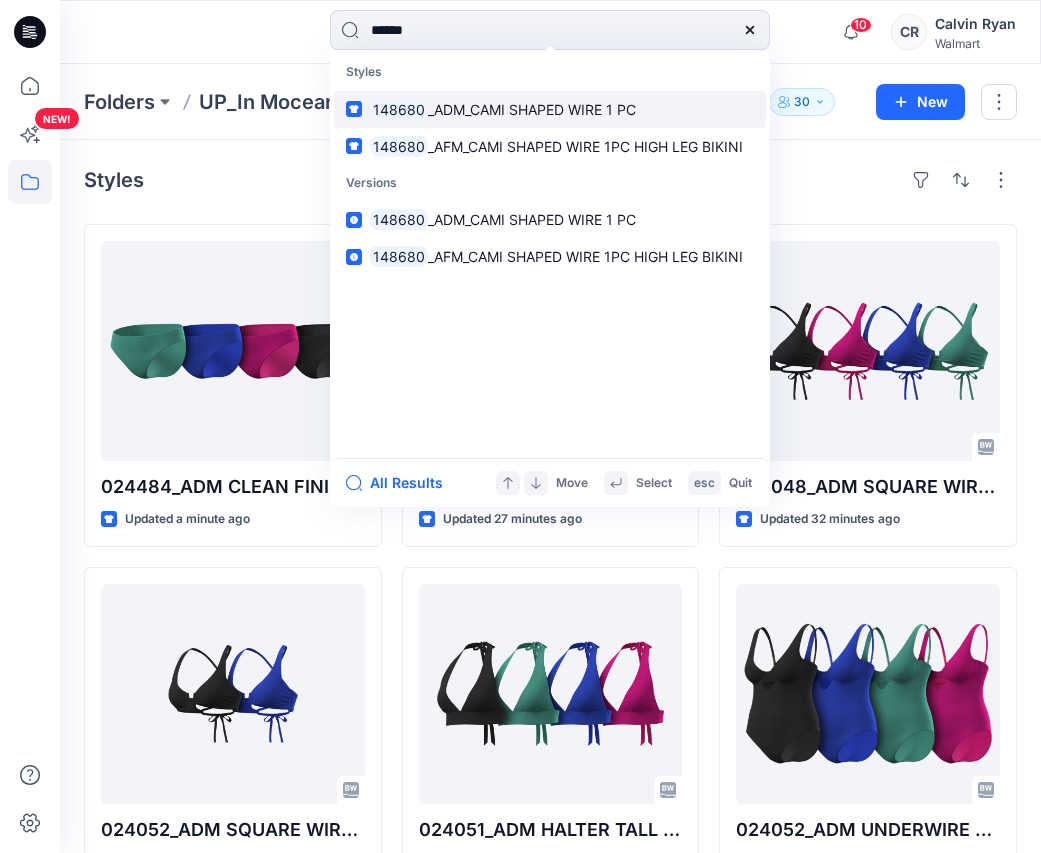type on "******" 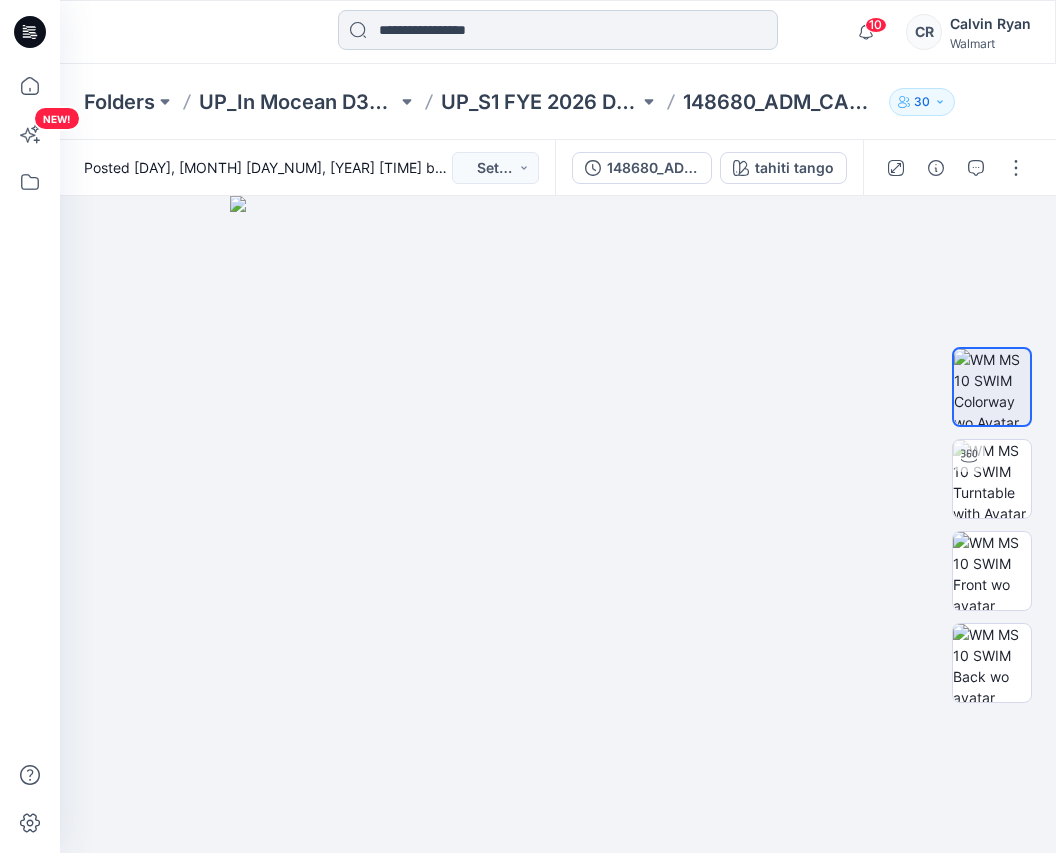 click at bounding box center (558, 30) 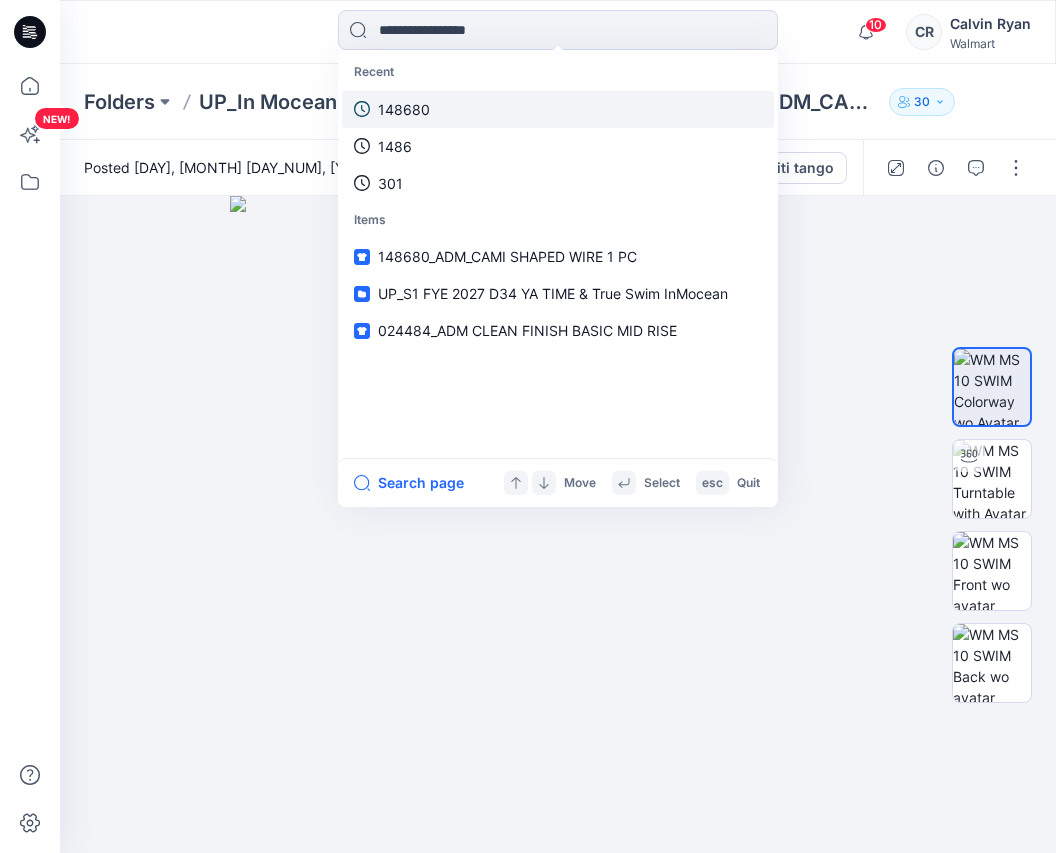 click on "148680" at bounding box center (558, 109) 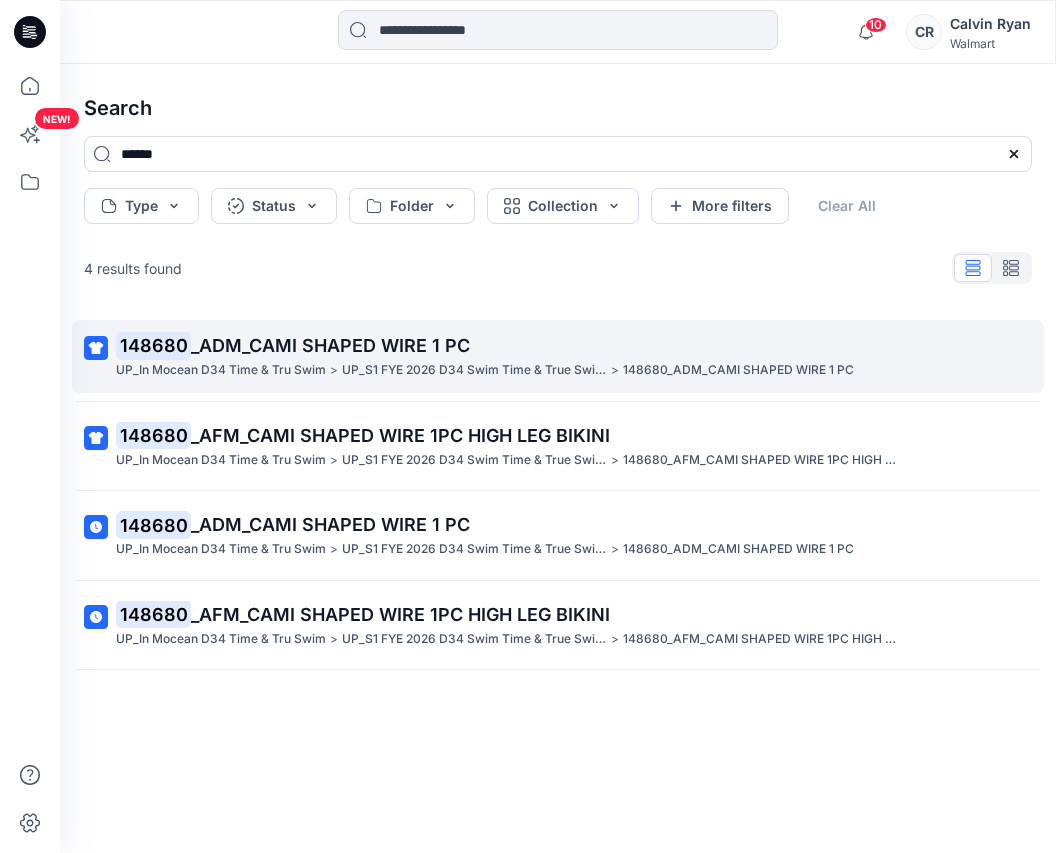 click on "UP_In Mocean D34 Time & Tru Swim >" at bounding box center [227, 370] 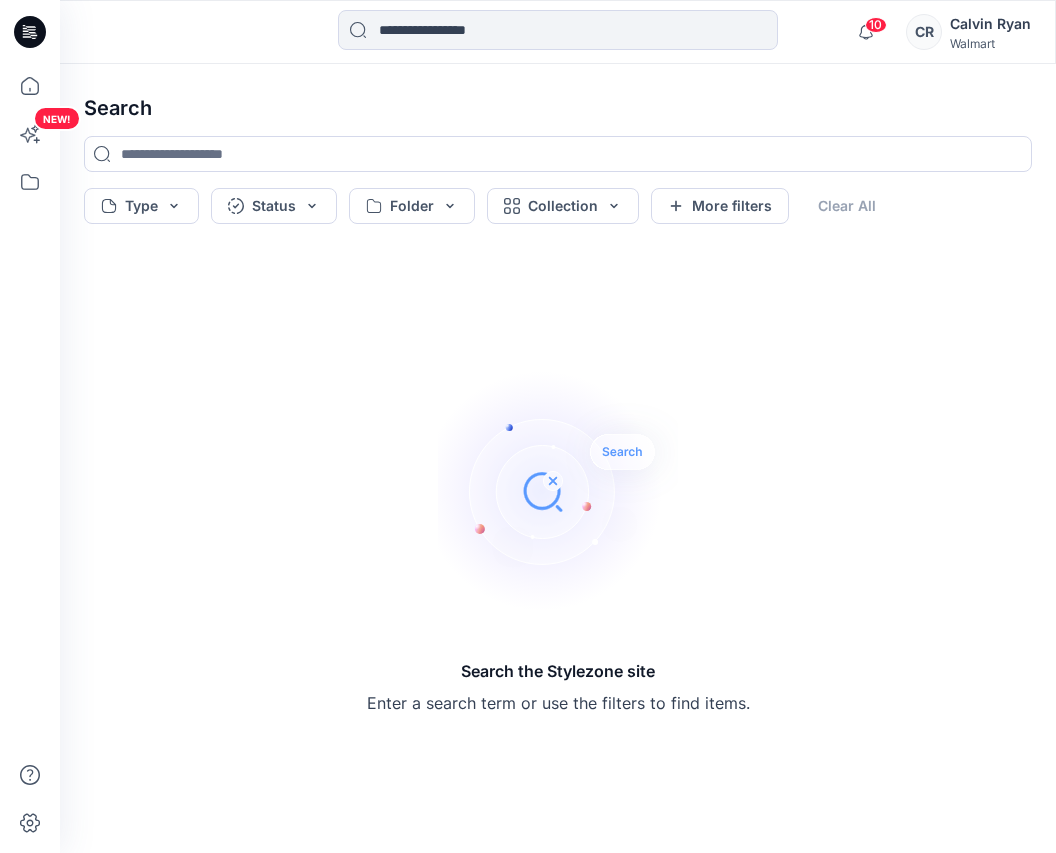 click on "10 Notifications Your style  024484_ADM CLEAN FINISH BASIC MID RISE  is ready 3 minutes ago Your style  024047_ADM TRIPPLE TIER CAMI TANKINI  is ready 22 minutes ago Your style  024052_ADM SQUARE WIRE BRA  is ready 32 minutes ago Your style  024048_ADM SQUARE WIRE BRA  is ready 35 minutes ago Your style  024051_ADM HALTER TALL TRI BANDED BRA  is ready 1 hours ago Your style  024052_ADM UNDERWIRE ONE PIECE  is ready 3 hours ago Your style  024053_ADM FAUX WRAP CAMI ONE PIECE  is ready 3 hours ago Your style  024049_ADM CLEAN FINISH HIGH RISE  is ready 3 hours ago Your style  024049_ADM CLEAN FINISH HIGH RISE  is ready 6 hours ago Your style  024044_ADM UNDERWIRE BRA  is ready 24 hours ago Mark all as read View all notifications CR Calvin Ryan Walmart" at bounding box center (558, 32) 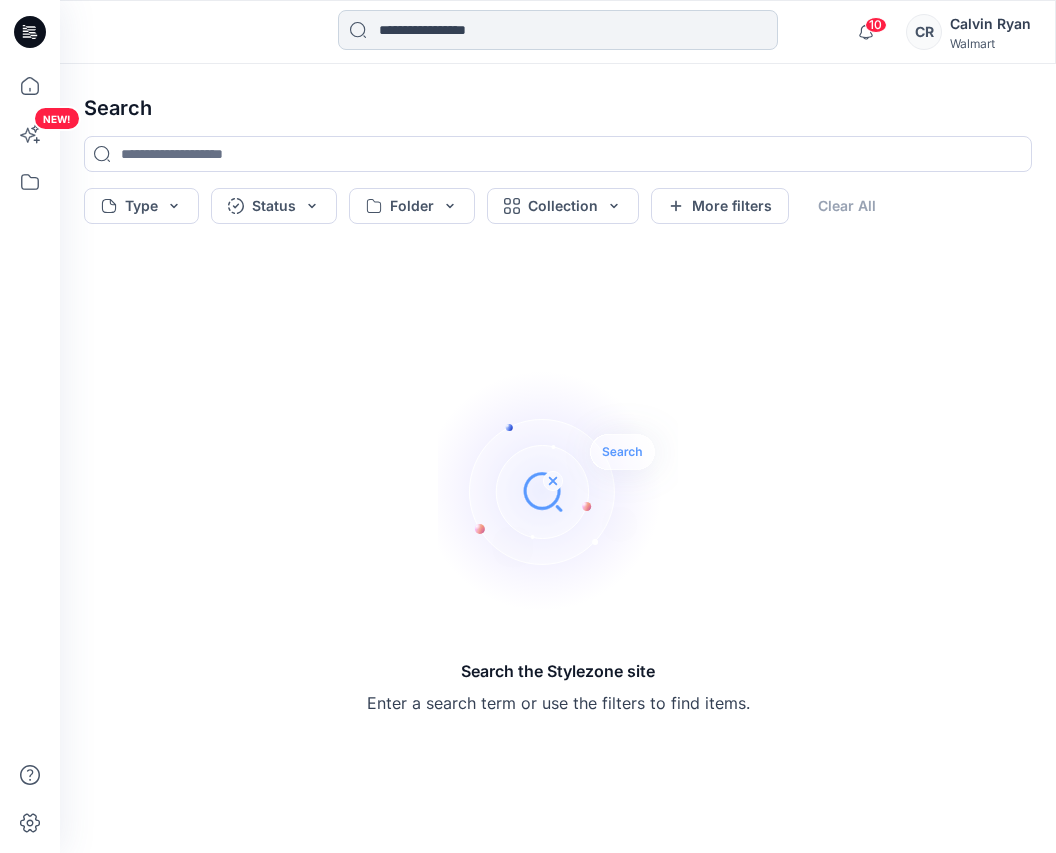 click at bounding box center (558, 30) 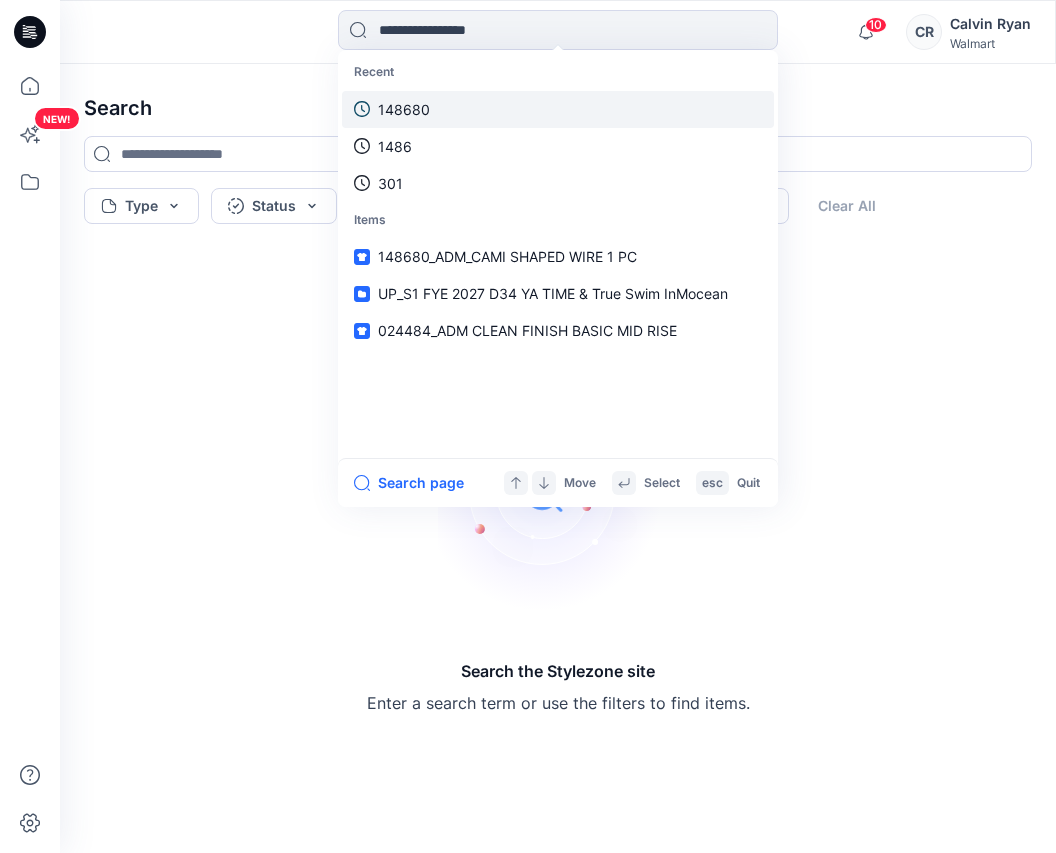 click on "148680" at bounding box center (558, 109) 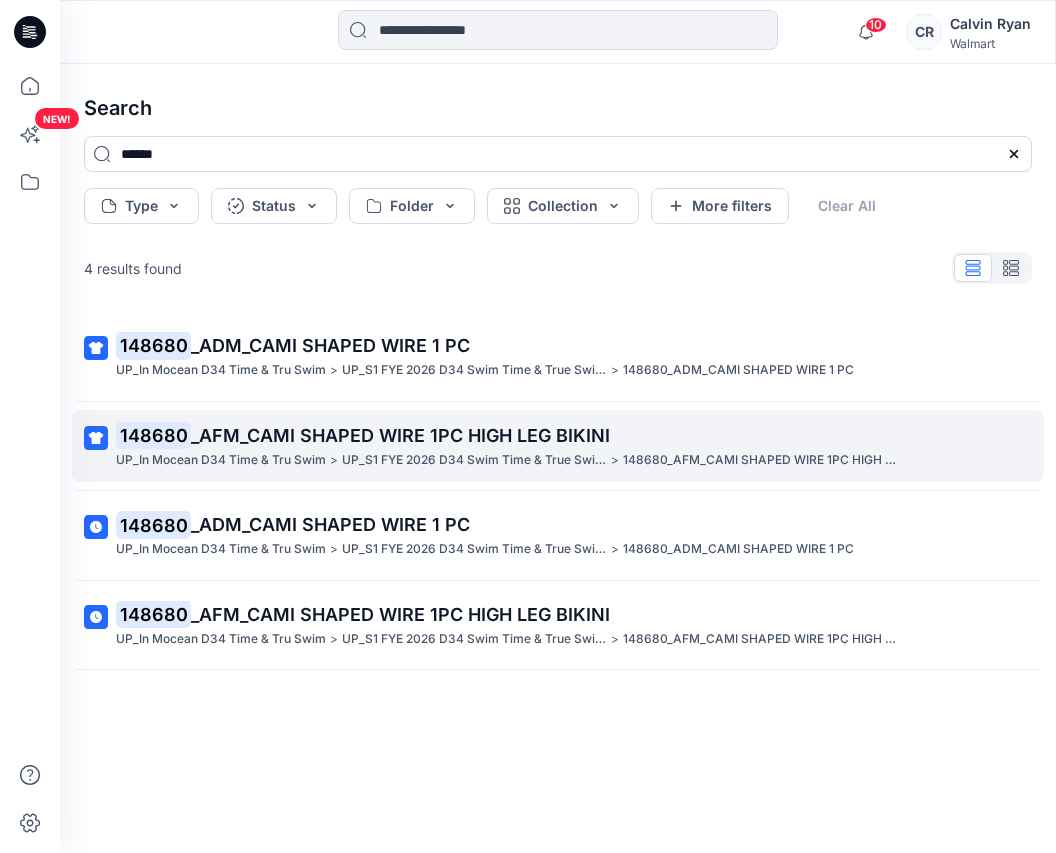 click on "_AFM_CAMI SHAPED WIRE 1PC HIGH LEG BIKINI" at bounding box center [400, 435] 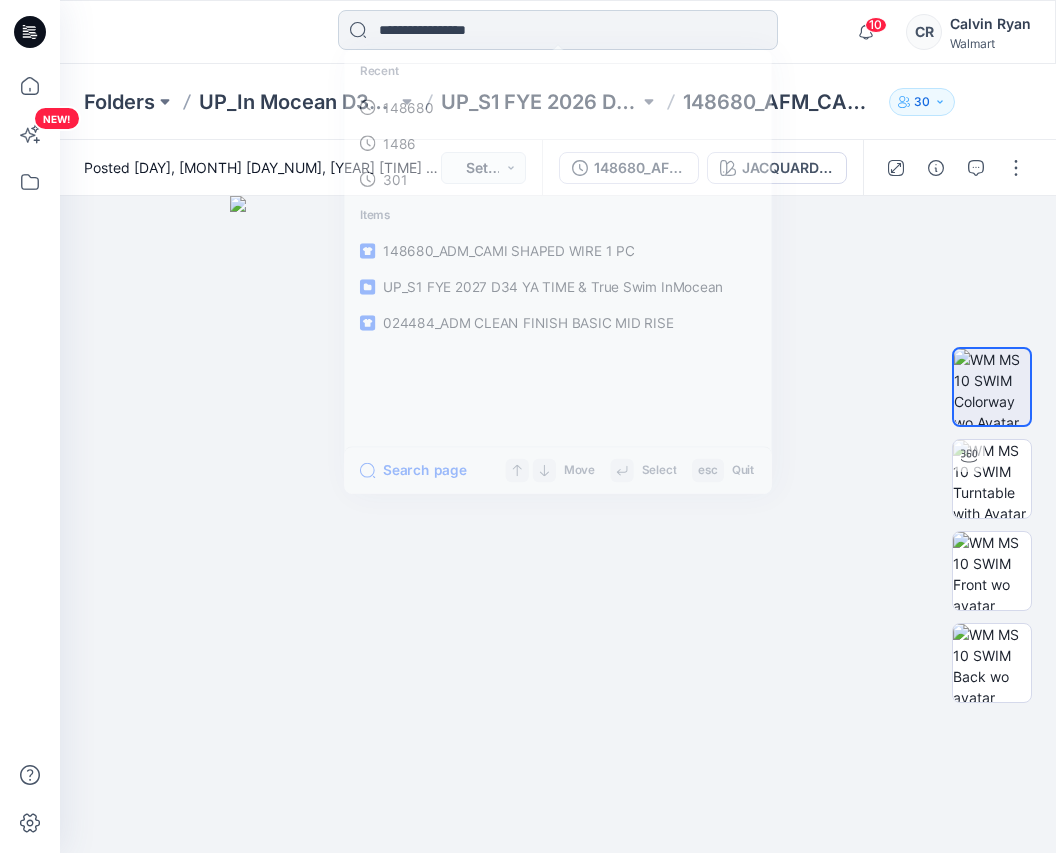 click at bounding box center (558, 30) 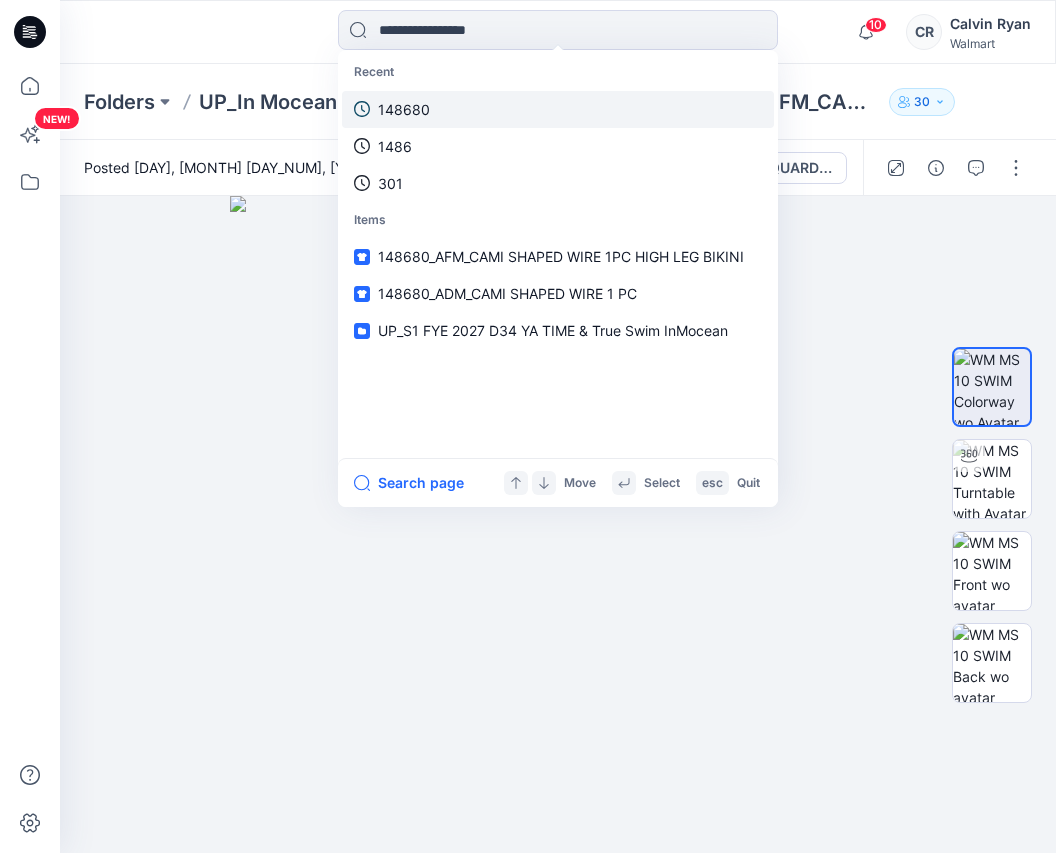 click on "148680" at bounding box center (404, 109) 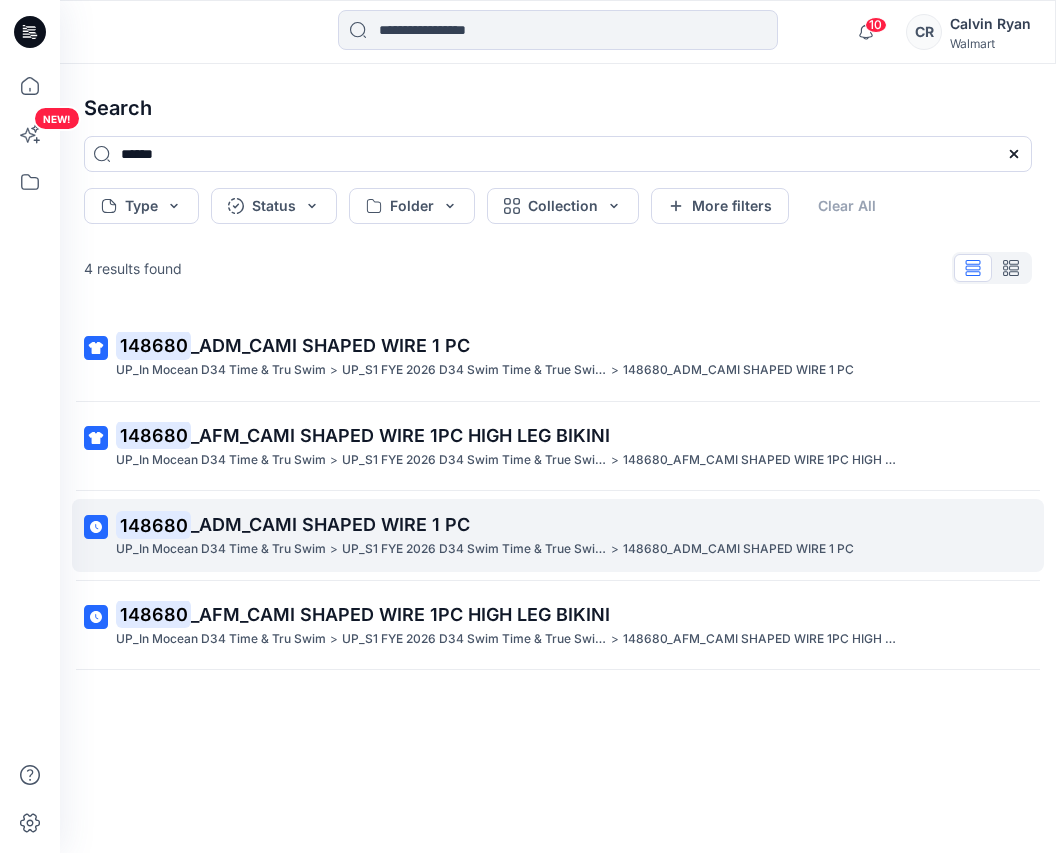 click on "_ADM_CAMI SHAPED WIRE 1 PC" at bounding box center [330, 524] 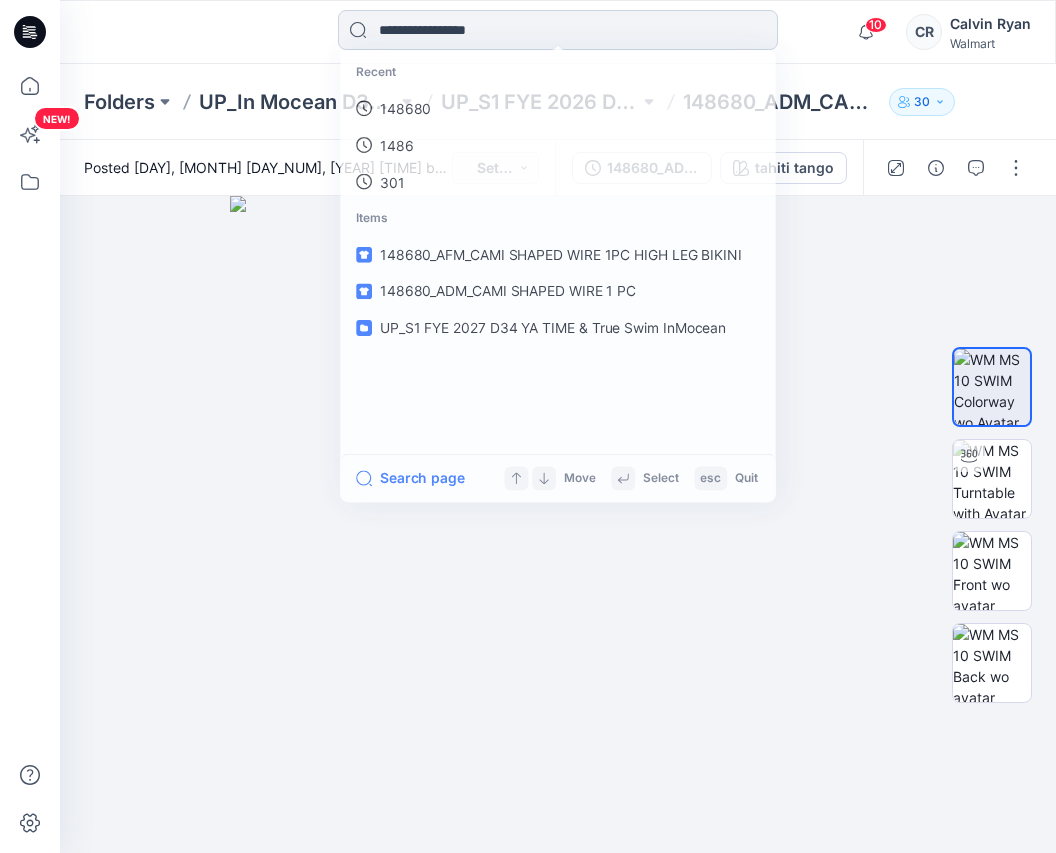 click at bounding box center [558, 30] 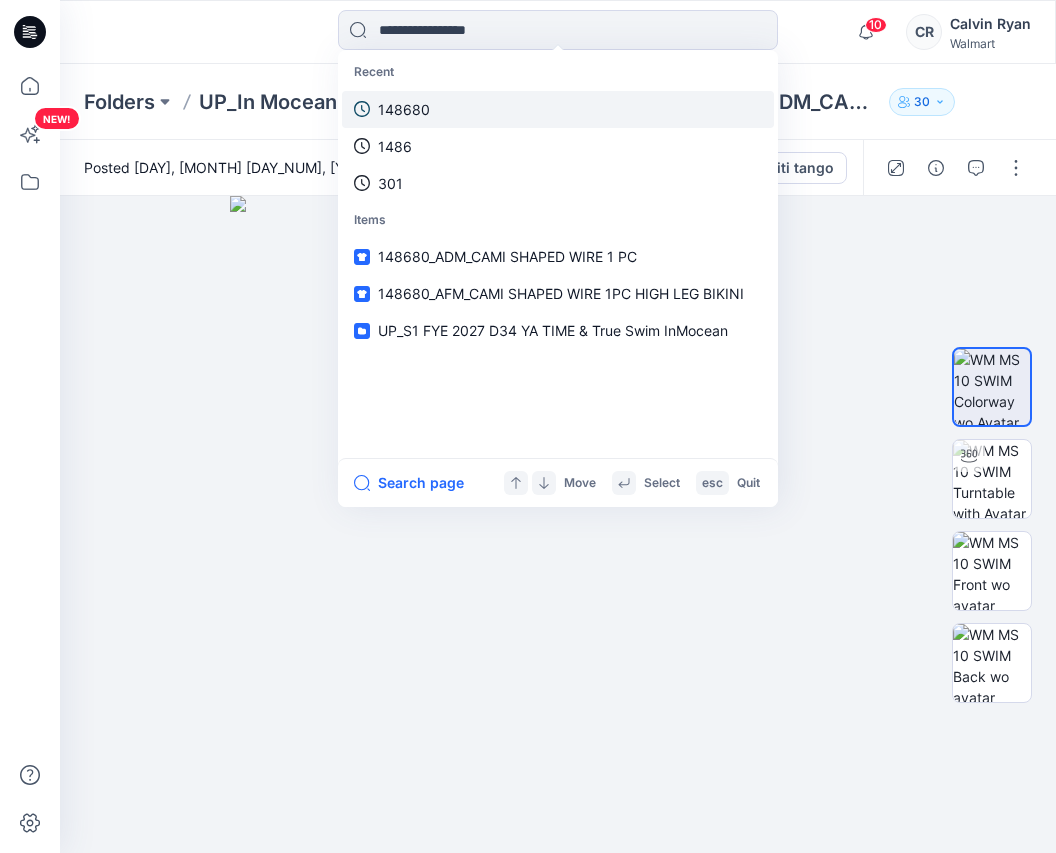 click on "148680" at bounding box center (404, 109) 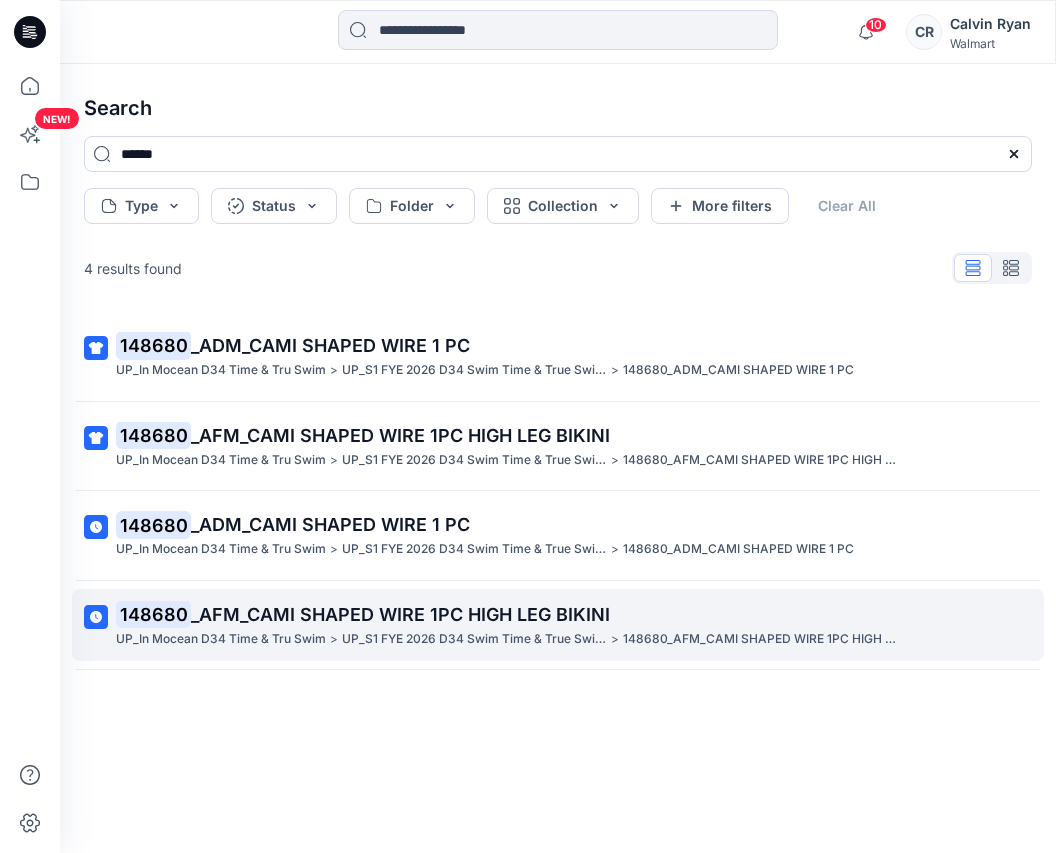 click on "_AFM_CAMI SHAPED WIRE 1PC HIGH LEG BIKINI" at bounding box center [400, 614] 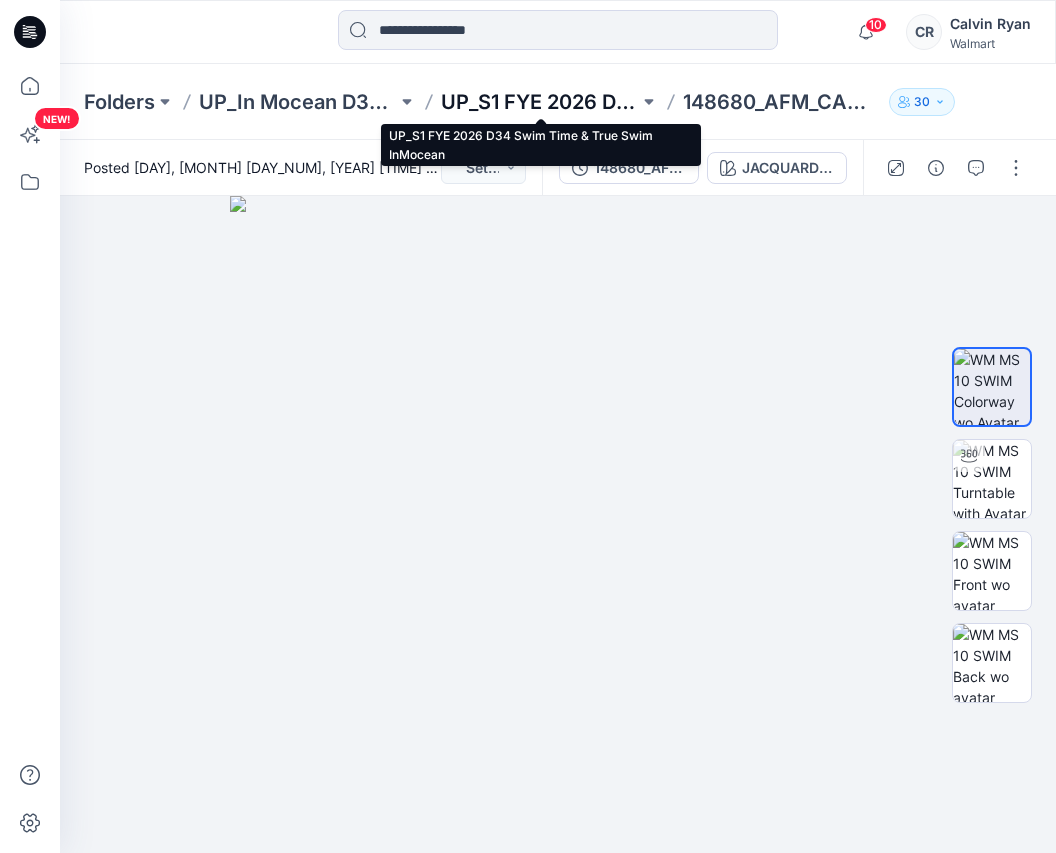 click on "UP_S1 FYE 2026 D34 Swim Time & True Swim InMocean" at bounding box center (540, 102) 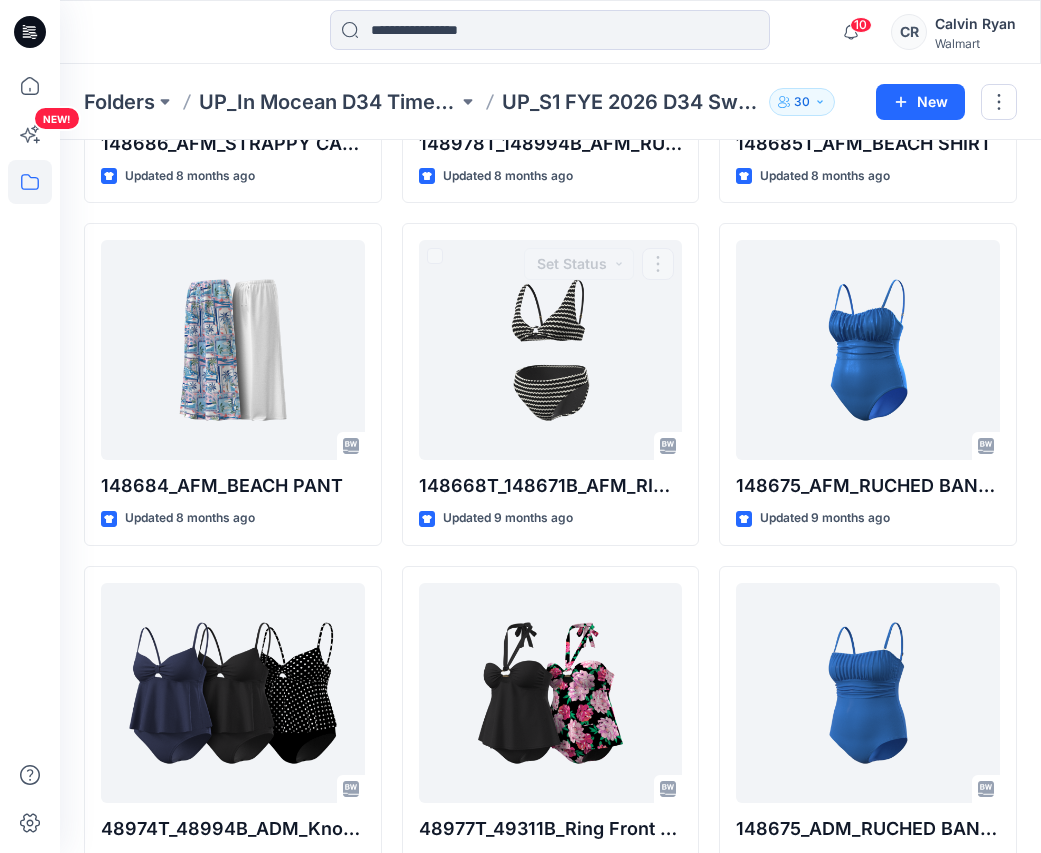 scroll, scrollTop: 1713, scrollLeft: 0, axis: vertical 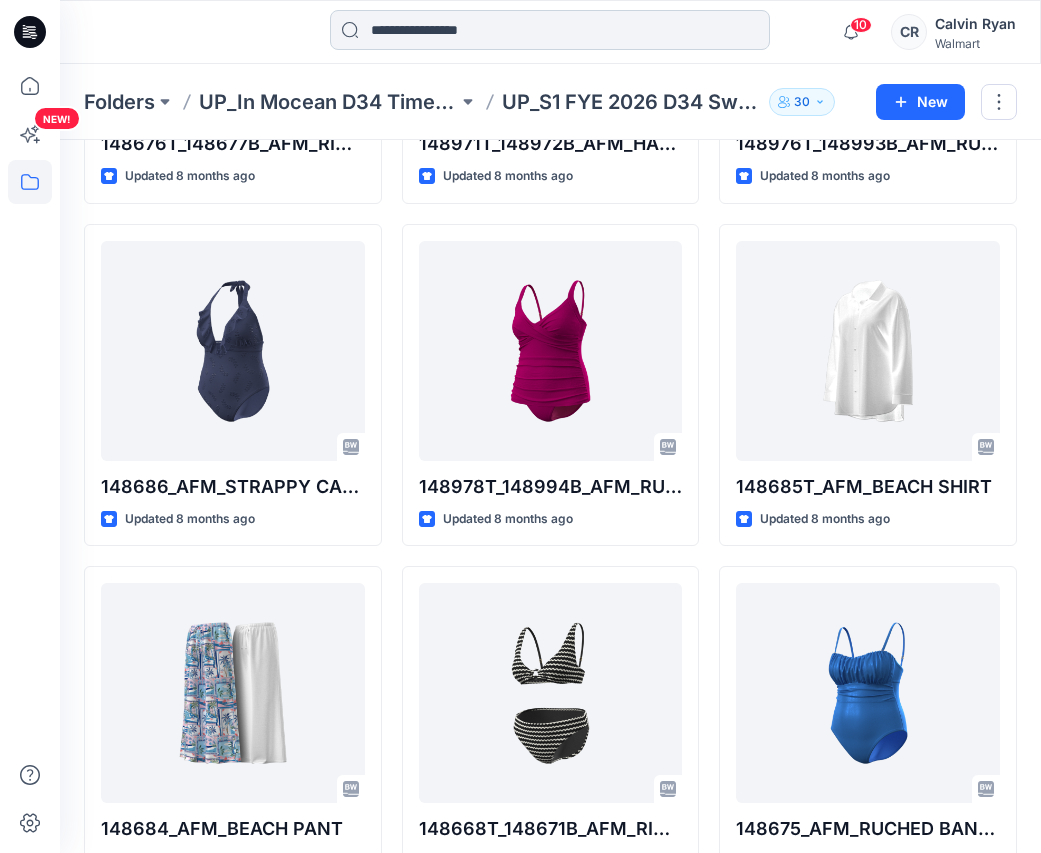 click at bounding box center (550, 30) 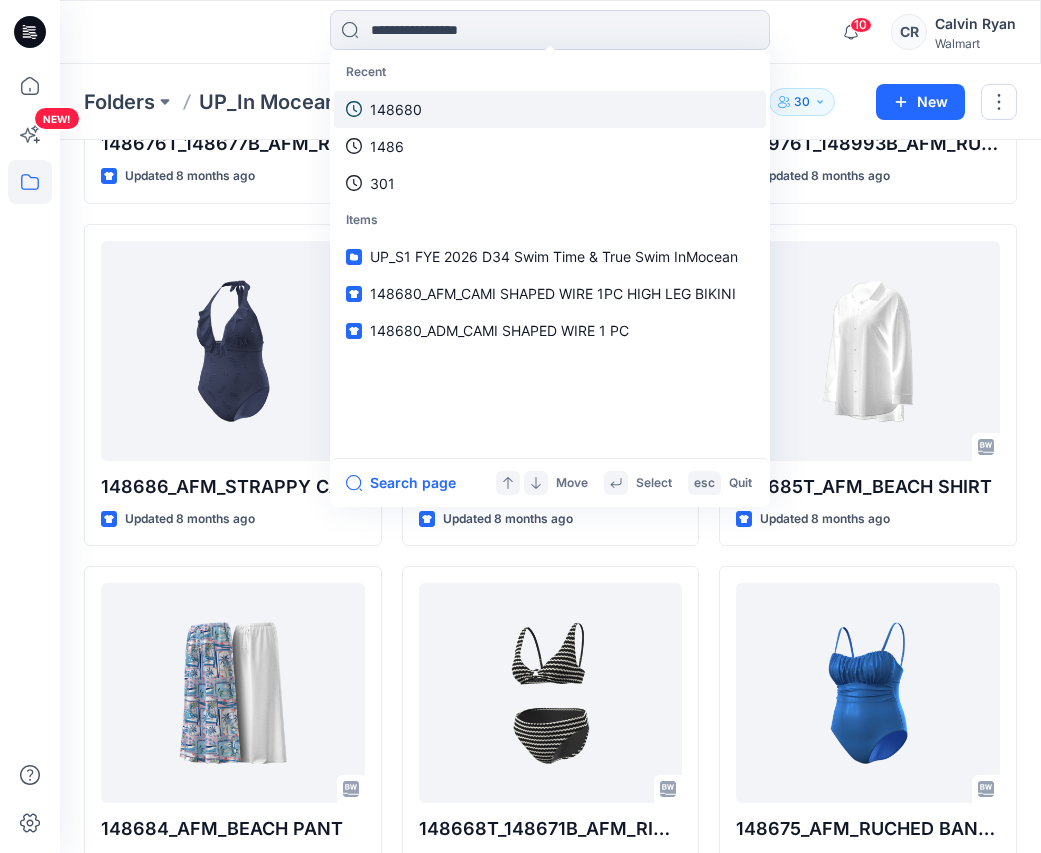 click on "148680" at bounding box center (550, 109) 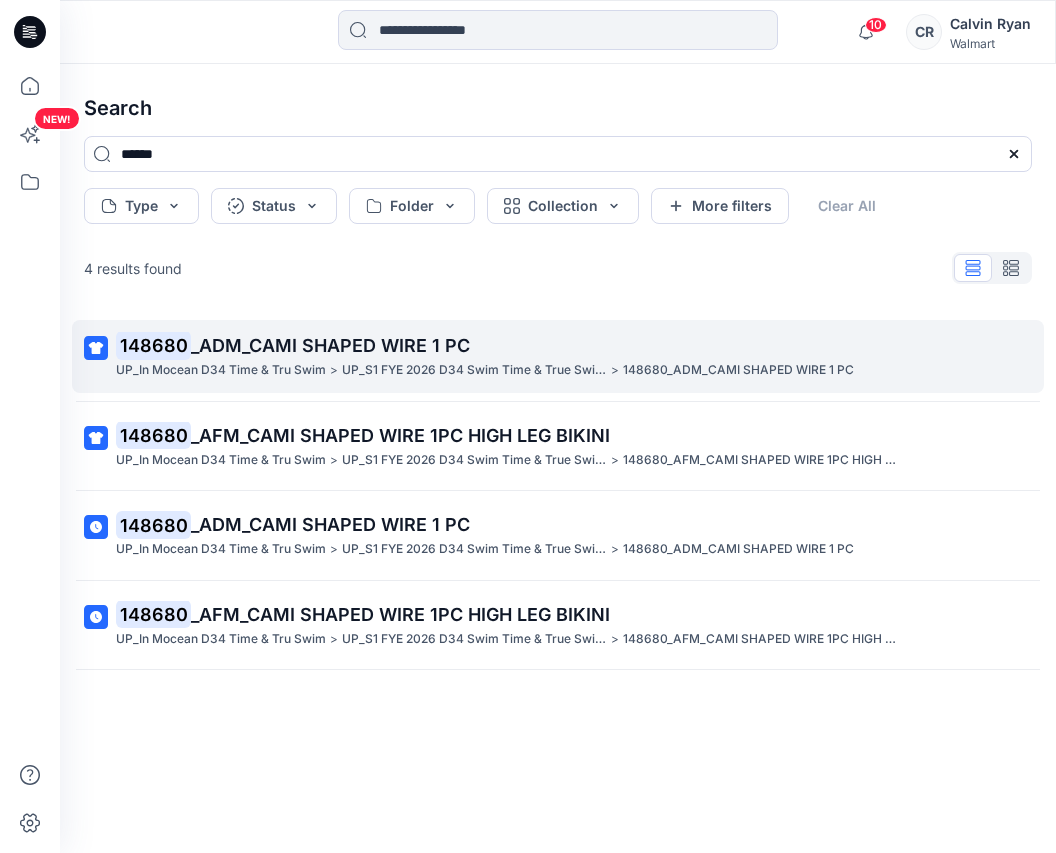 click on "148680 _ADM_CAMI SHAPED WIRE 1 PC UP_In Mocean D34 Time & Tru Swim > UP_S1 FYE 2026 D34 Swim Time & True Swim InMocean > 148680_ADM_CAMI SHAPED WIRE 1 PC" at bounding box center (558, 356) 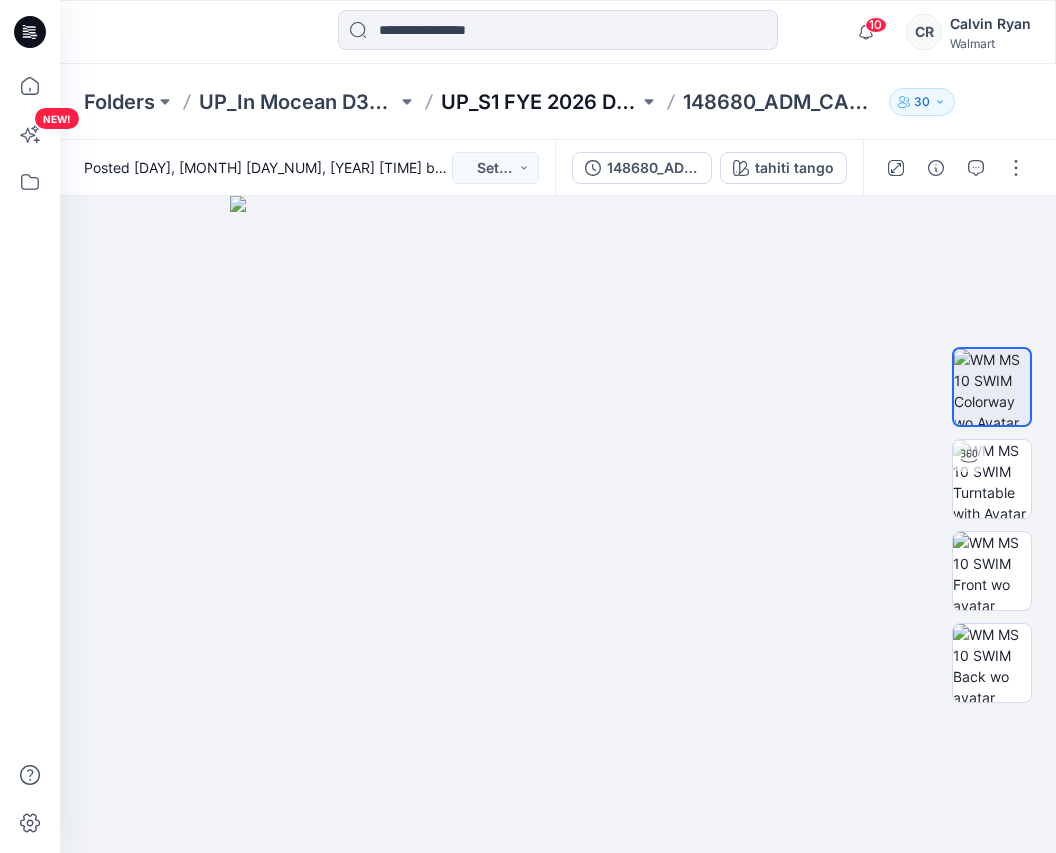 click on "UP_S1 FYE 2026 D34 Swim Time & True Swim InMocean" at bounding box center [540, 102] 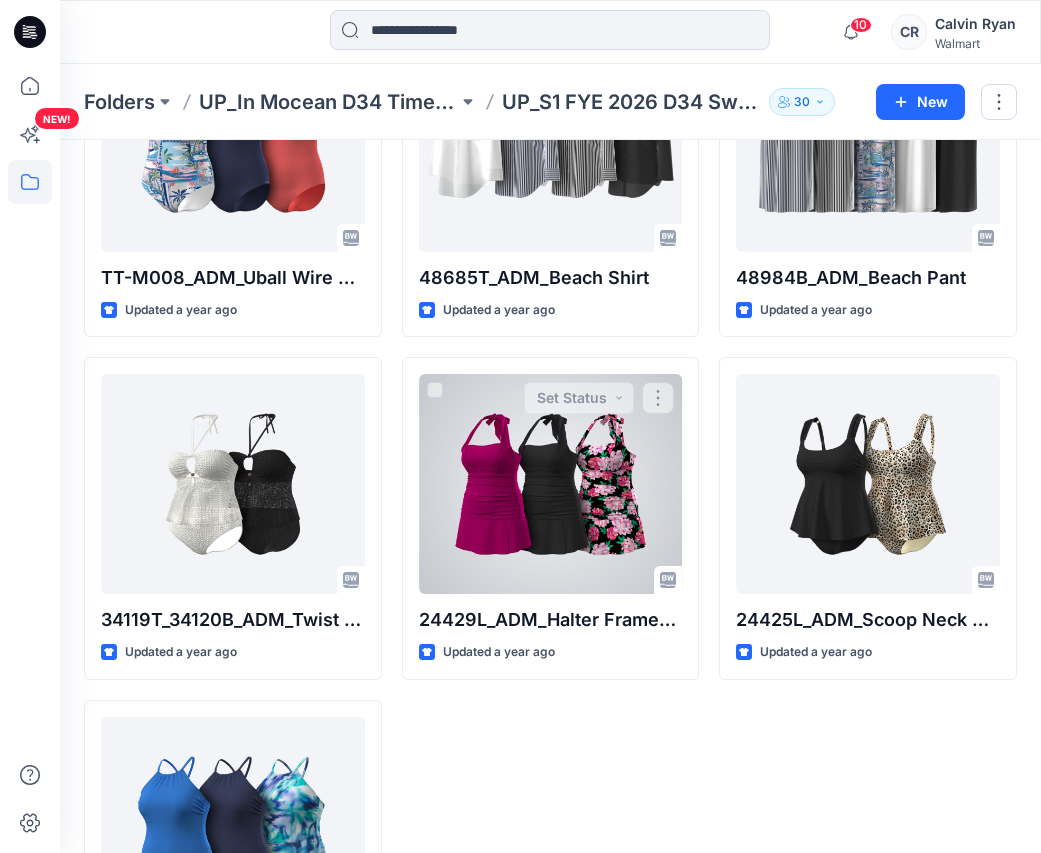 scroll, scrollTop: 4313, scrollLeft: 0, axis: vertical 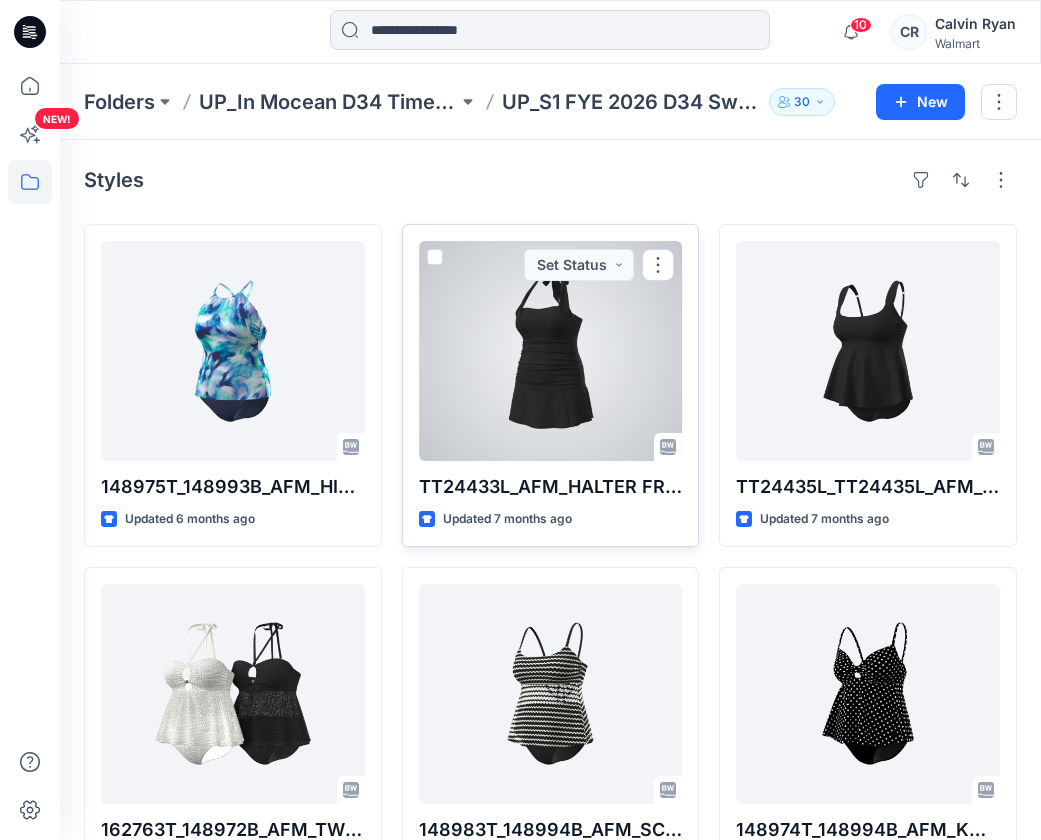 click at bounding box center (551, 351) 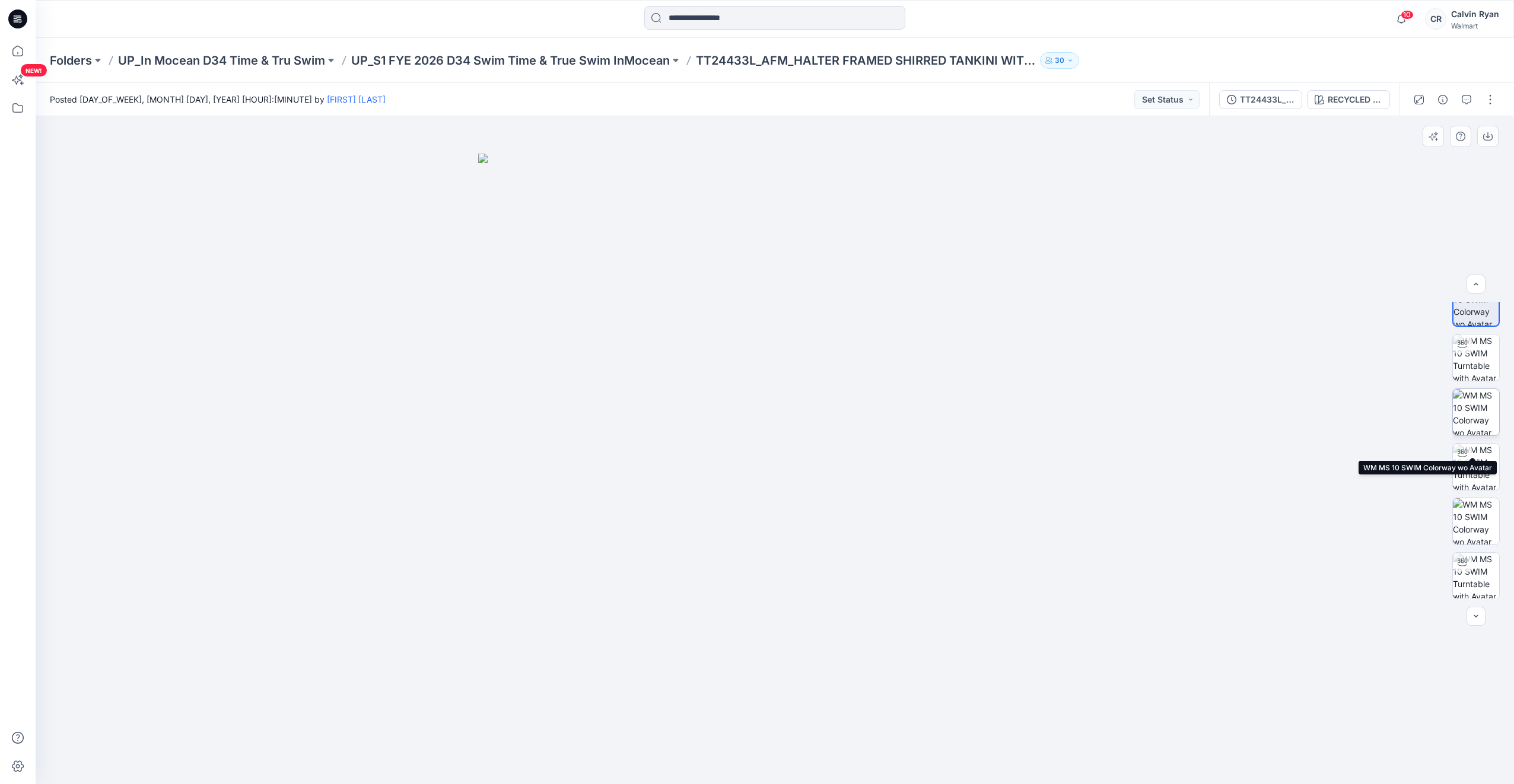 scroll, scrollTop: 24, scrollLeft: 0, axis: vertical 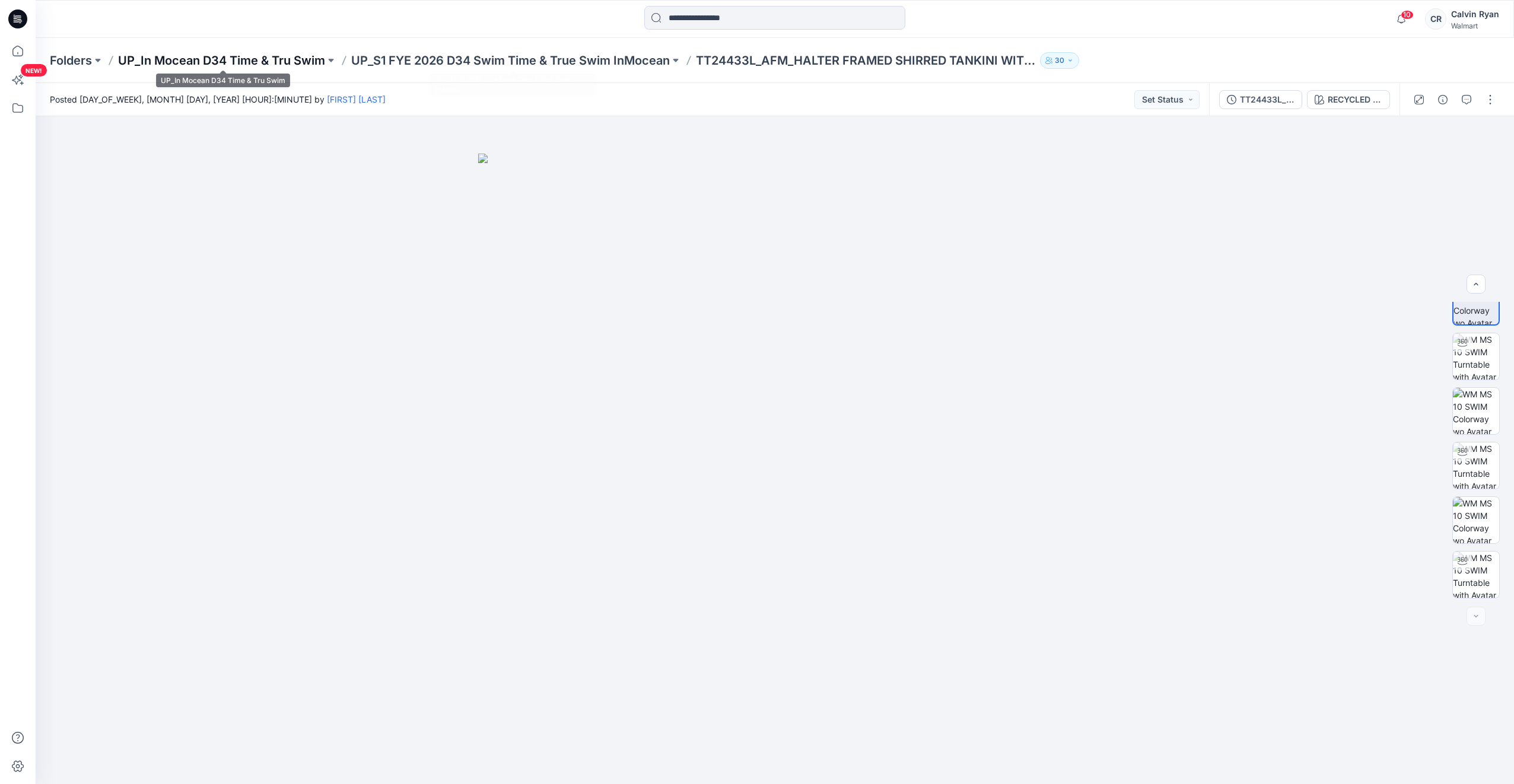 click on "UP_In Mocean D34 Time & Tru Swim" at bounding box center (221, 60) 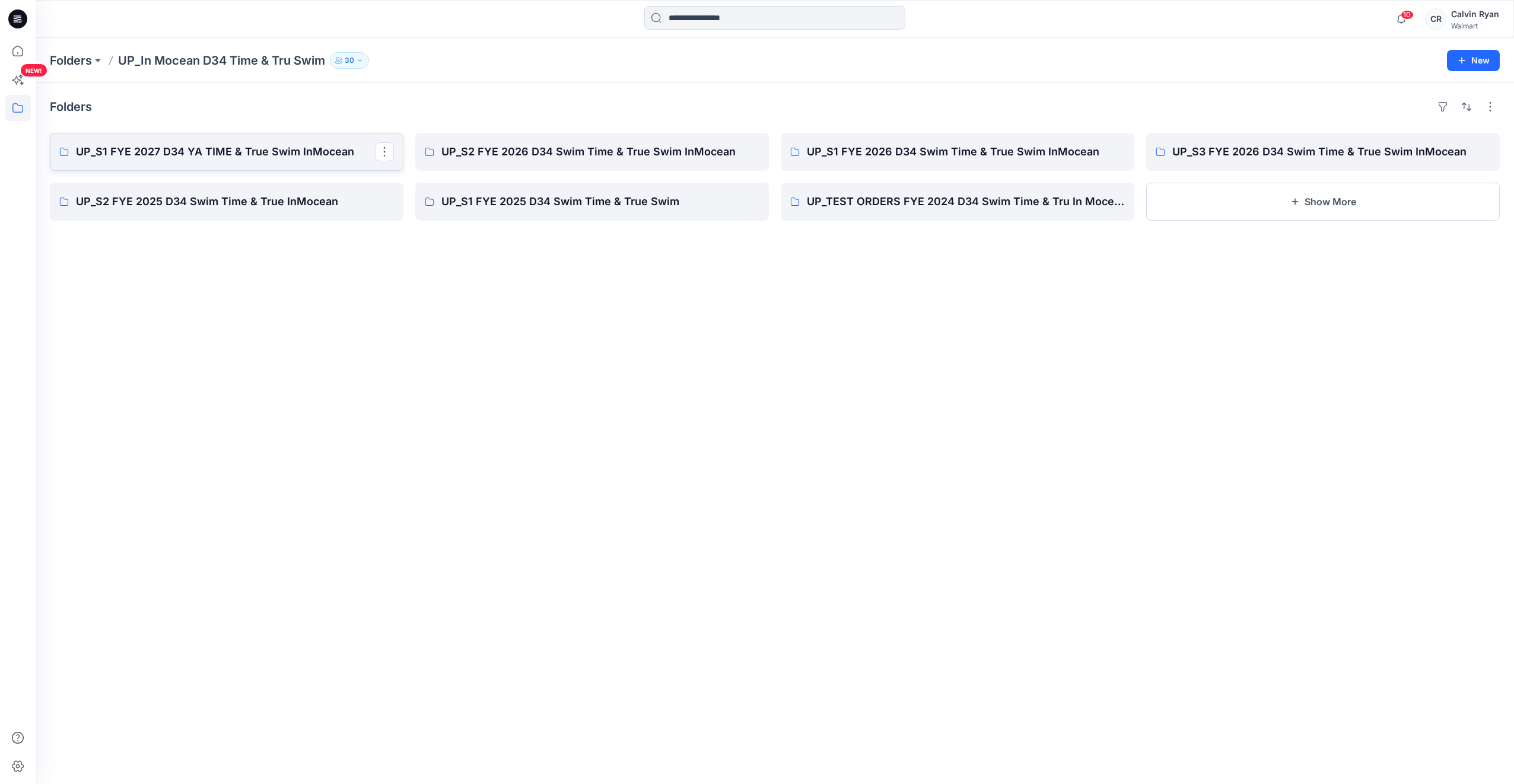 click on "UP_S1 FYE 2027 D34 YA TIME & True Swim InMocean" at bounding box center [225, 152] 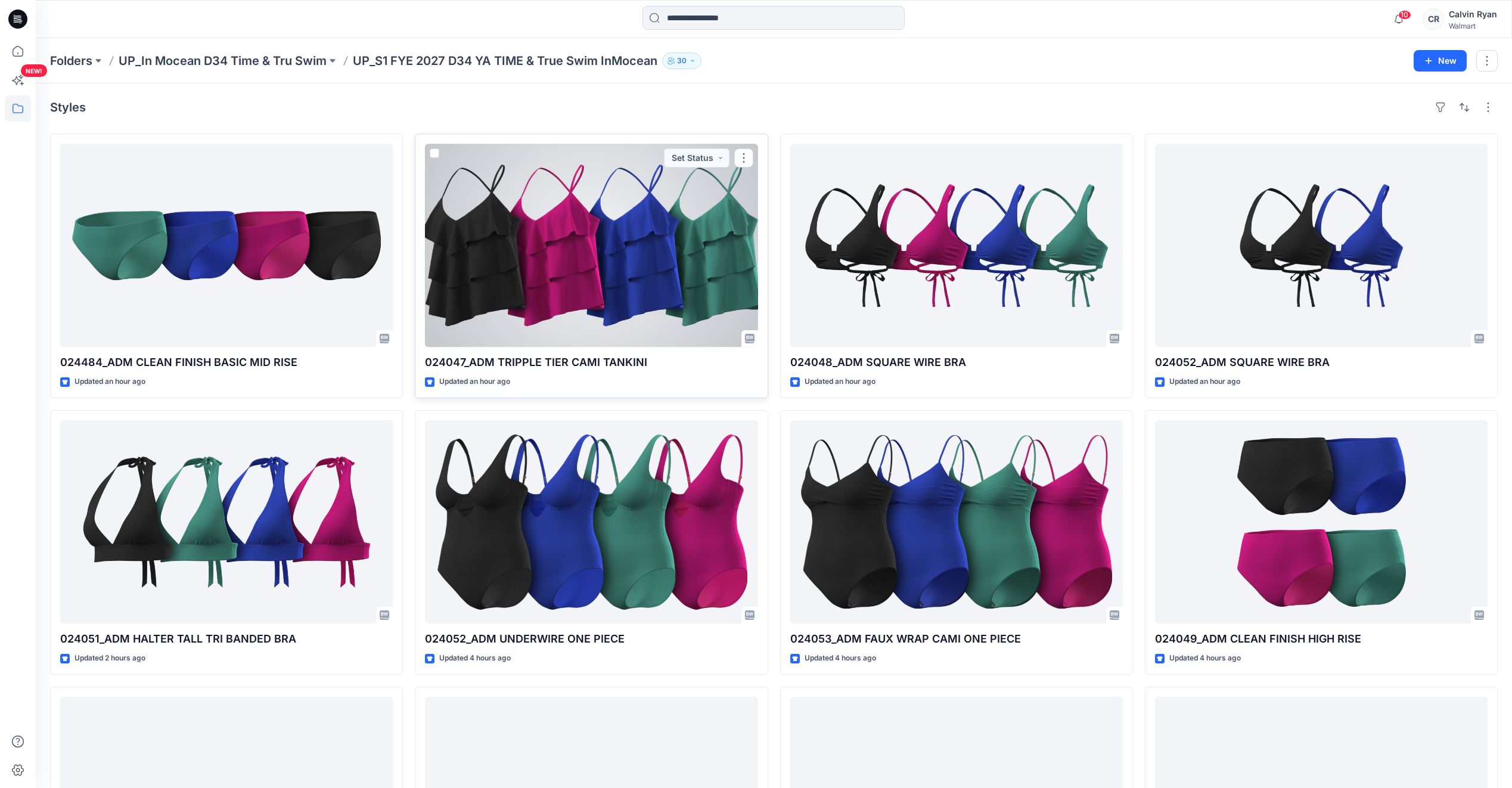 click at bounding box center (591, 245) 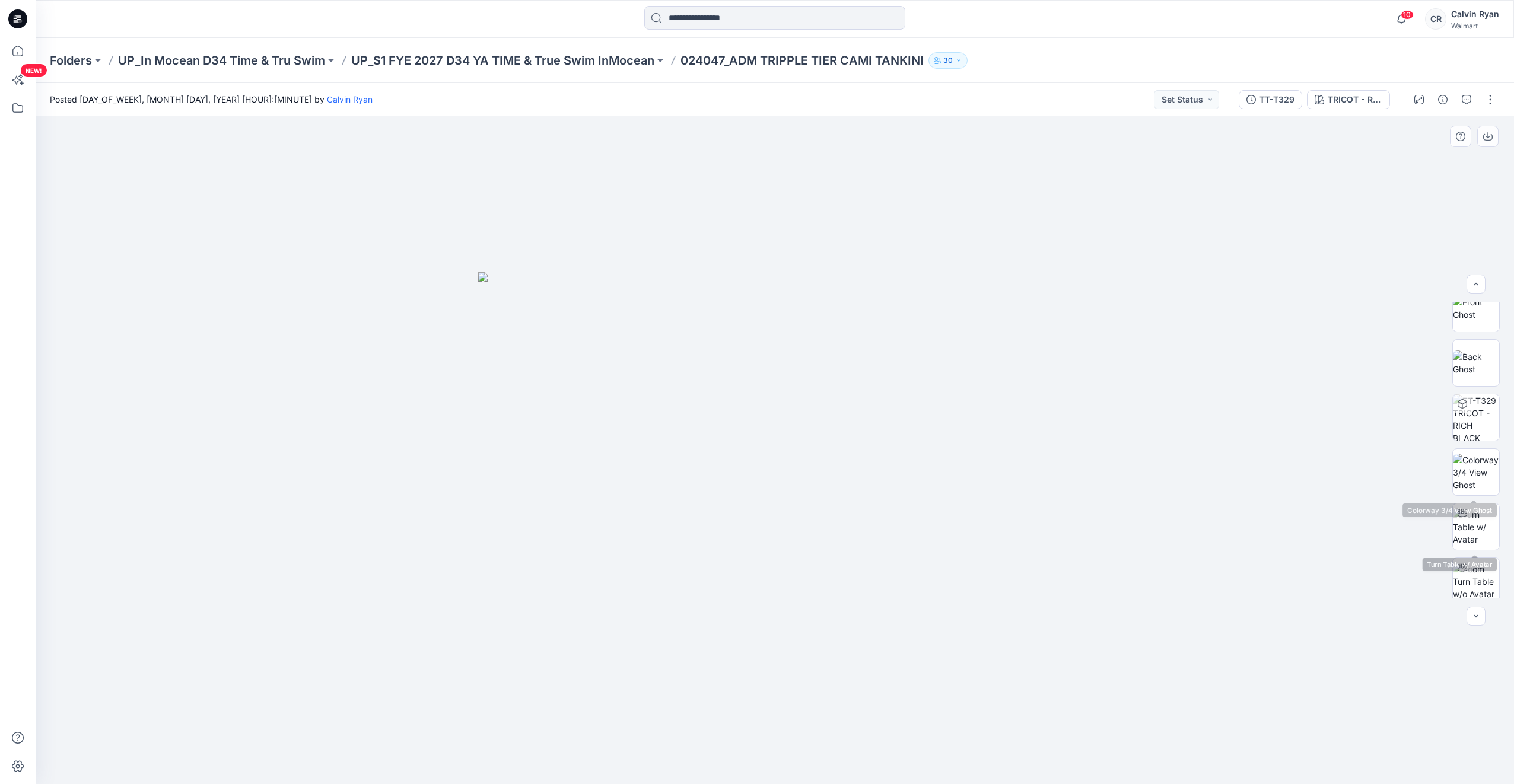 scroll, scrollTop: 178, scrollLeft: 0, axis: vertical 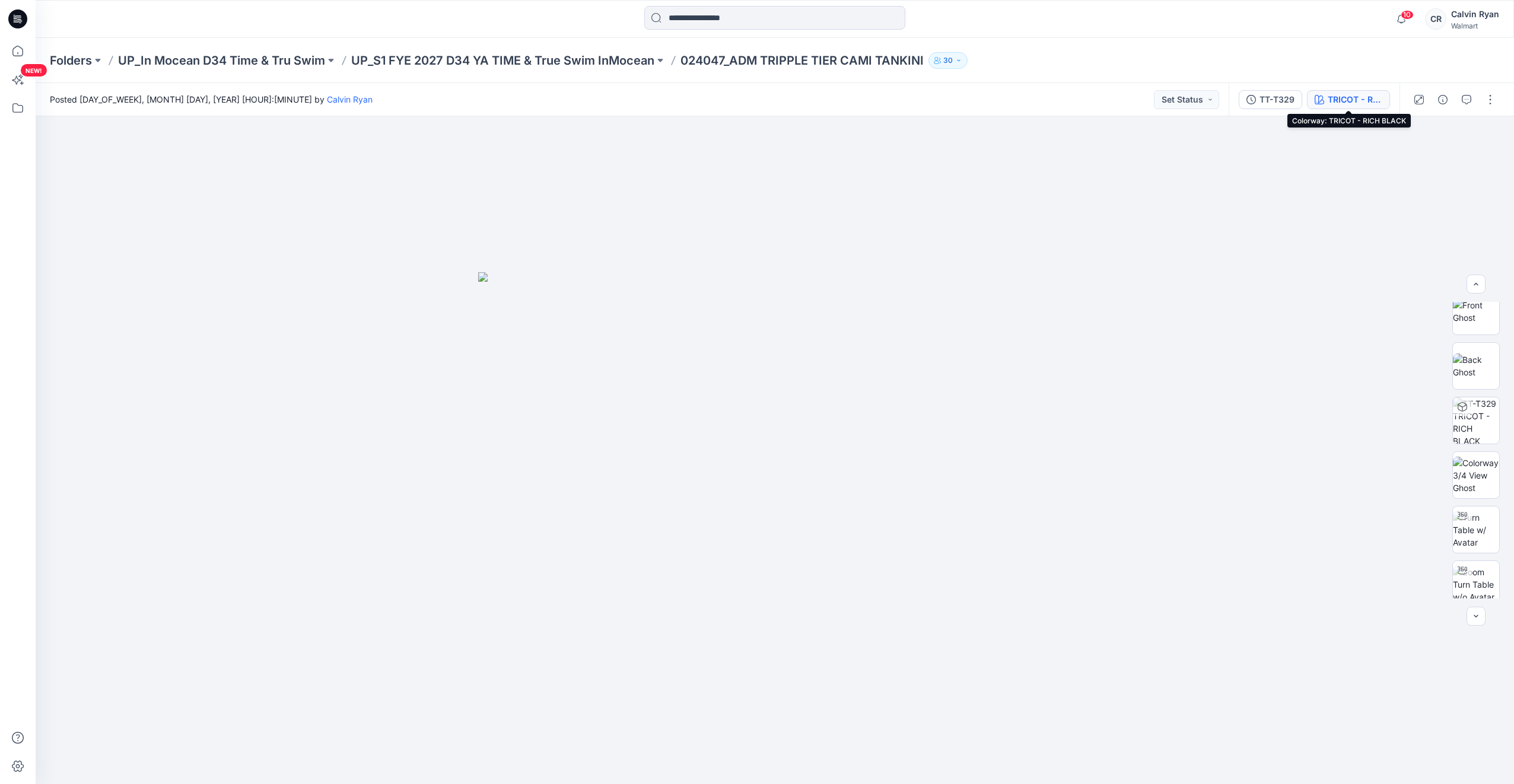 click on "TRICOT - RICH BLACK" at bounding box center [1355, 100] 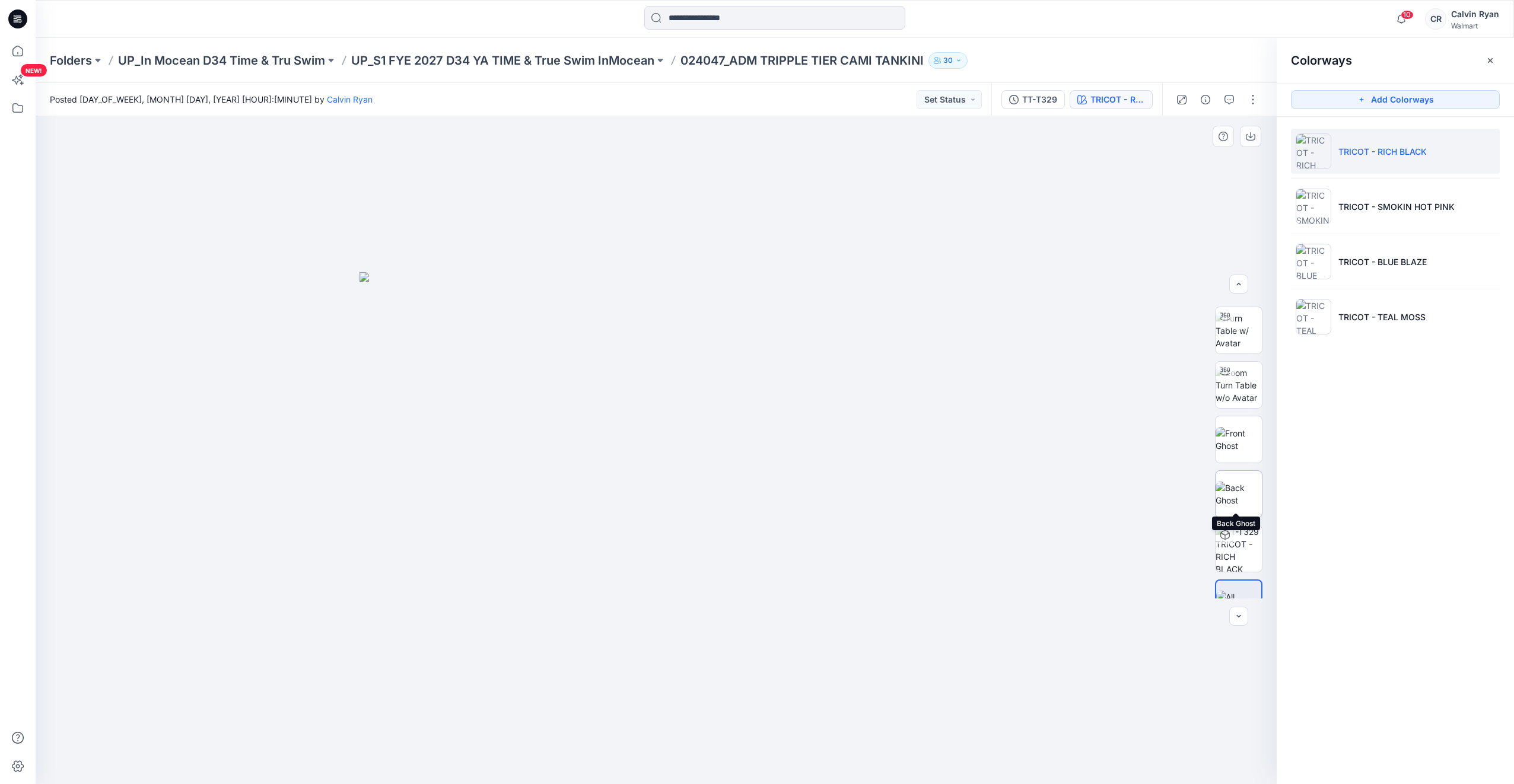 scroll, scrollTop: 406, scrollLeft: 0, axis: vertical 